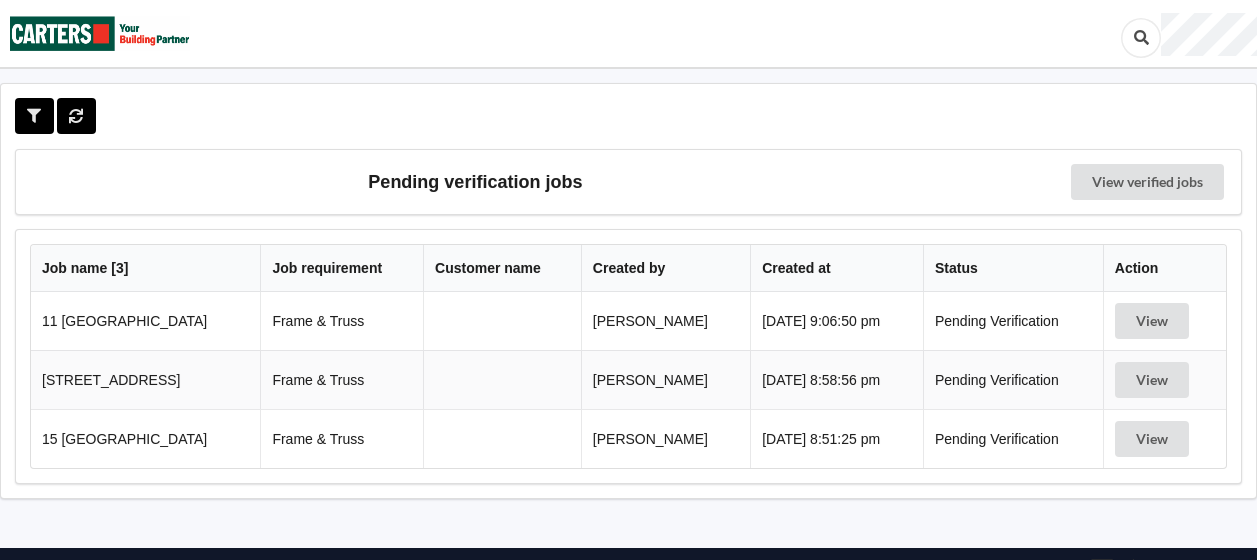 scroll, scrollTop: 0, scrollLeft: 0, axis: both 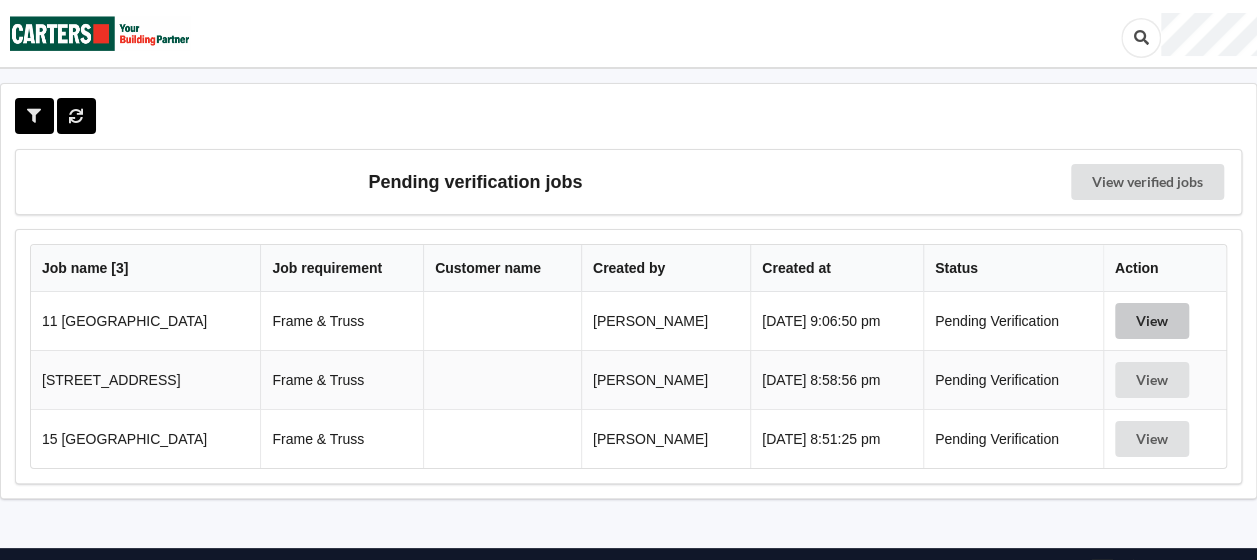 click on "View" at bounding box center [1152, 321] 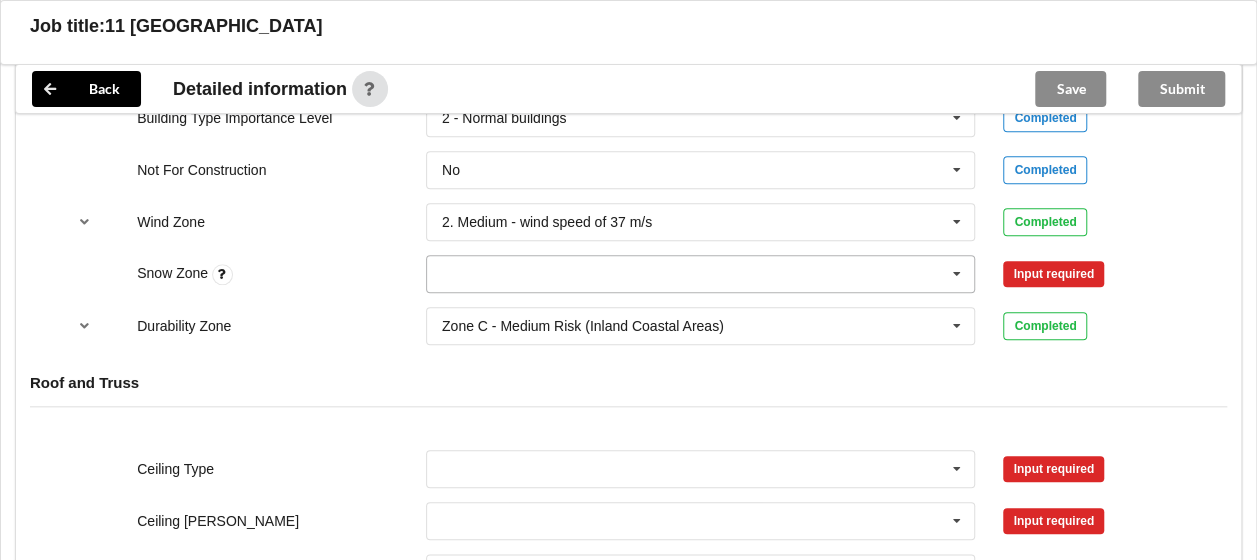 scroll, scrollTop: 900, scrollLeft: 0, axis: vertical 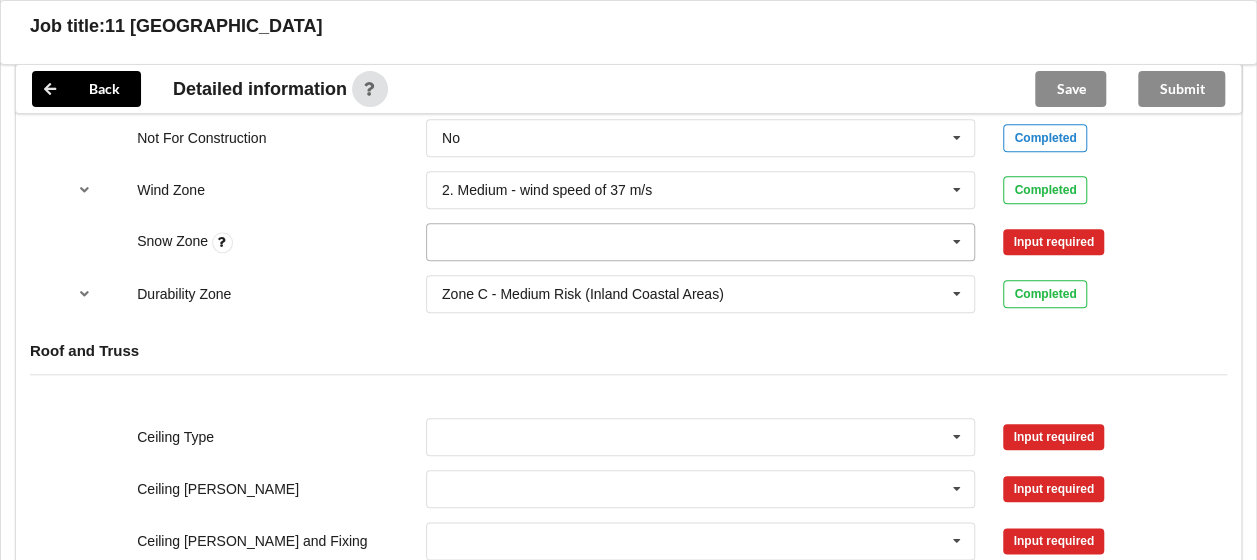 click at bounding box center [702, 242] 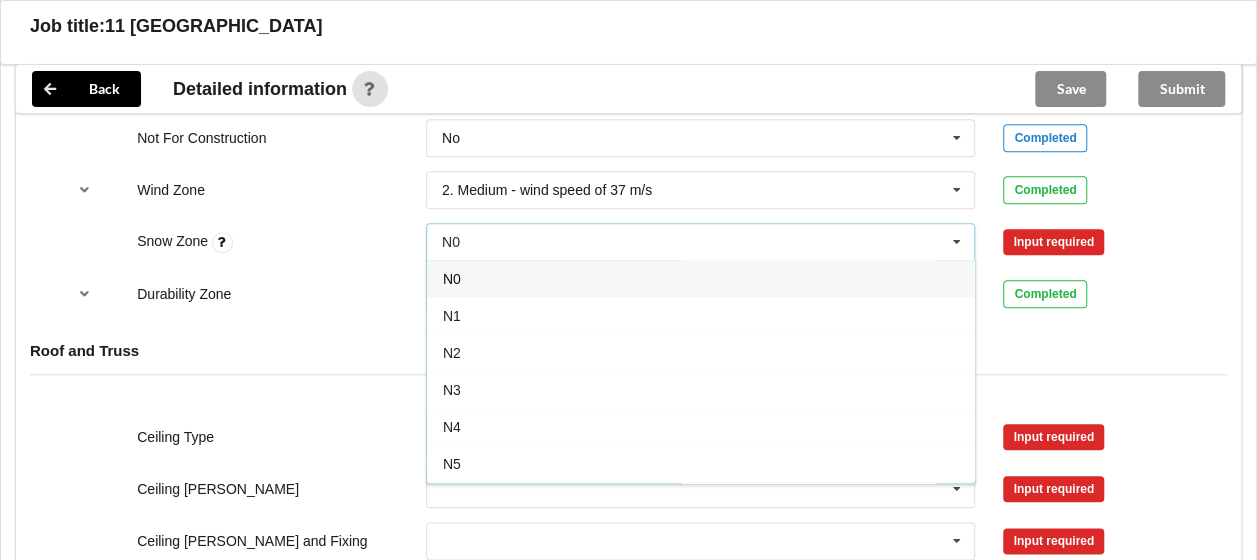 click on "N0" at bounding box center [701, 278] 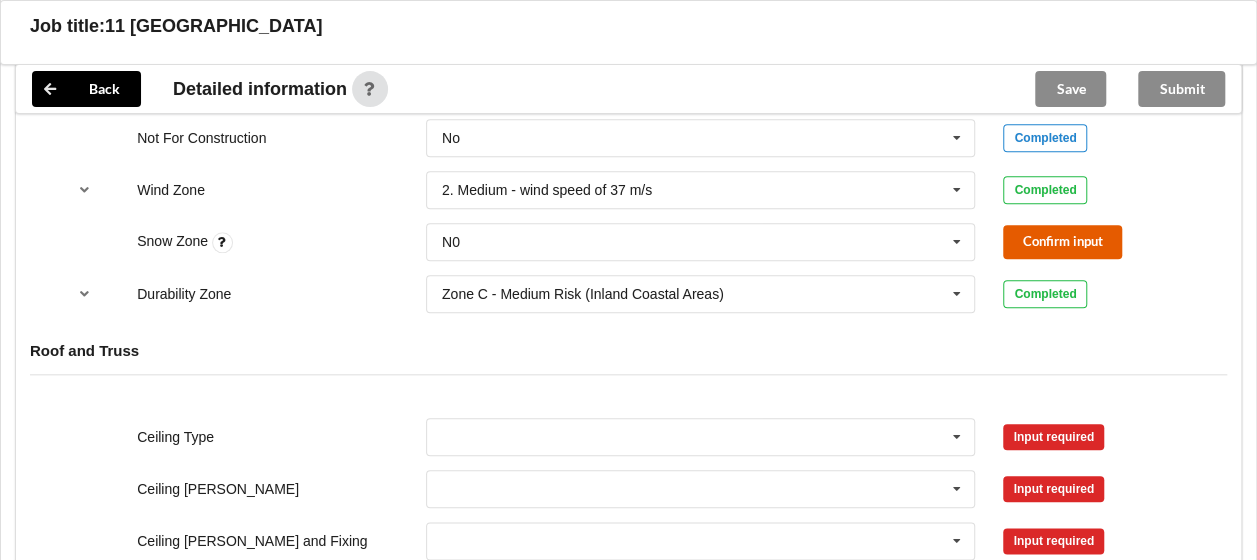 click on "Confirm input" at bounding box center [1062, 241] 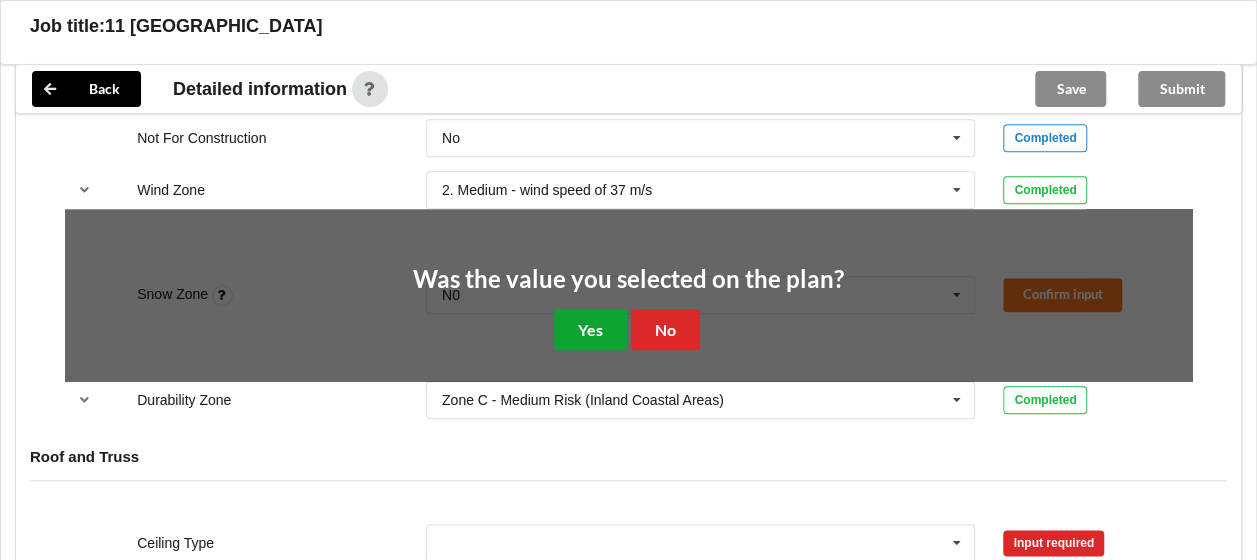click on "Yes" at bounding box center [590, 329] 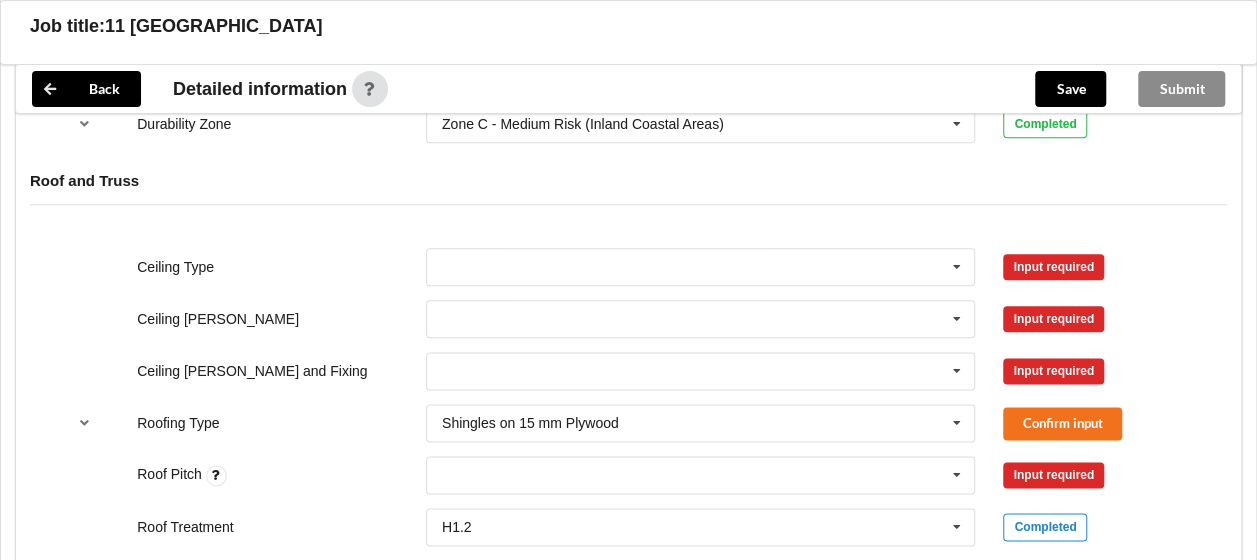 scroll, scrollTop: 1100, scrollLeft: 0, axis: vertical 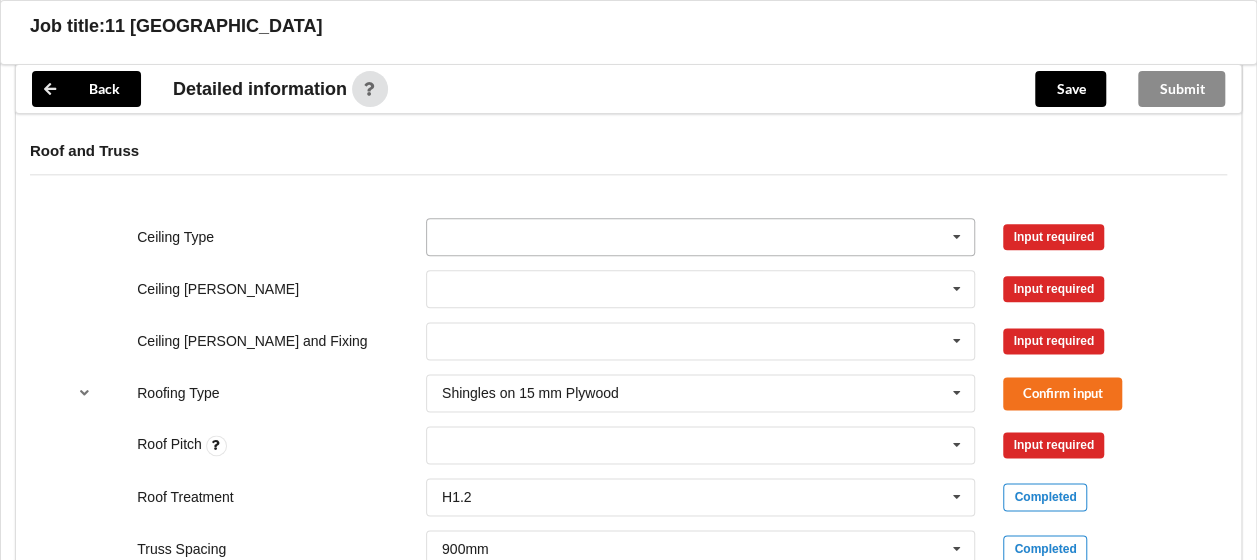 click at bounding box center (702, 237) 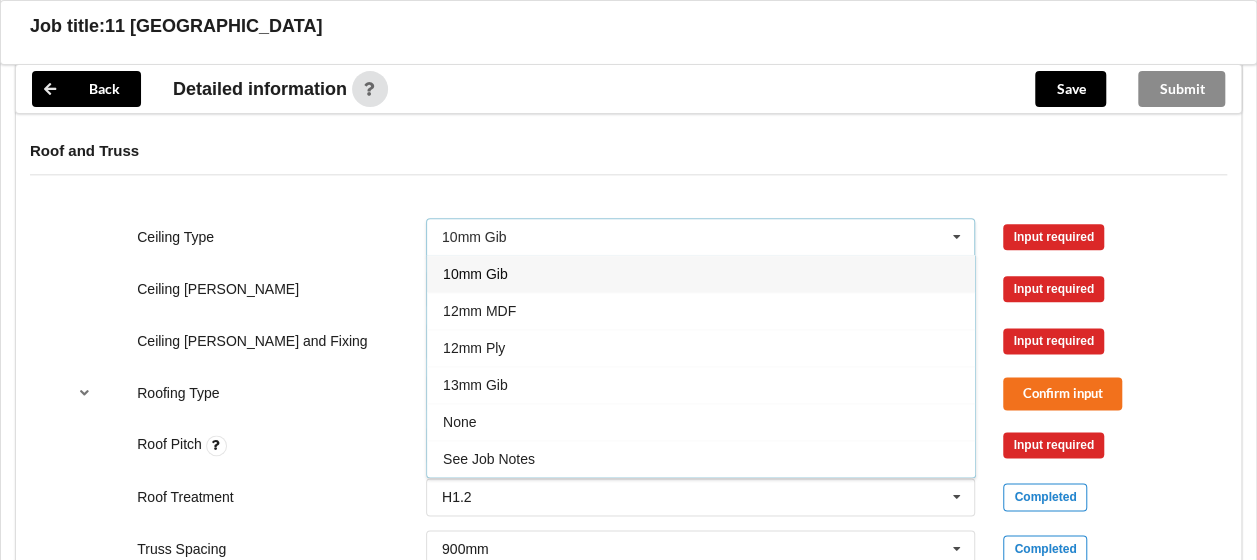 click on "10mm Gib" at bounding box center (701, 273) 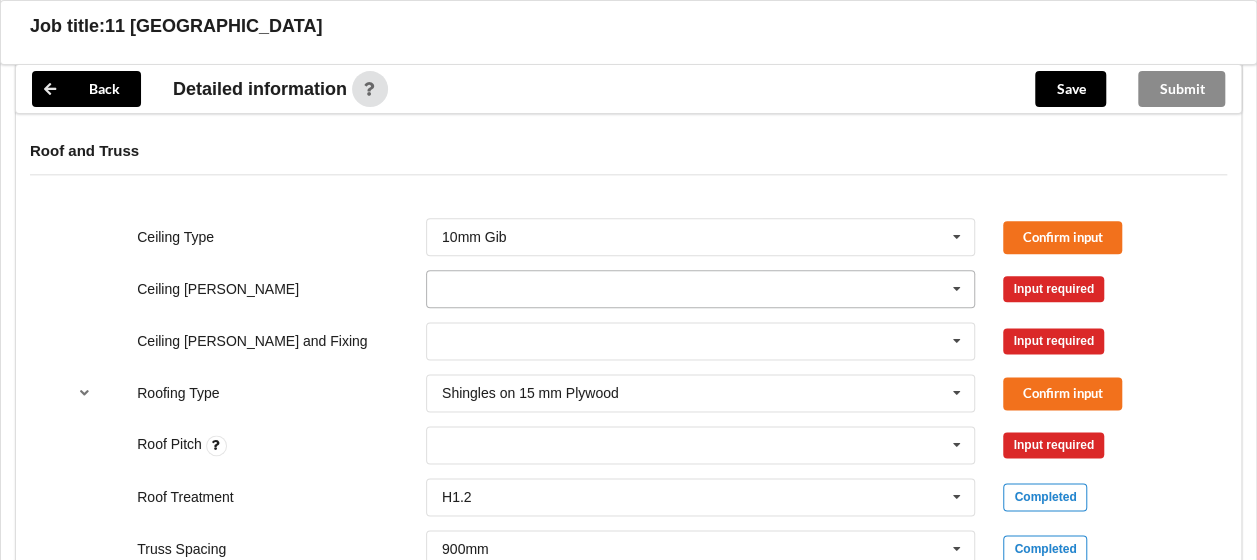 click at bounding box center [702, 289] 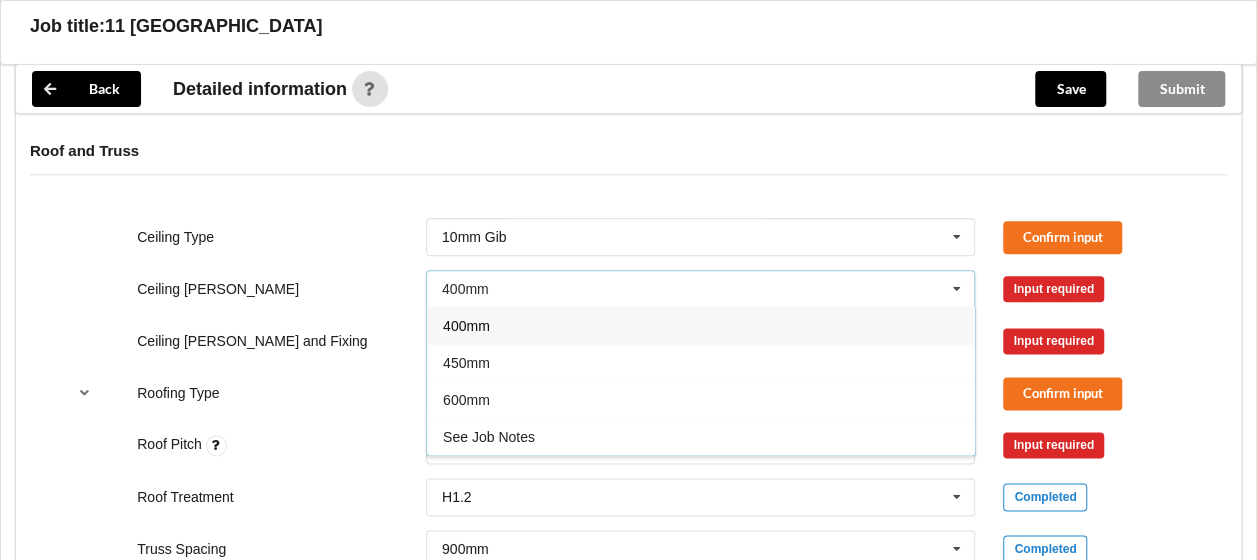 click on "400mm" at bounding box center [701, 325] 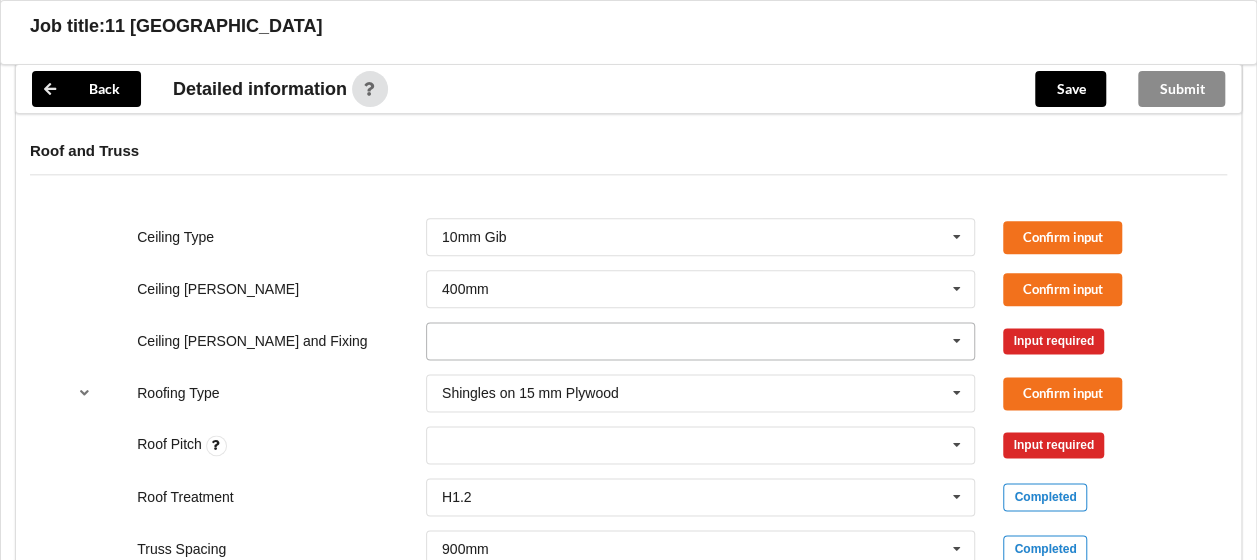 click at bounding box center [702, 341] 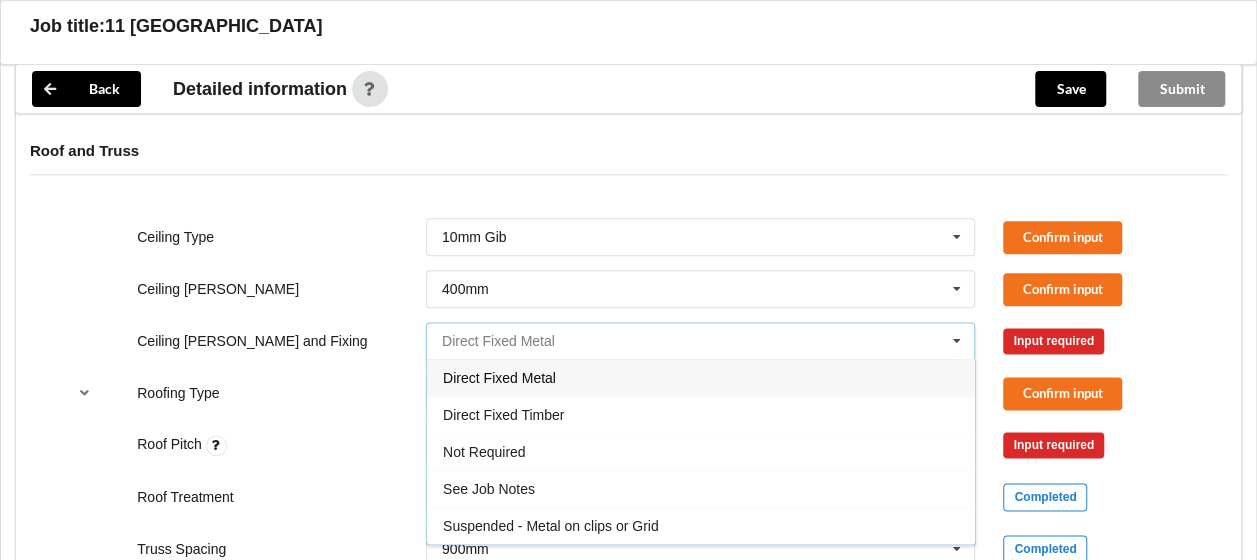 click at bounding box center (702, 341) 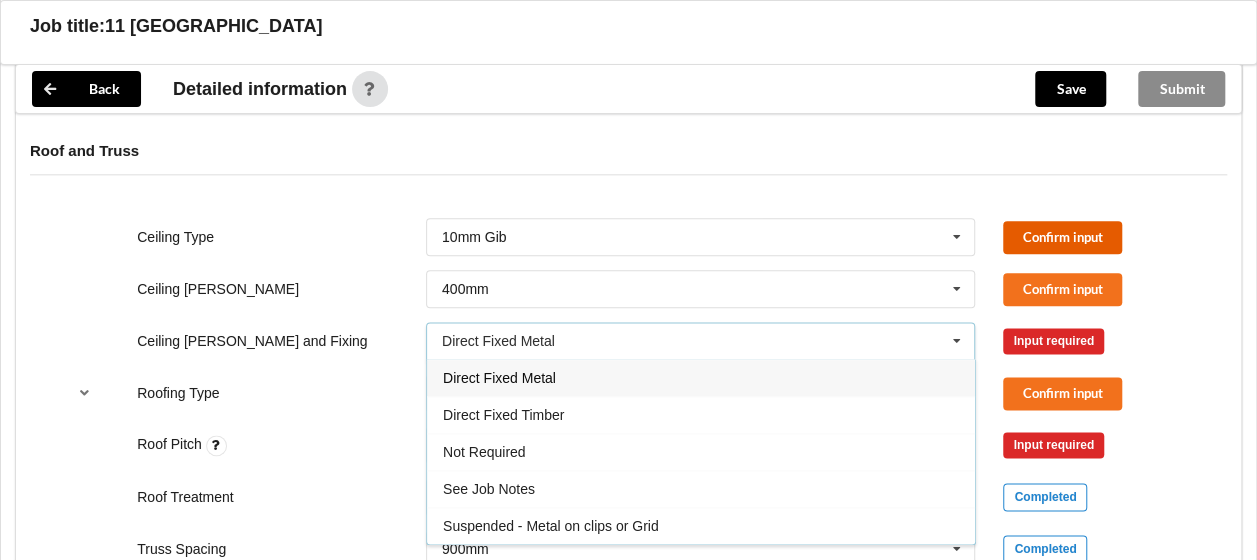 click on "Confirm input" at bounding box center [1062, 237] 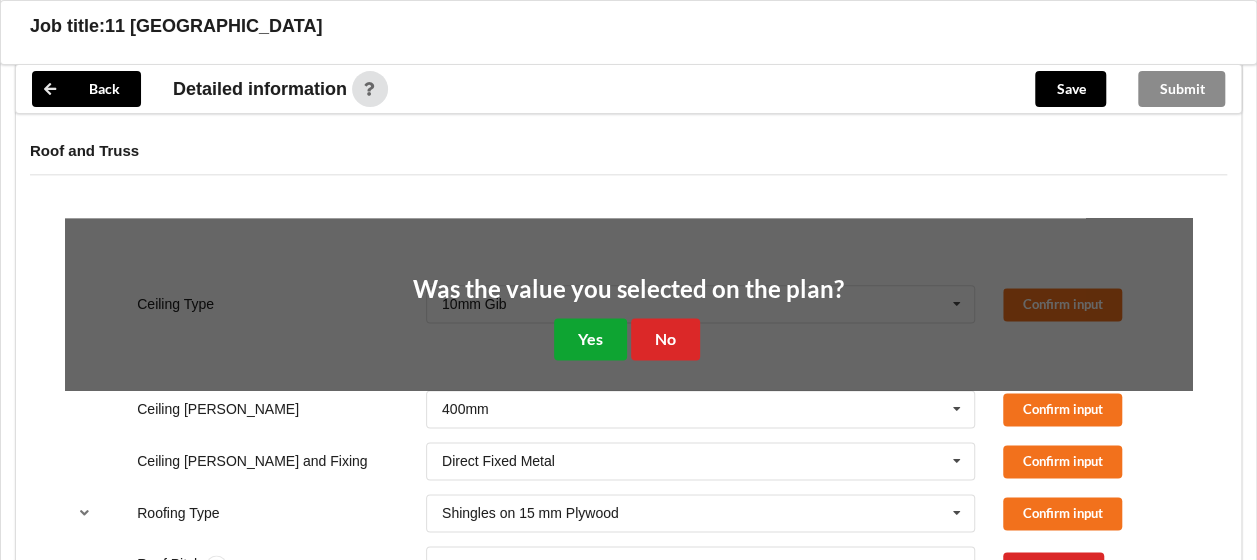 click on "Yes" at bounding box center [590, 338] 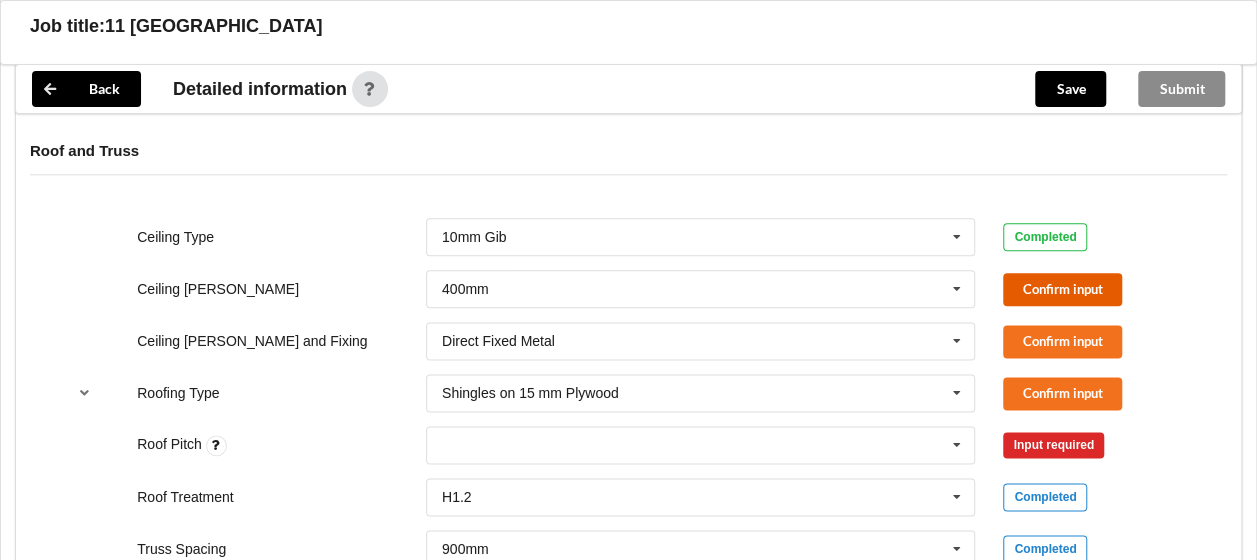 click on "Confirm input" at bounding box center [1062, 289] 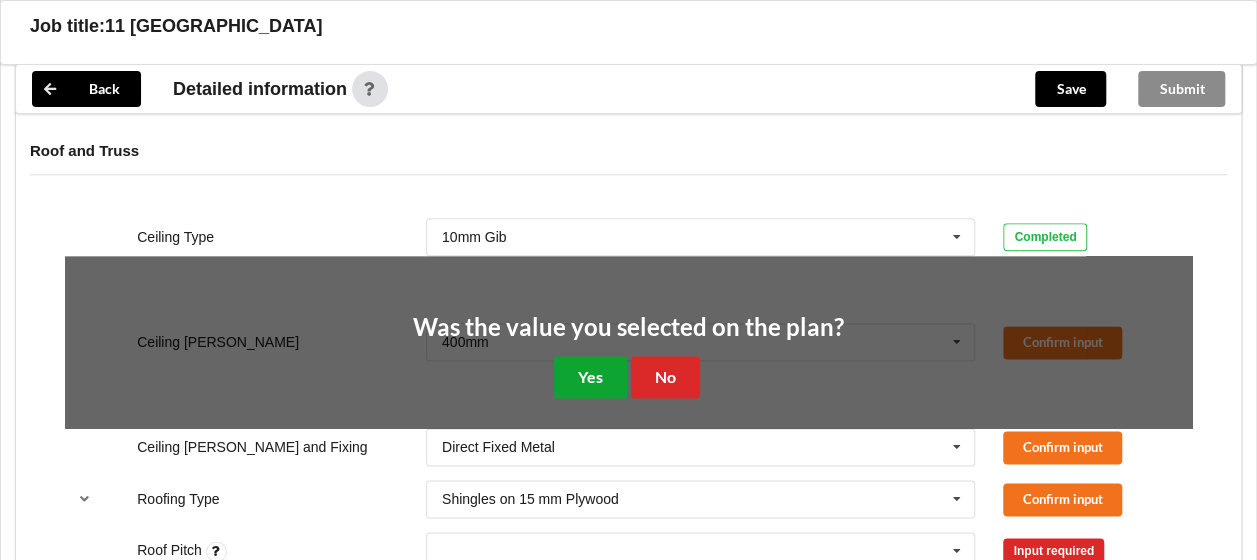 click on "Yes" at bounding box center (590, 376) 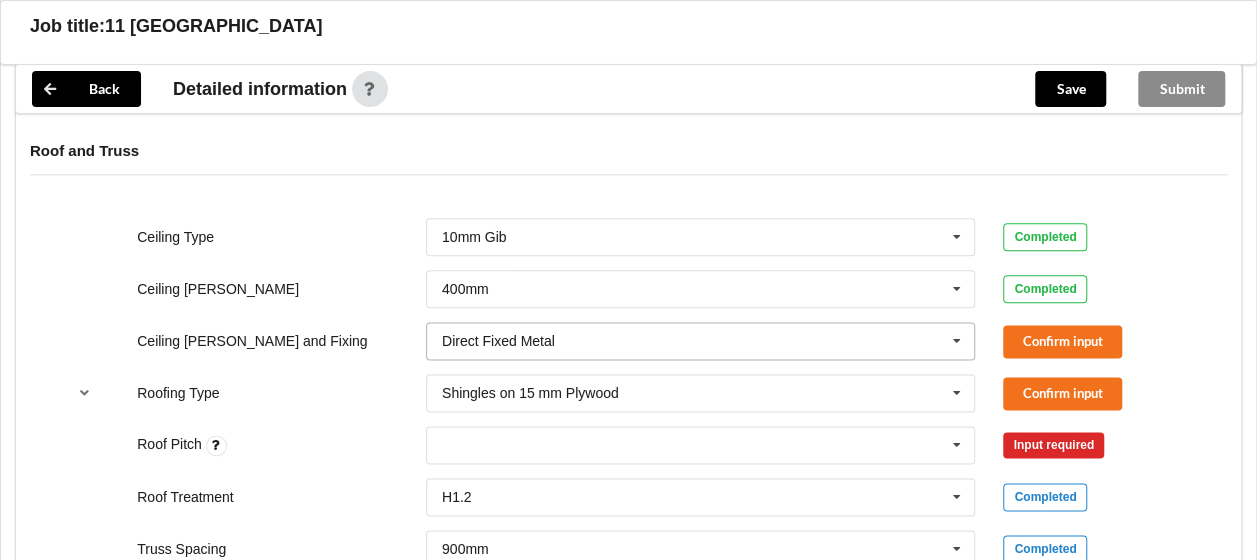 click at bounding box center [702, 341] 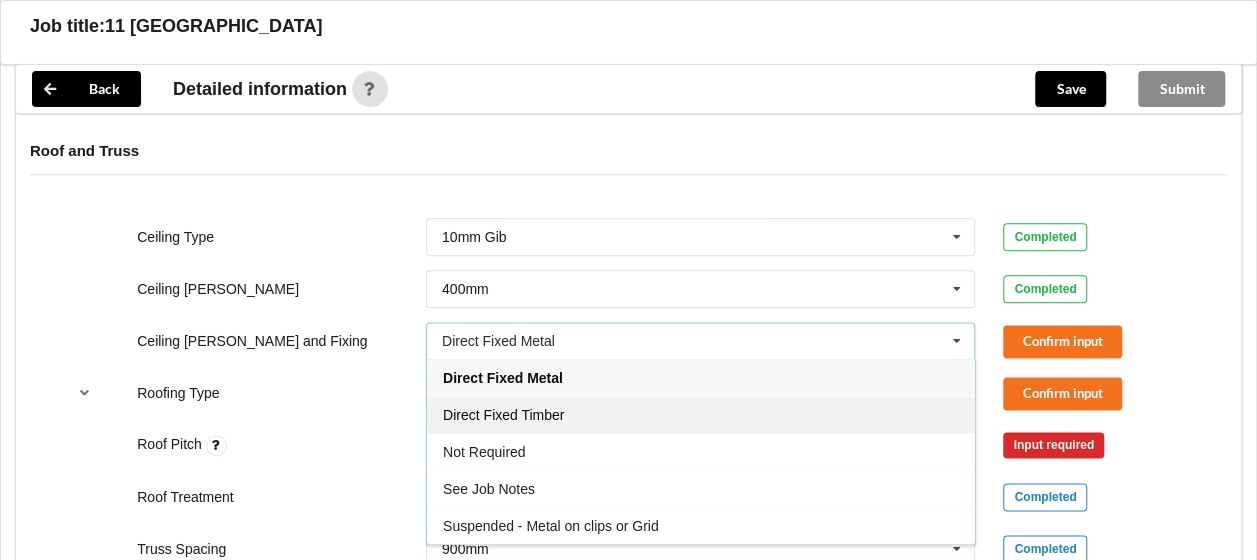 click on "Direct Fixed Timber" at bounding box center [503, 415] 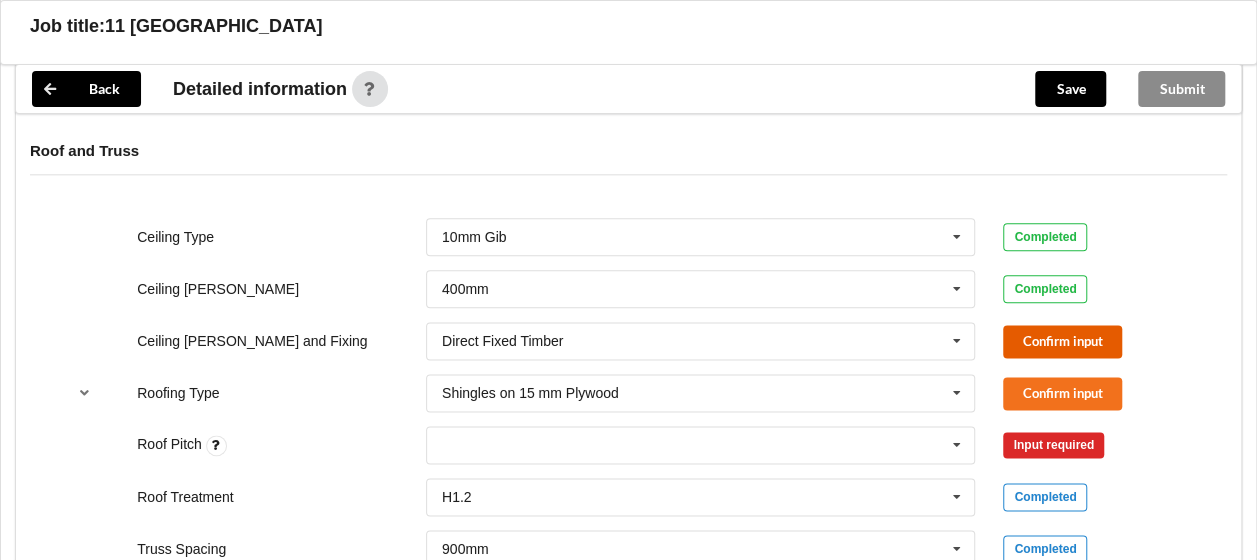 click on "Confirm input" at bounding box center [1062, 341] 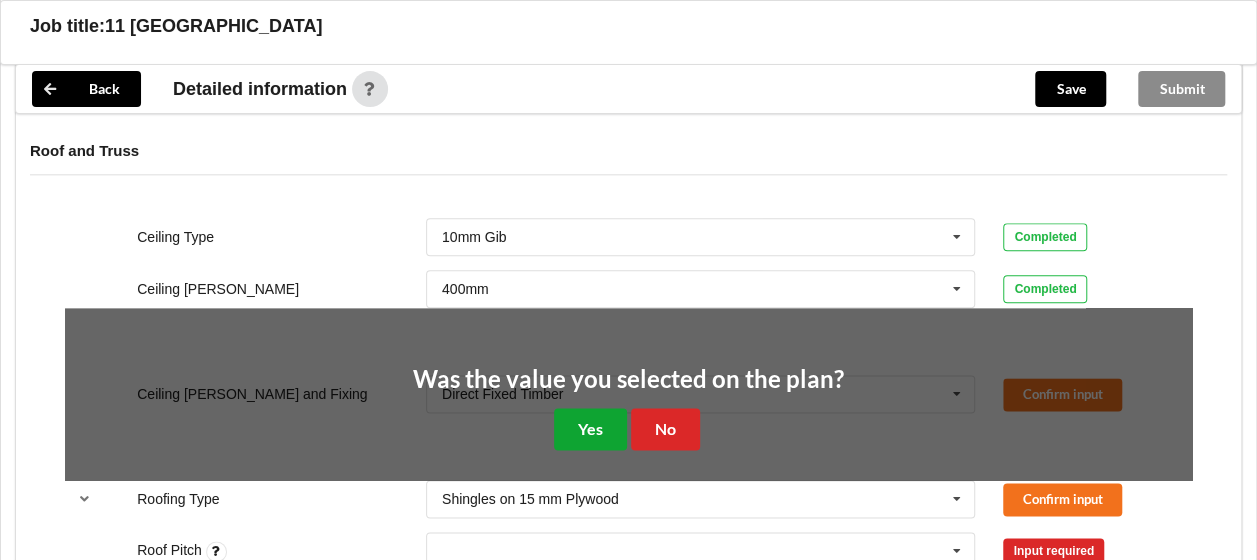 click on "Yes" at bounding box center (590, 428) 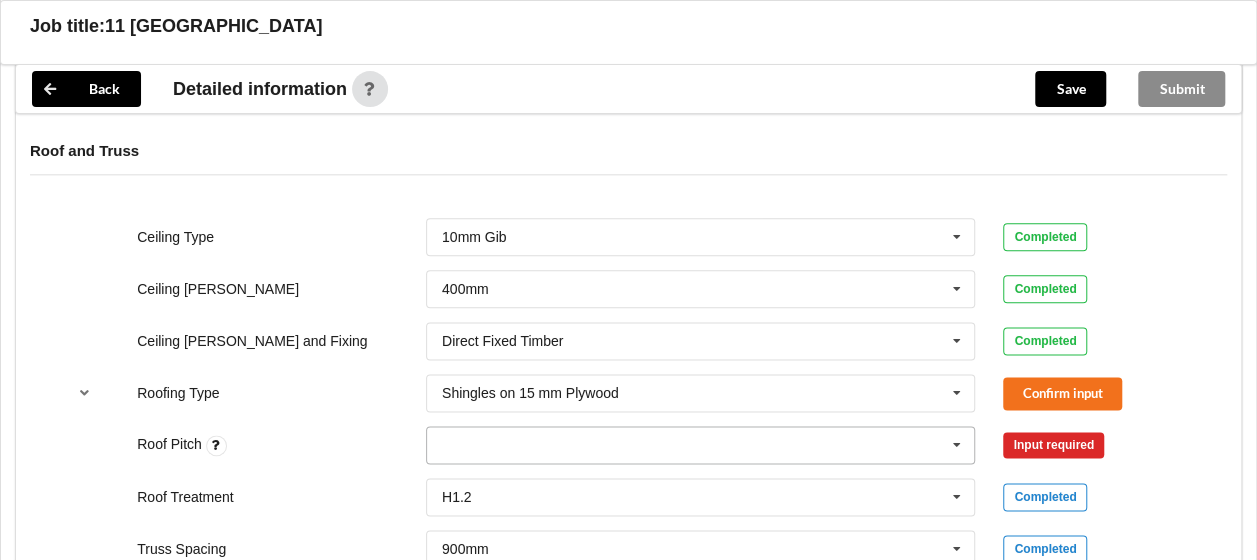 click on "None" at bounding box center [701, 445] 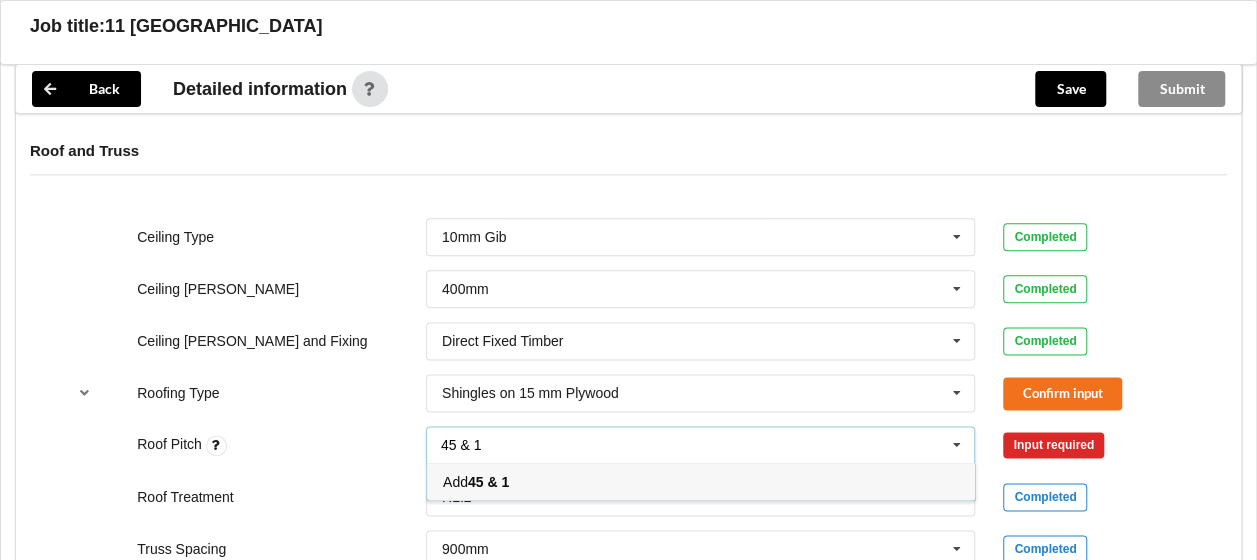 type on "45 & 10" 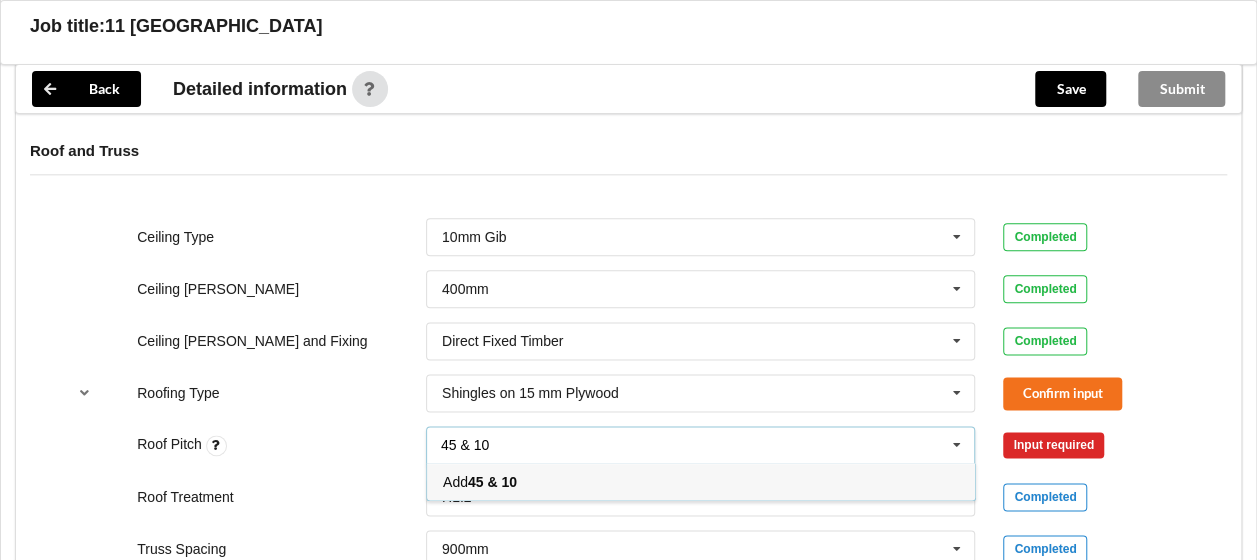 type 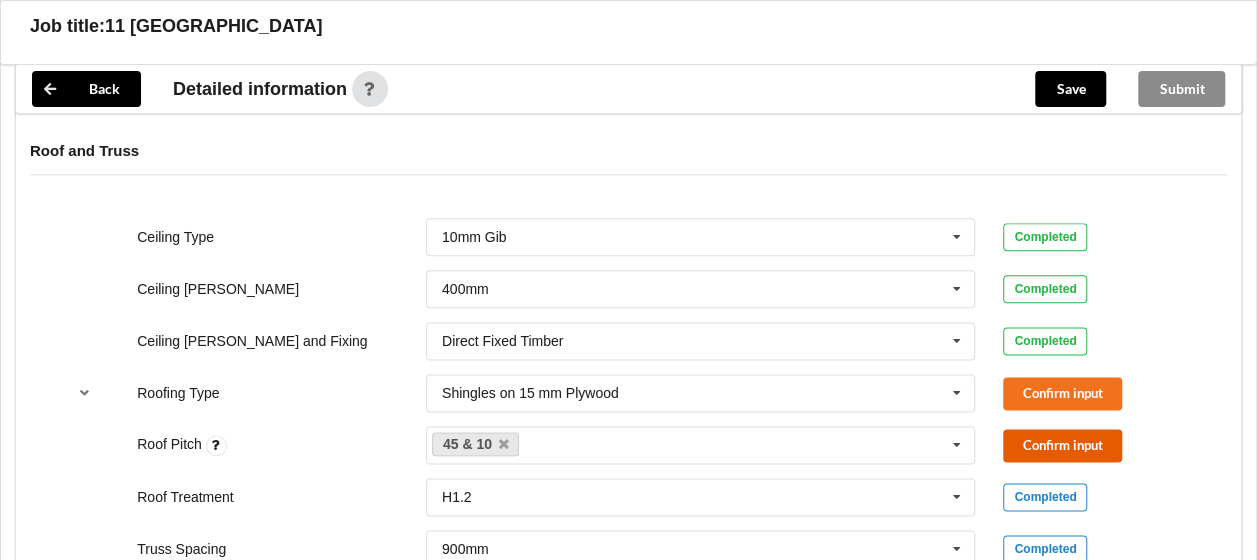 click on "Confirm input" at bounding box center [1062, 445] 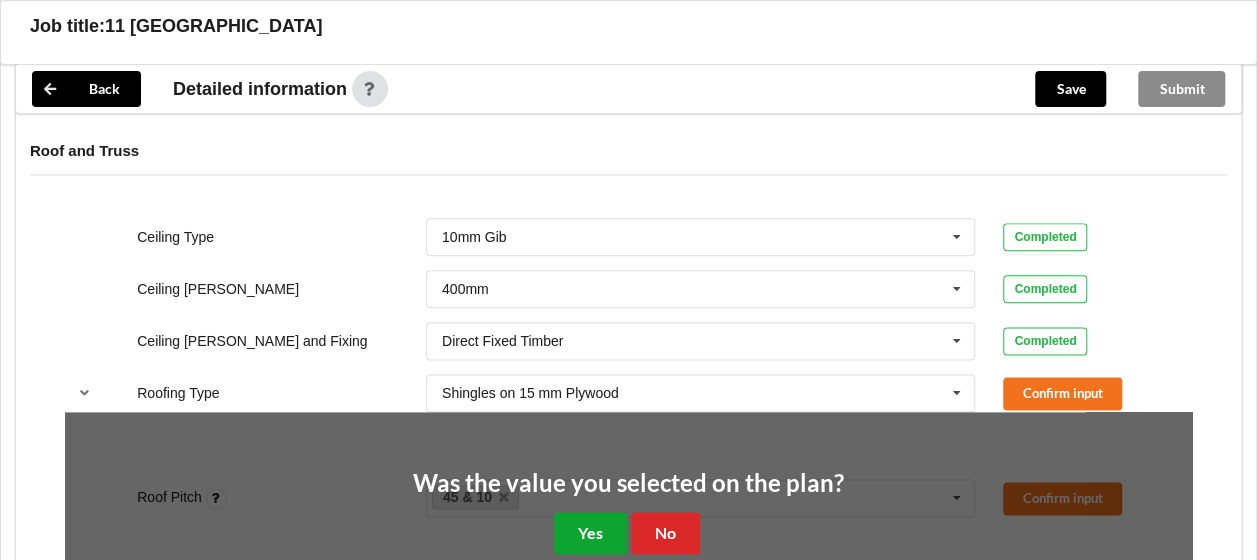 click on "Yes" at bounding box center [590, 532] 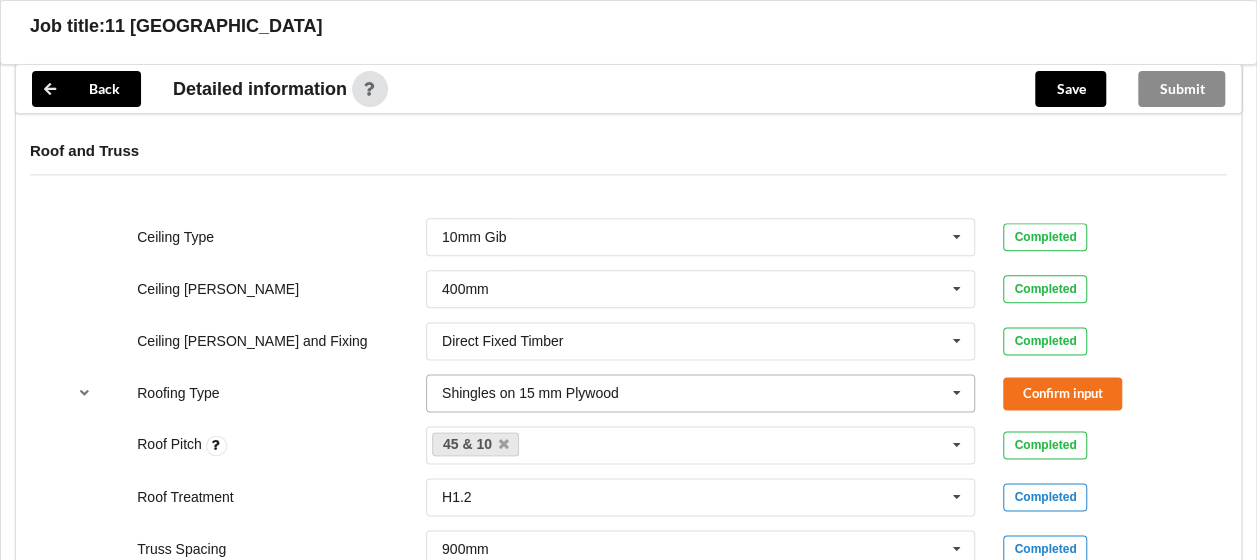 click at bounding box center (702, 393) 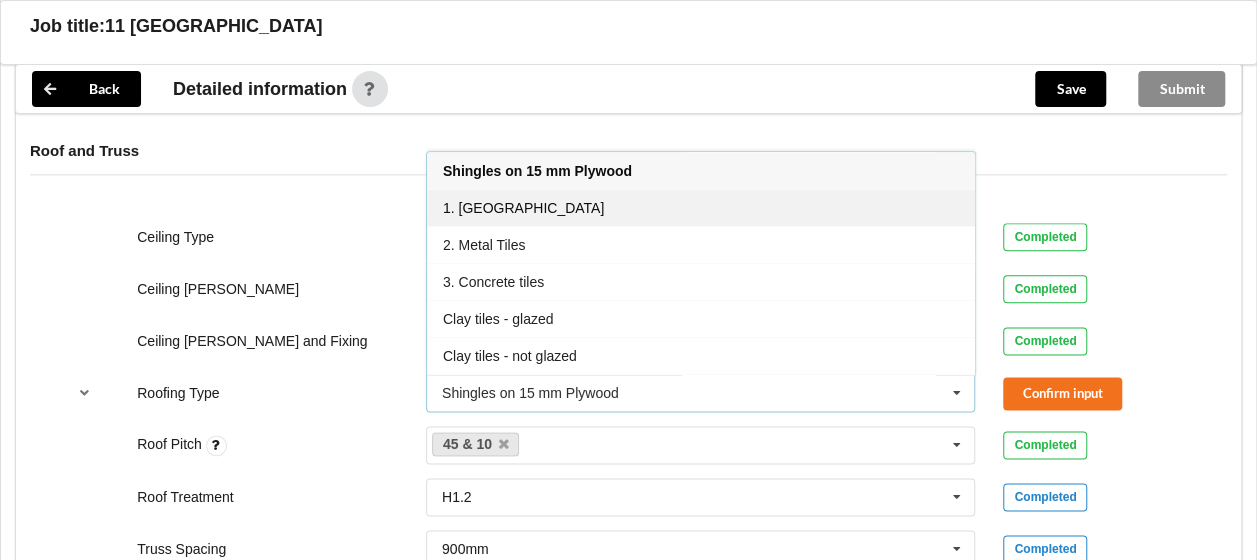 click on "1. [GEOGRAPHIC_DATA]" at bounding box center (701, 207) 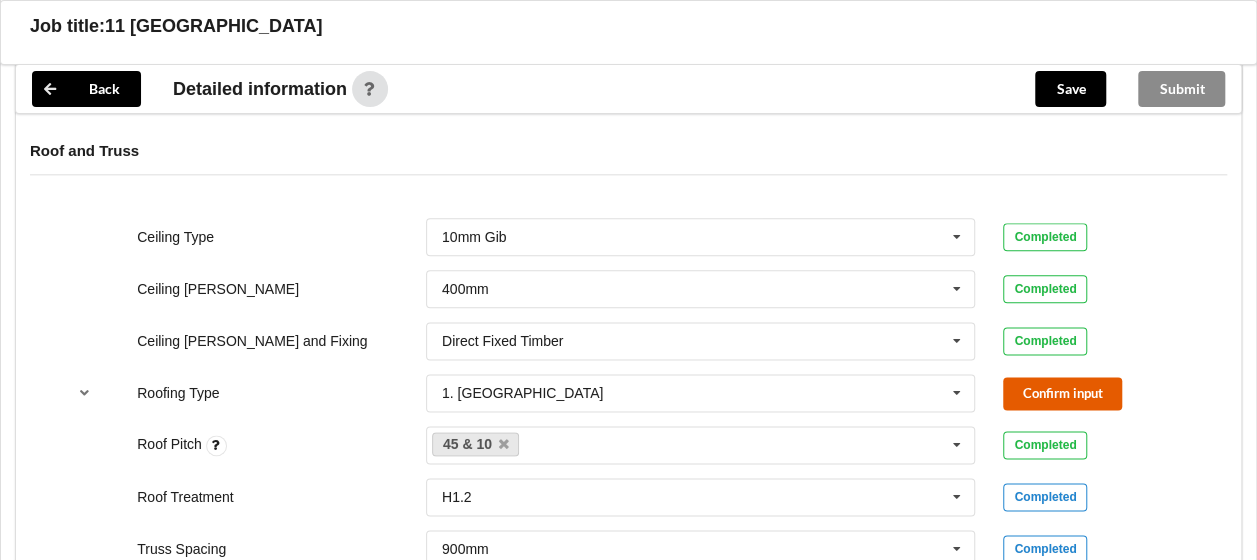 click on "Confirm input" at bounding box center (1062, 393) 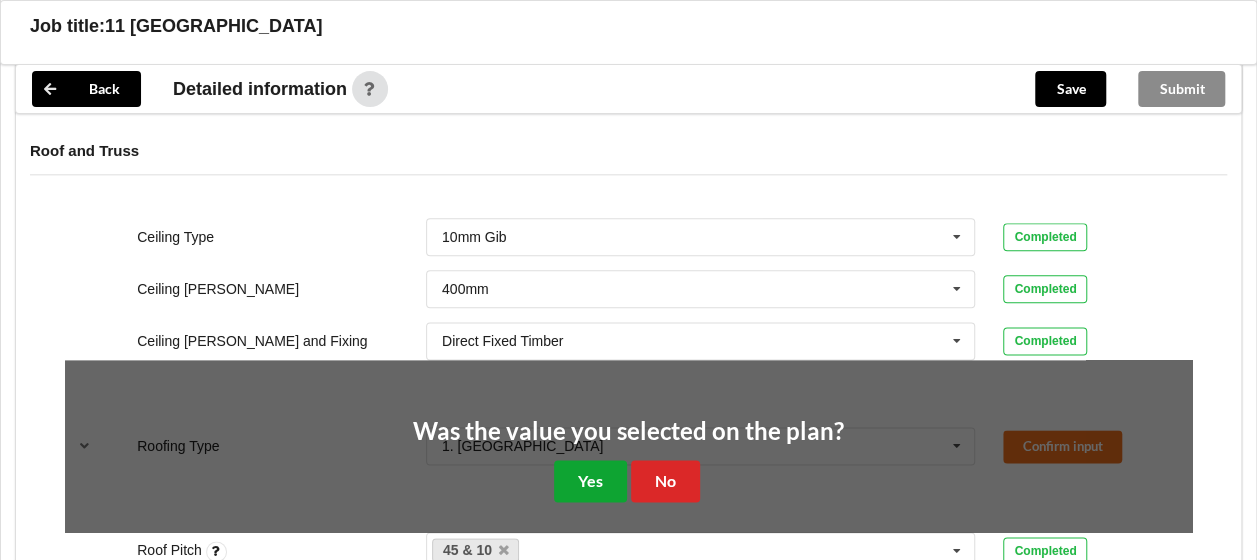 click on "Yes" at bounding box center [590, 480] 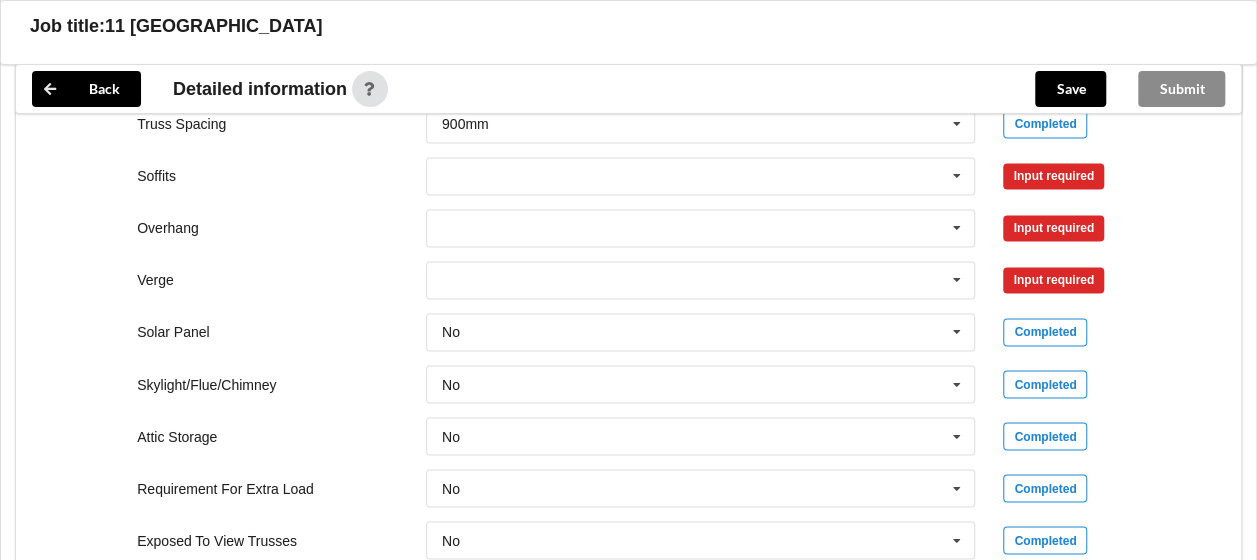 scroll, scrollTop: 1500, scrollLeft: 0, axis: vertical 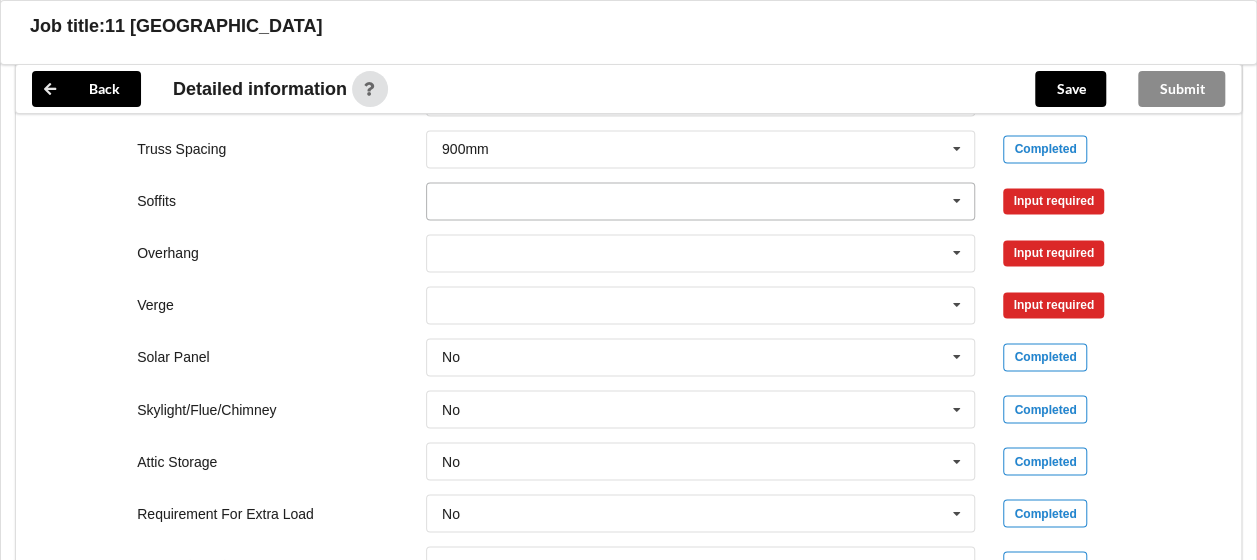 click at bounding box center [702, 201] 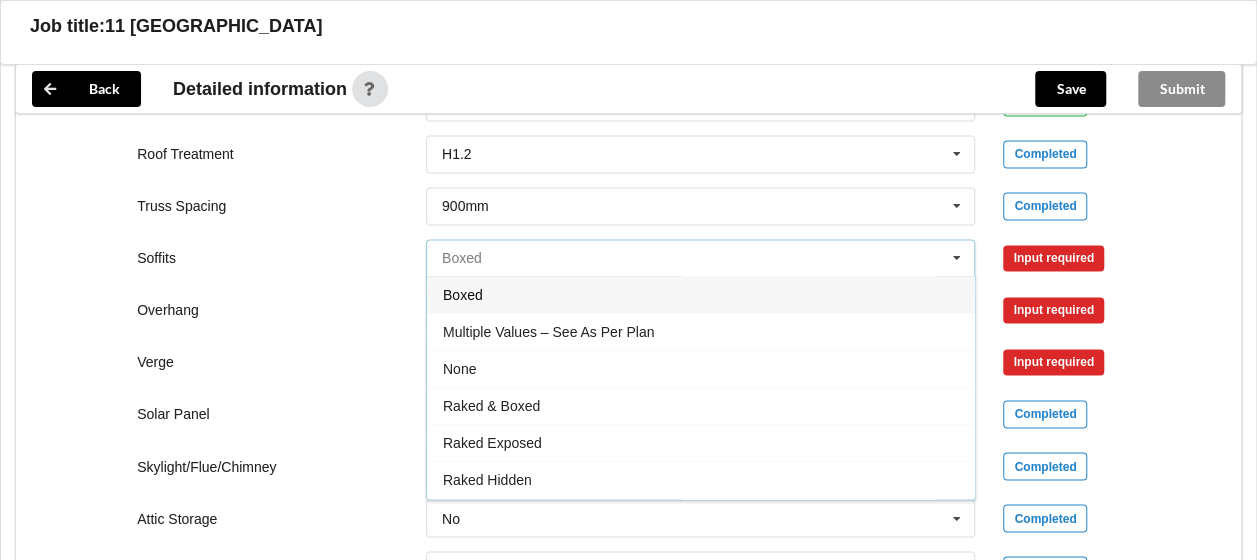 scroll, scrollTop: 1400, scrollLeft: 0, axis: vertical 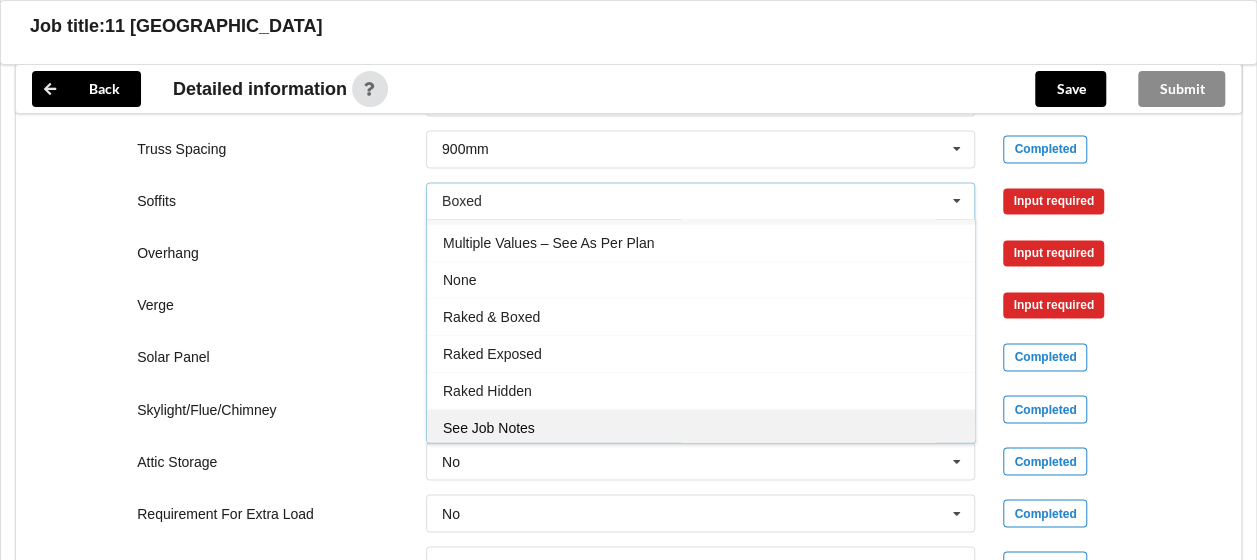 click on "See Job Notes" at bounding box center (701, 427) 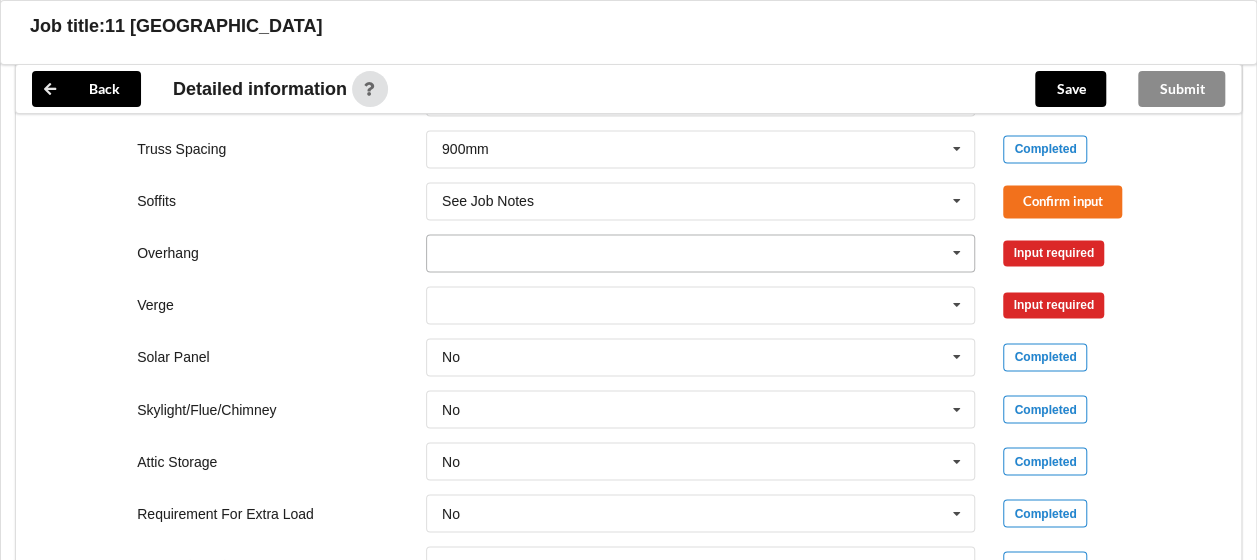 click at bounding box center (702, 253) 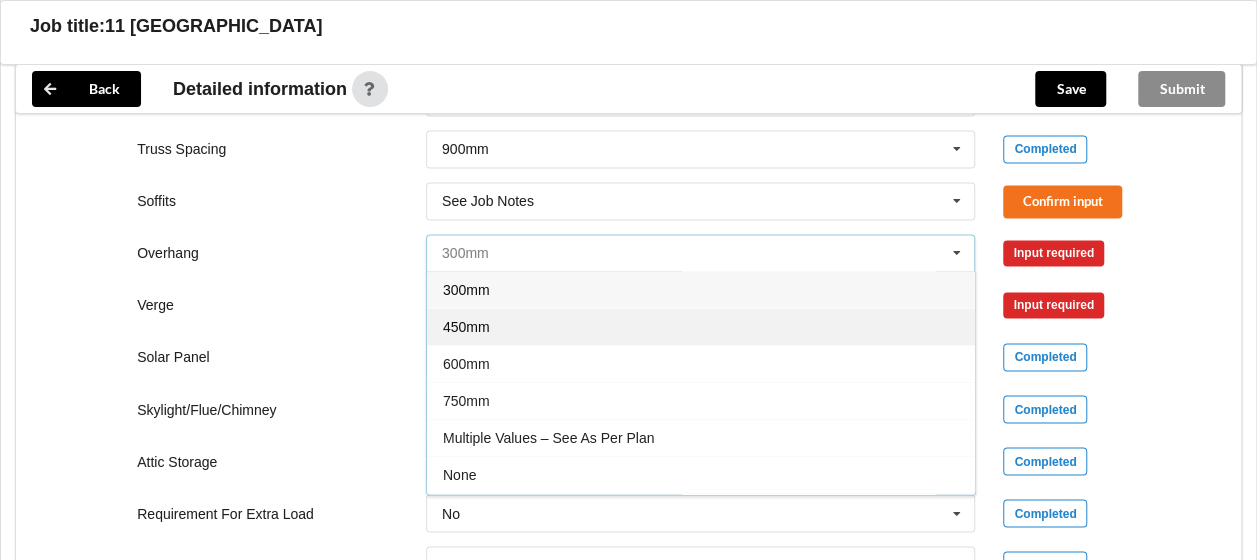 scroll, scrollTop: 32, scrollLeft: 0, axis: vertical 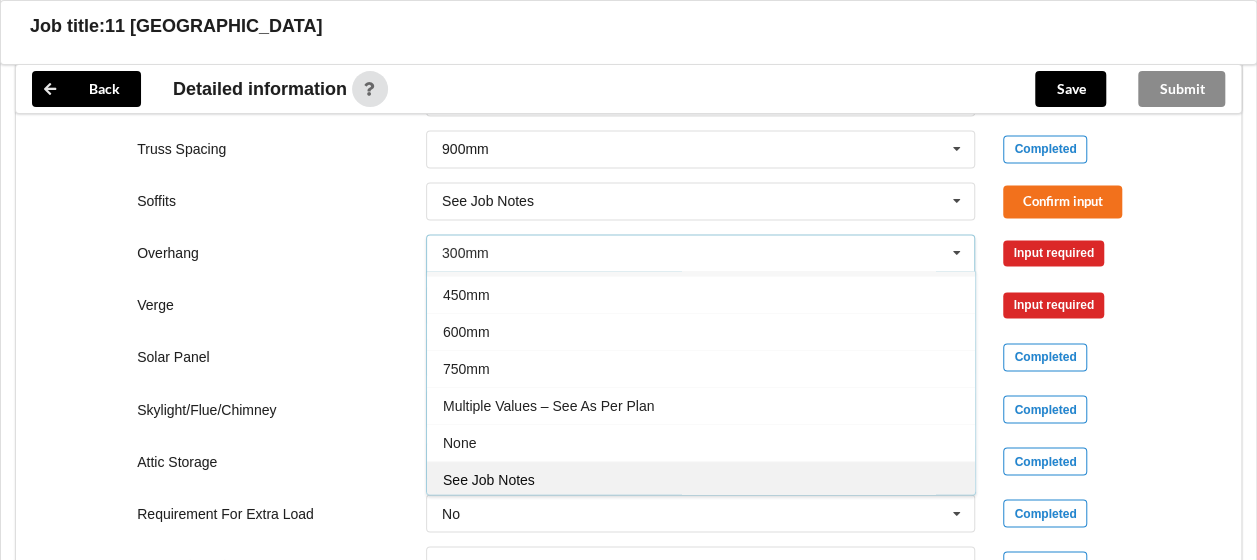 click on "See Job Notes" at bounding box center [701, 479] 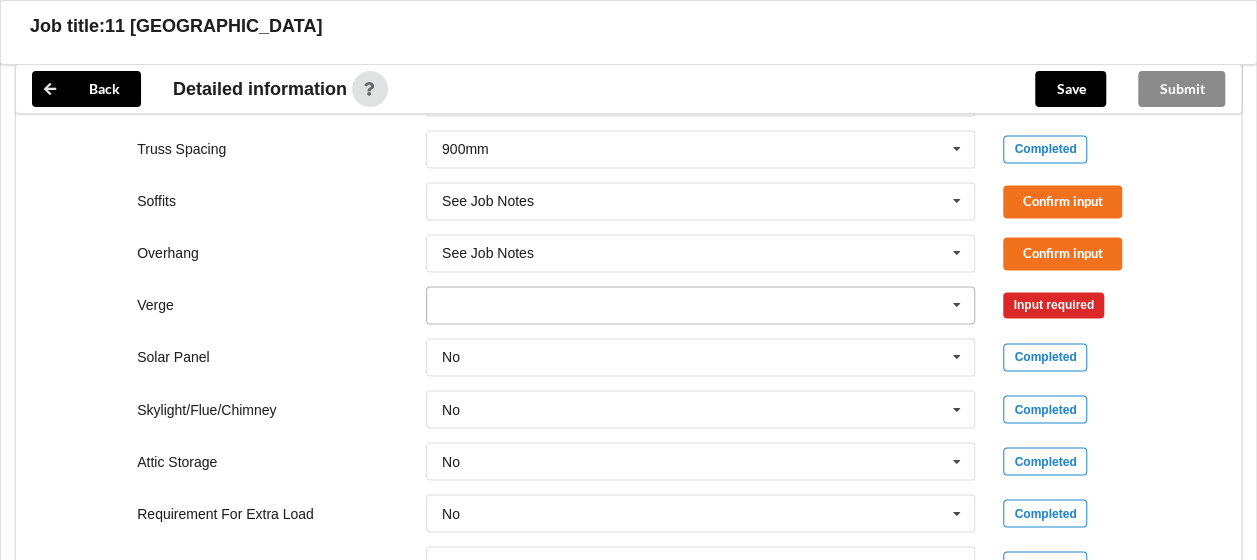 click at bounding box center (702, 305) 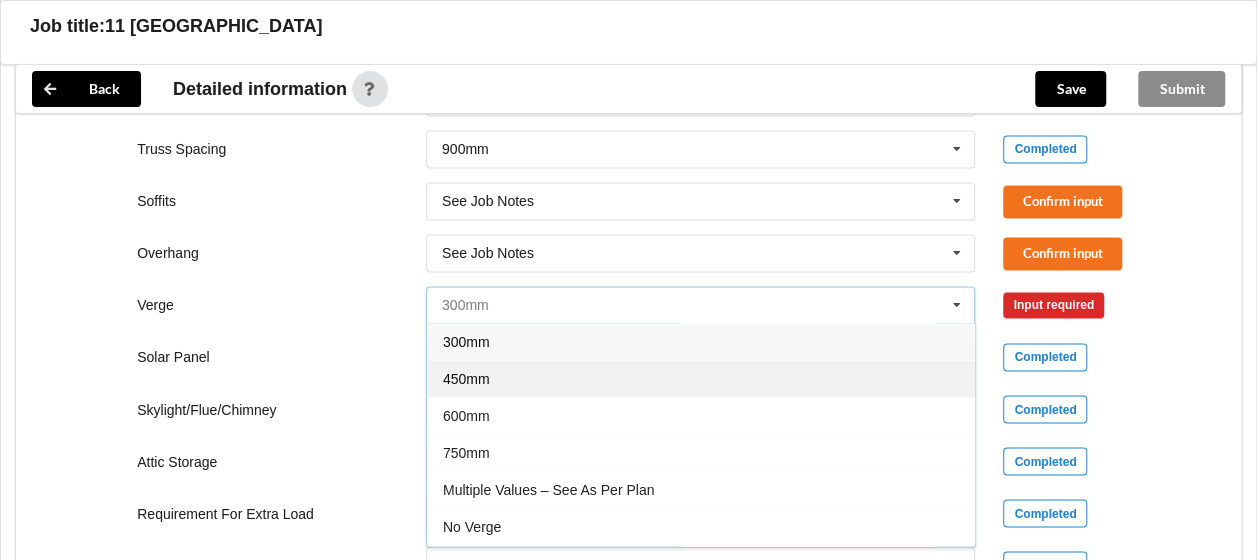 scroll, scrollTop: 32, scrollLeft: 0, axis: vertical 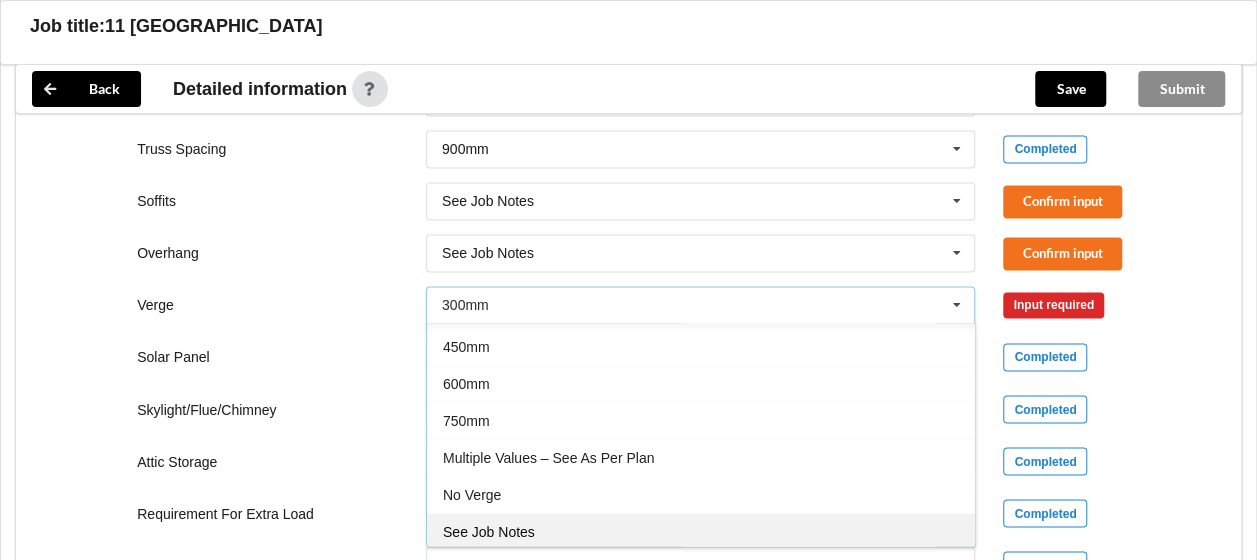 click on "See Job Notes" at bounding box center (489, 532) 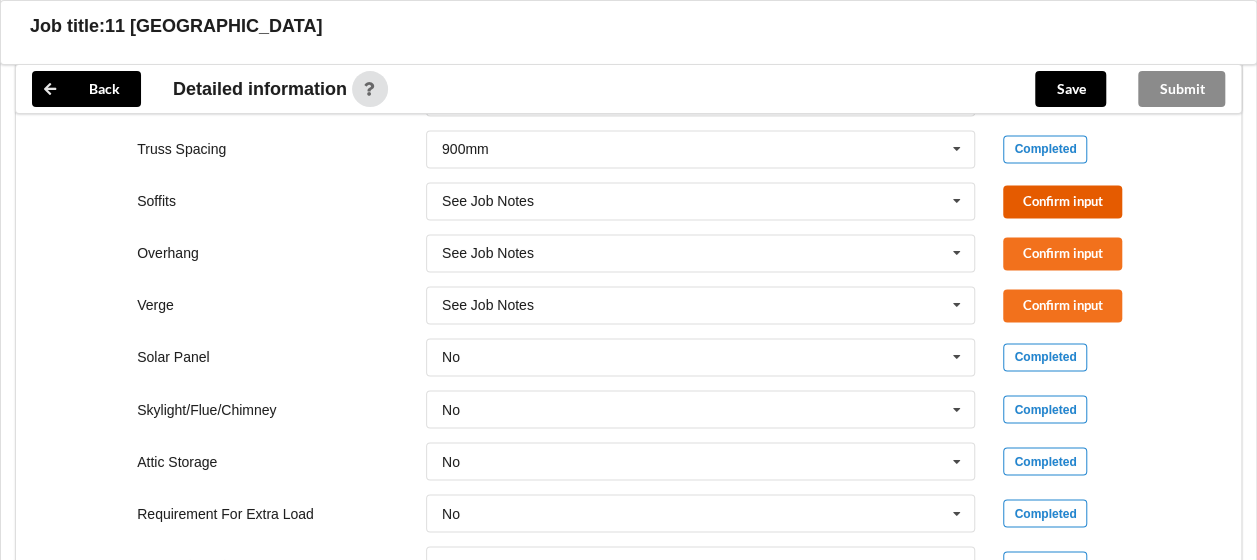 click on "Confirm input" at bounding box center [1062, 201] 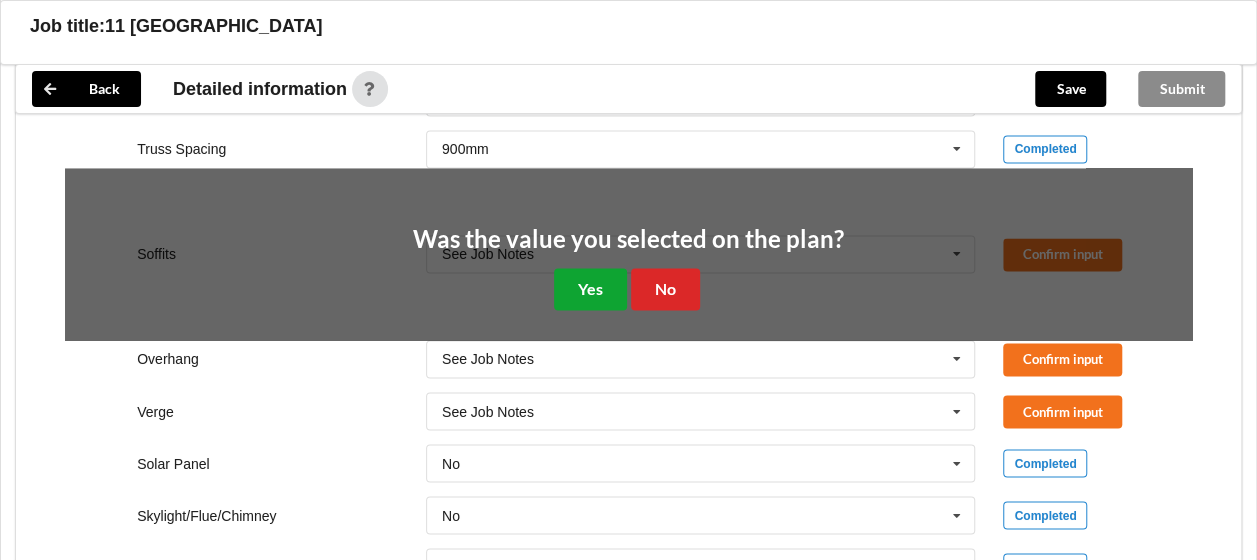click on "Yes" at bounding box center (590, 288) 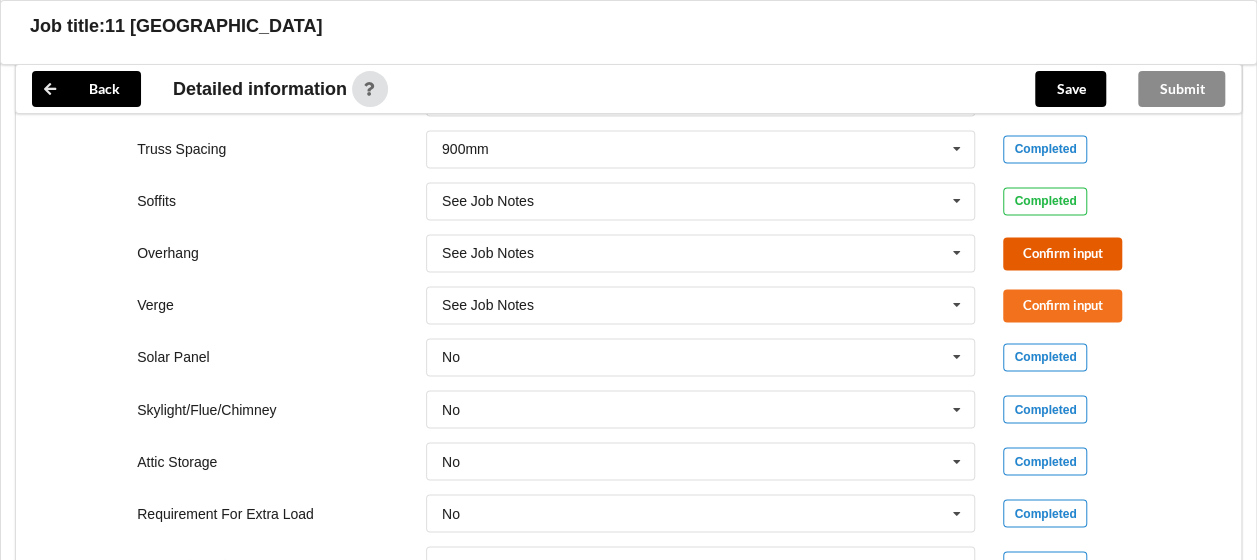 click on "Confirm input" at bounding box center (1062, 253) 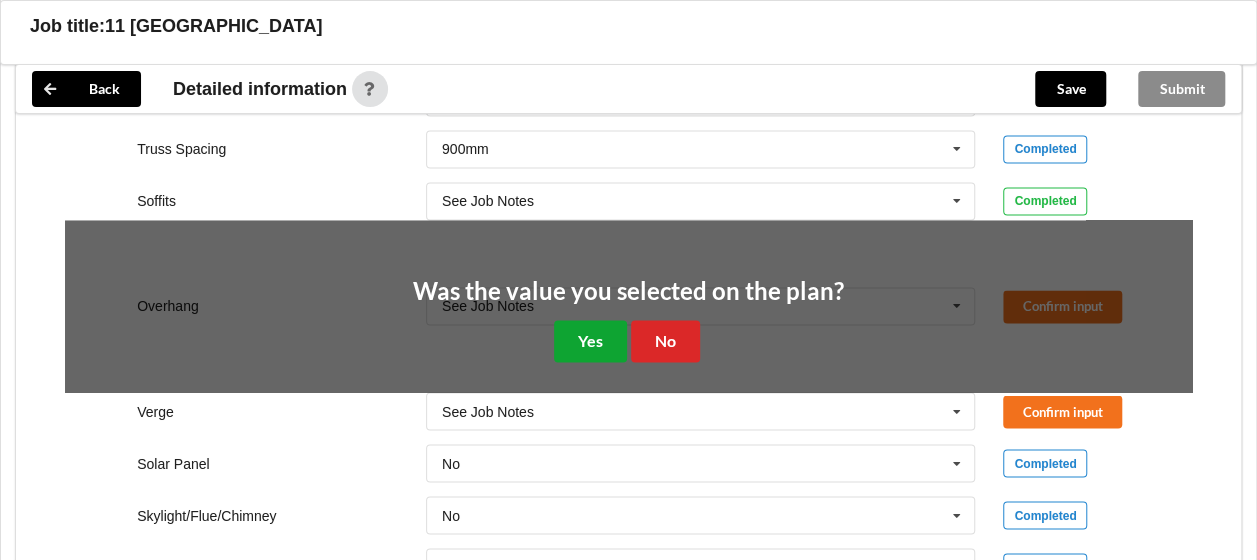 click on "Yes" at bounding box center (590, 340) 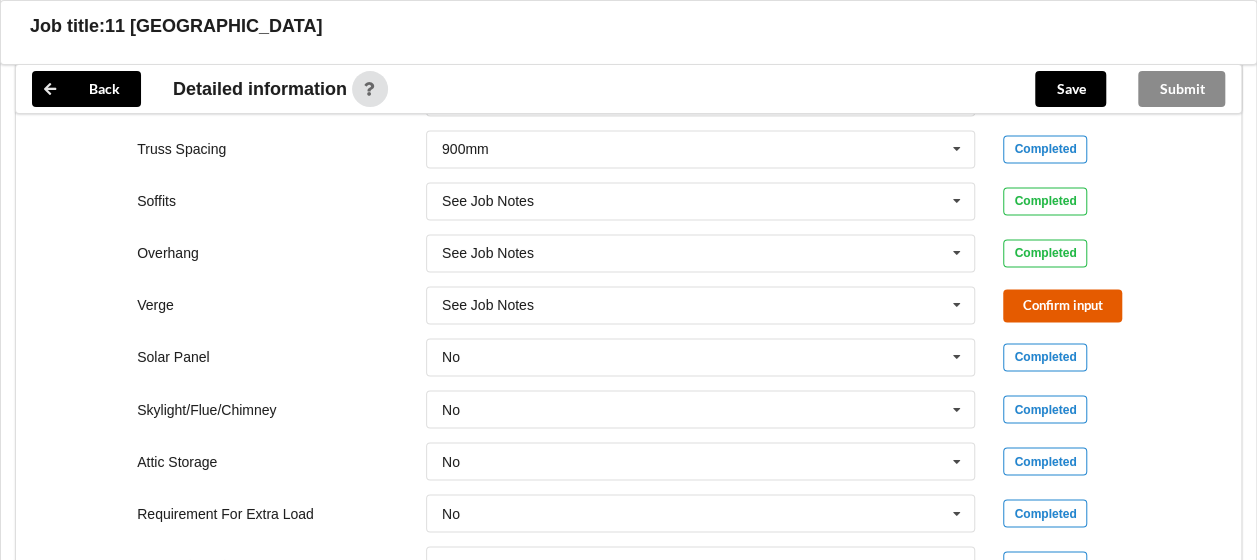 click on "Confirm input" at bounding box center (1062, 305) 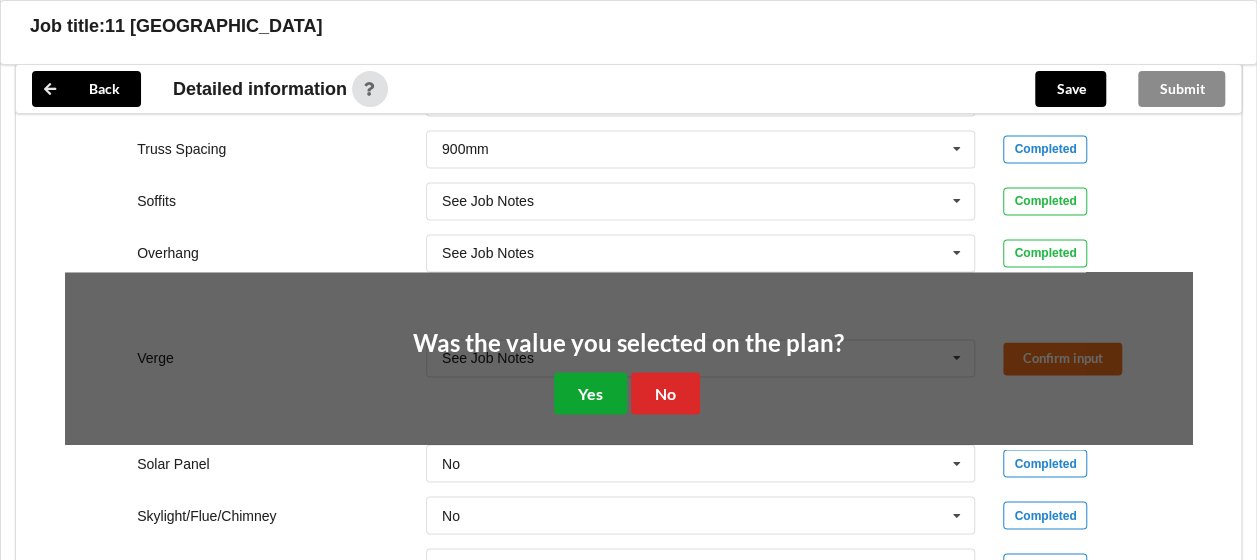 click on "Yes" at bounding box center (590, 392) 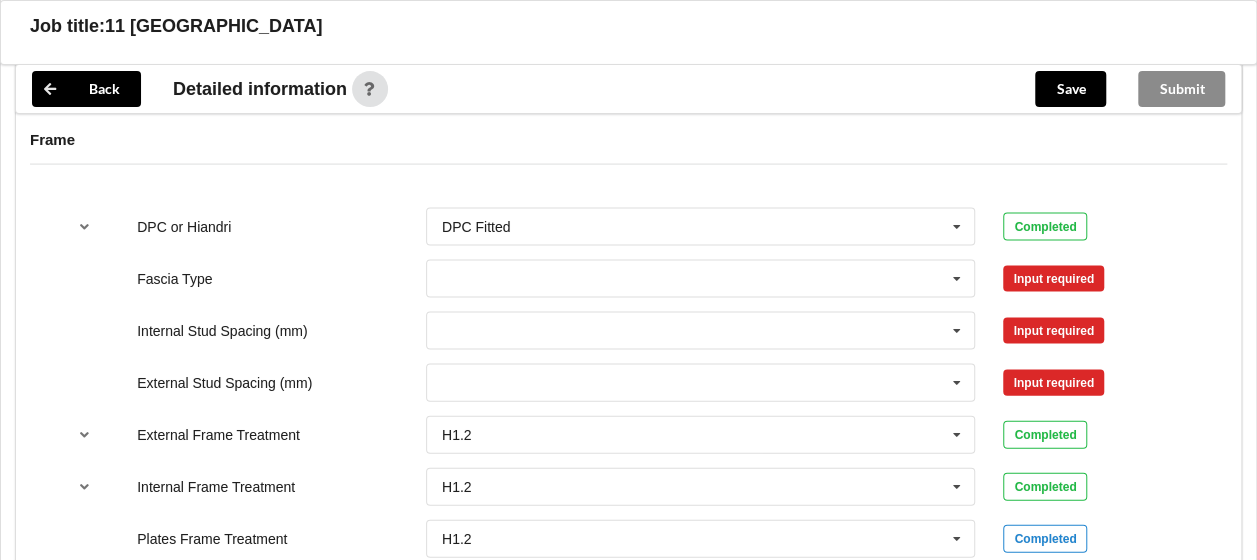 scroll, scrollTop: 2000, scrollLeft: 0, axis: vertical 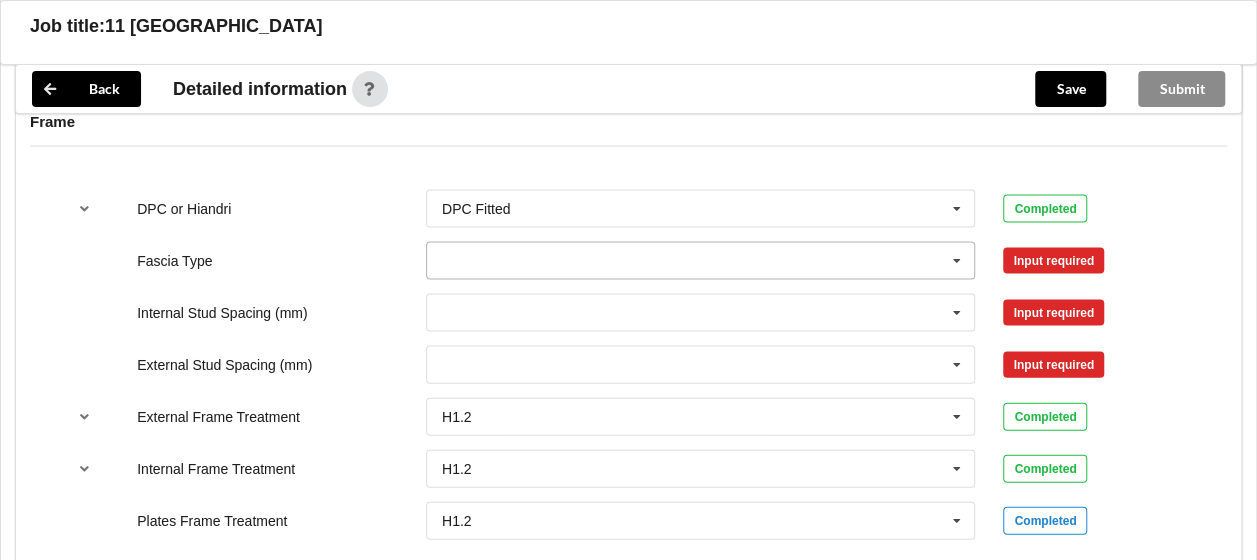 click at bounding box center [702, 261] 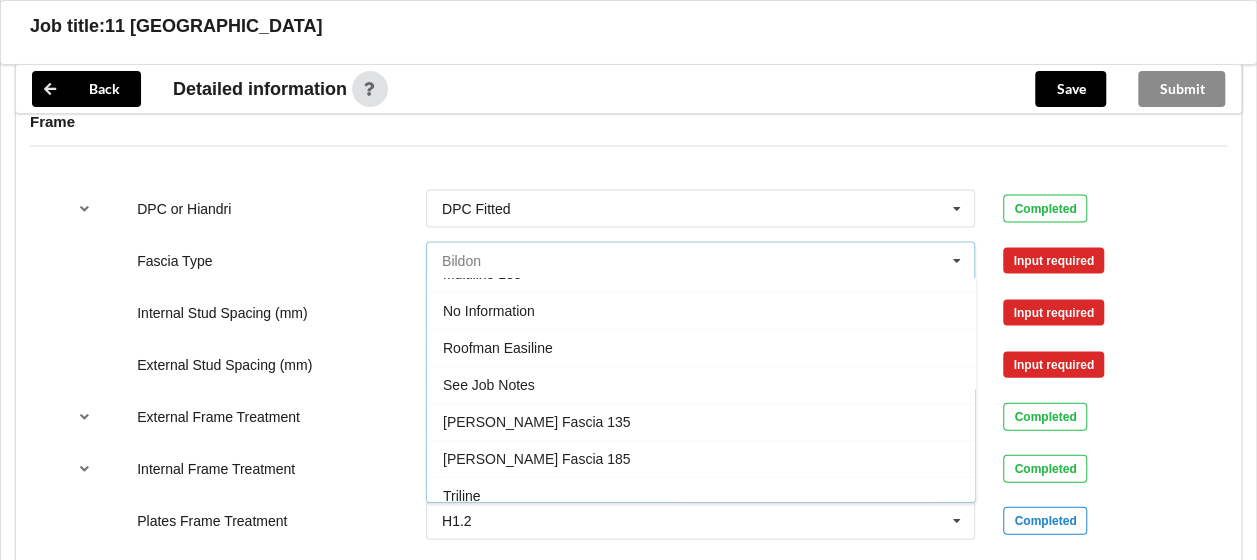 scroll, scrollTop: 656, scrollLeft: 0, axis: vertical 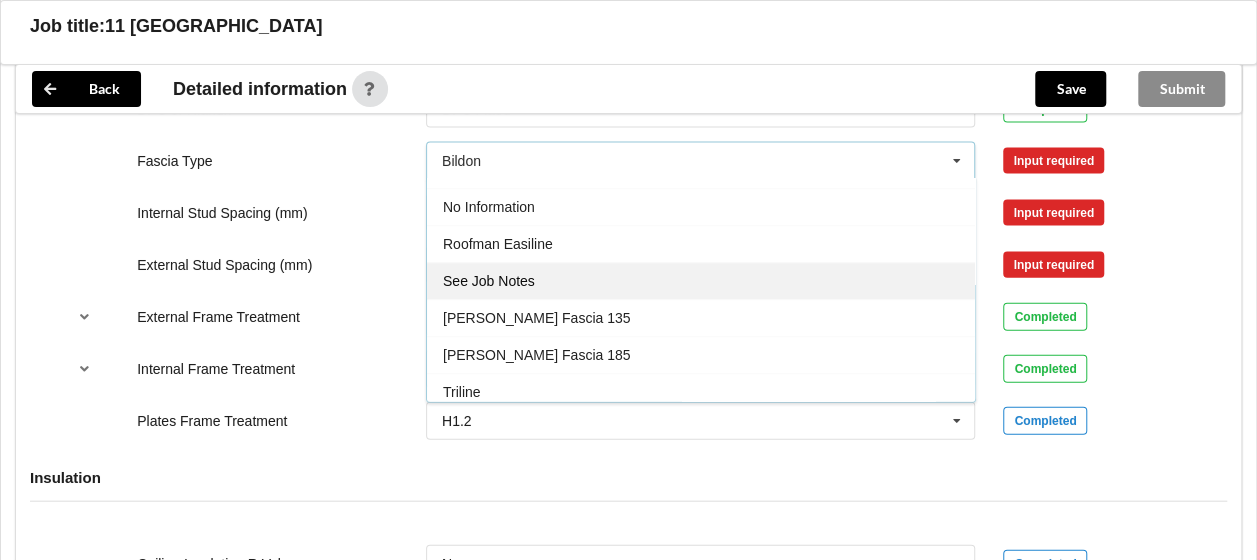click on "See Job Notes" at bounding box center (701, 281) 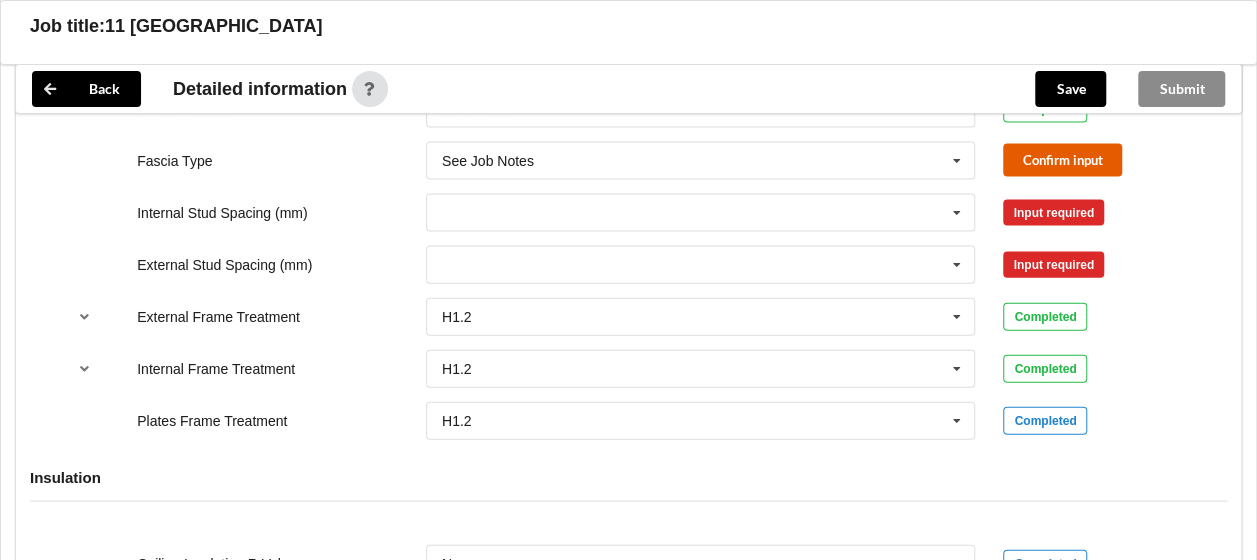 click on "Confirm input" at bounding box center (1062, 160) 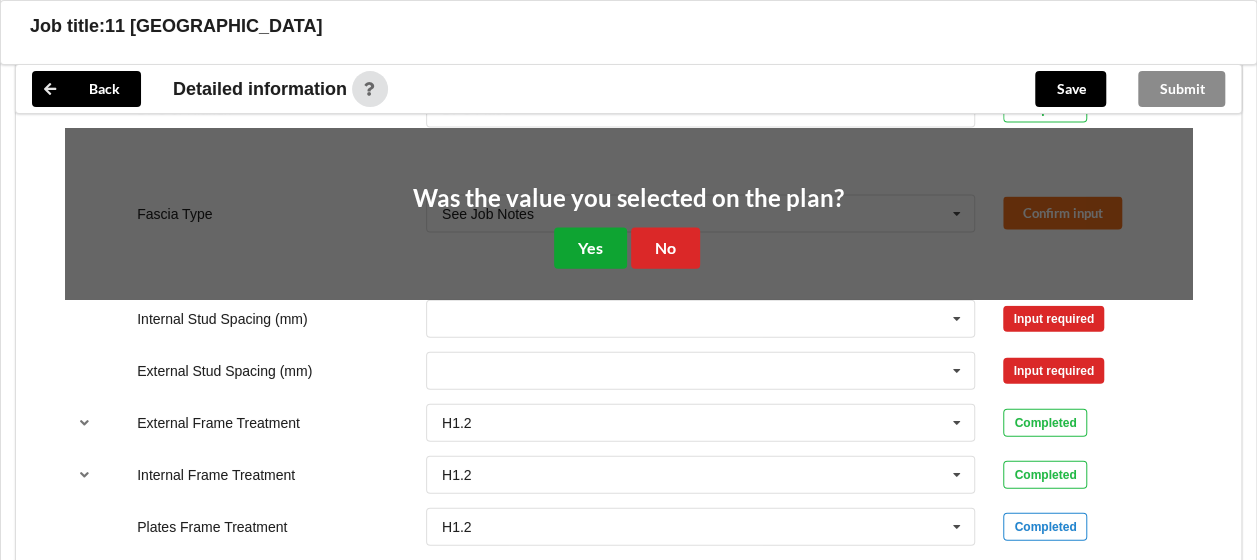 click on "Yes" at bounding box center (590, 248) 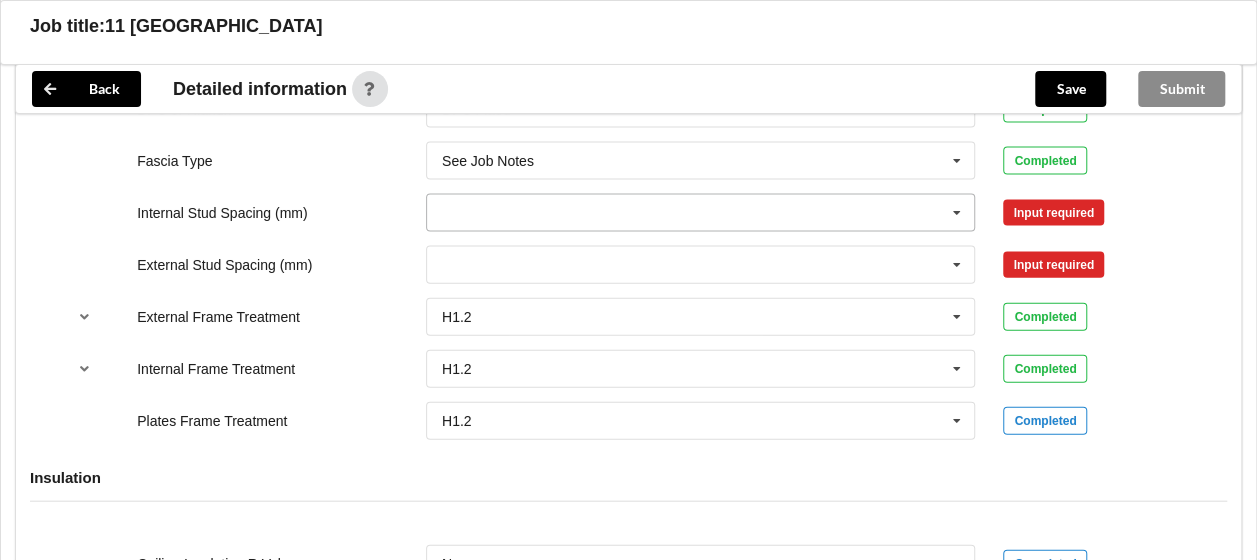 click at bounding box center (702, 213) 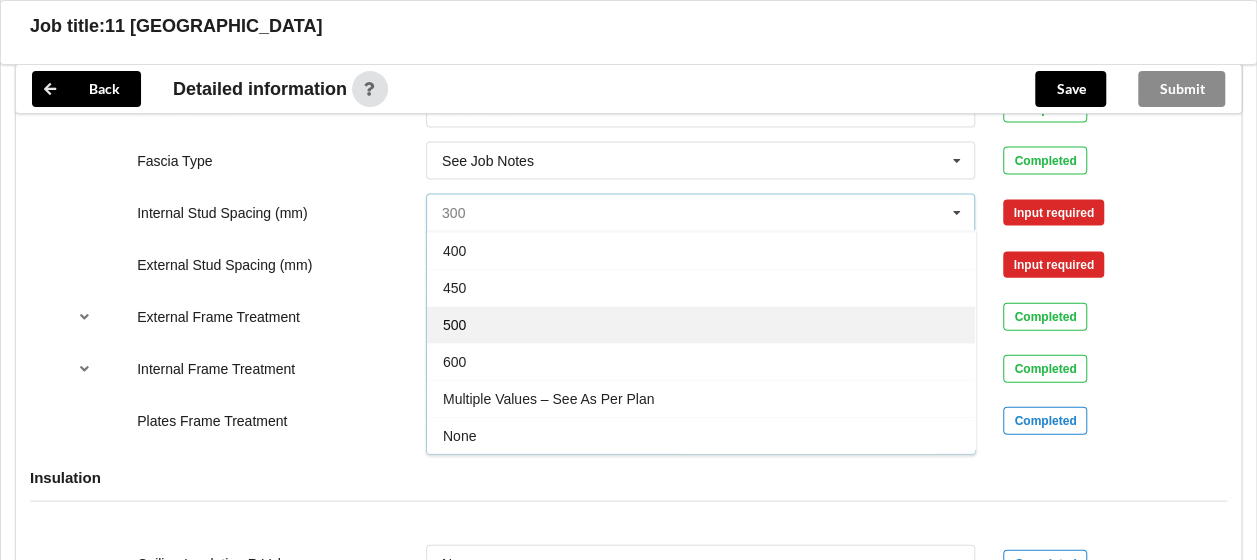 scroll, scrollTop: 69, scrollLeft: 0, axis: vertical 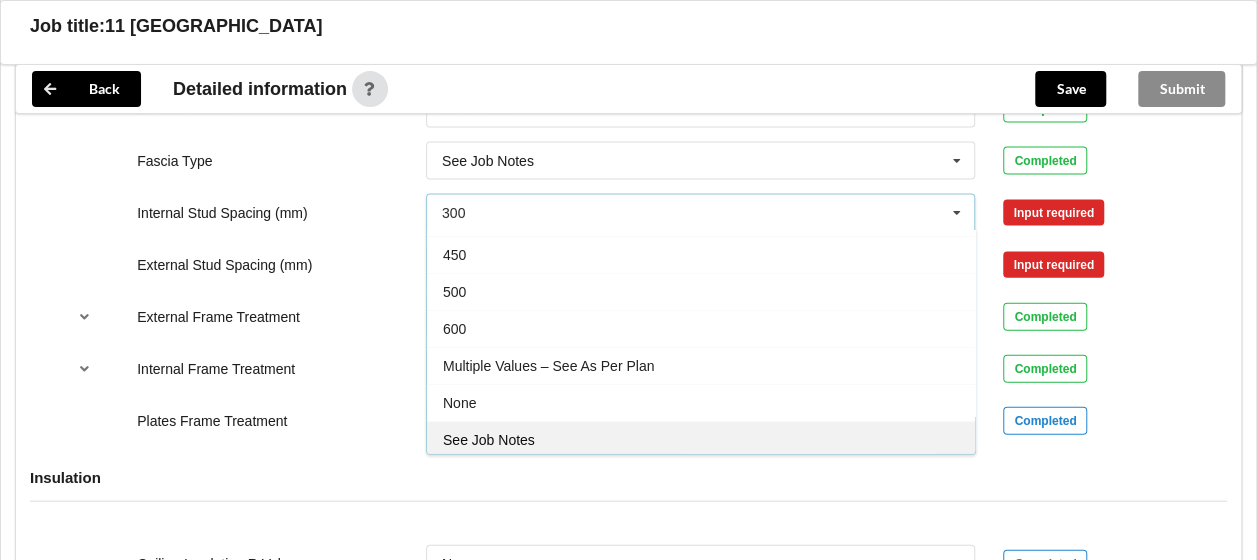 click on "See Job Notes" at bounding box center [489, 440] 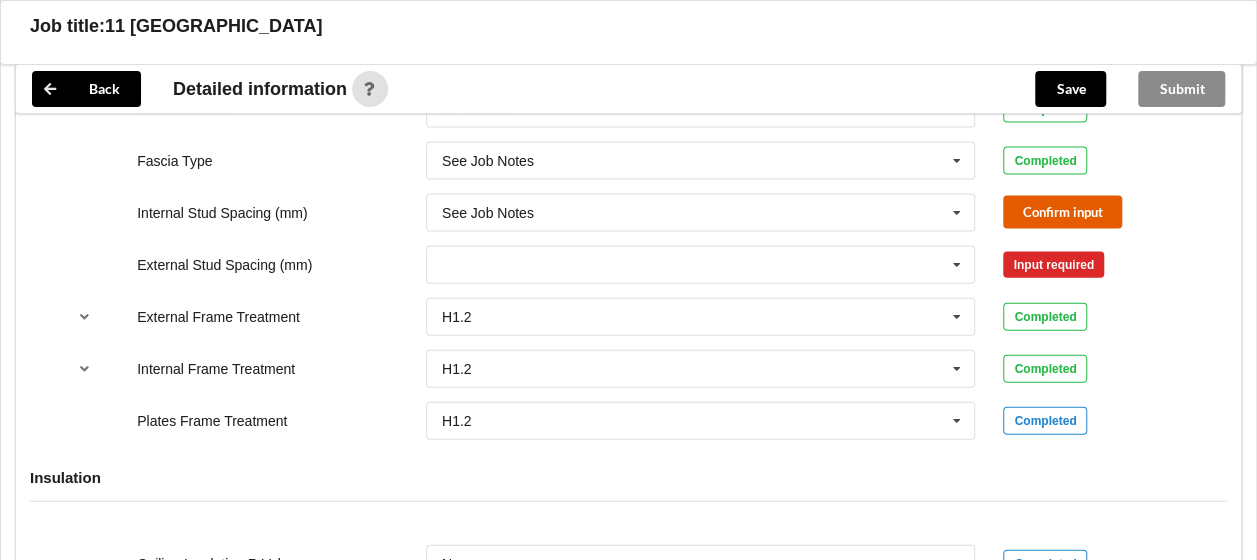 click on "Confirm input" at bounding box center (1062, 212) 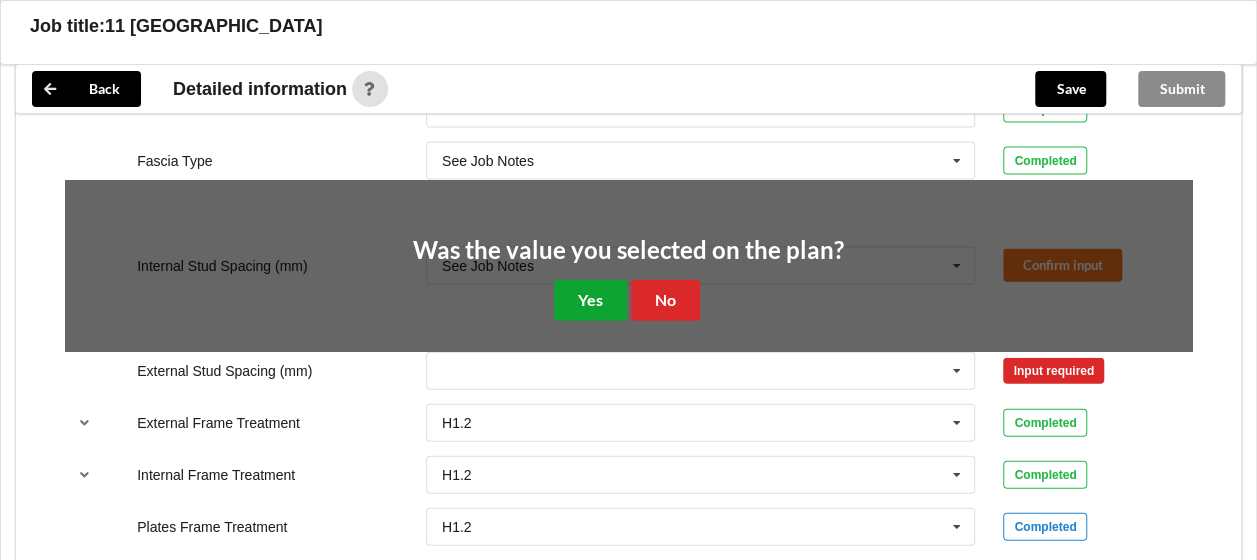 click on "Yes" at bounding box center (590, 300) 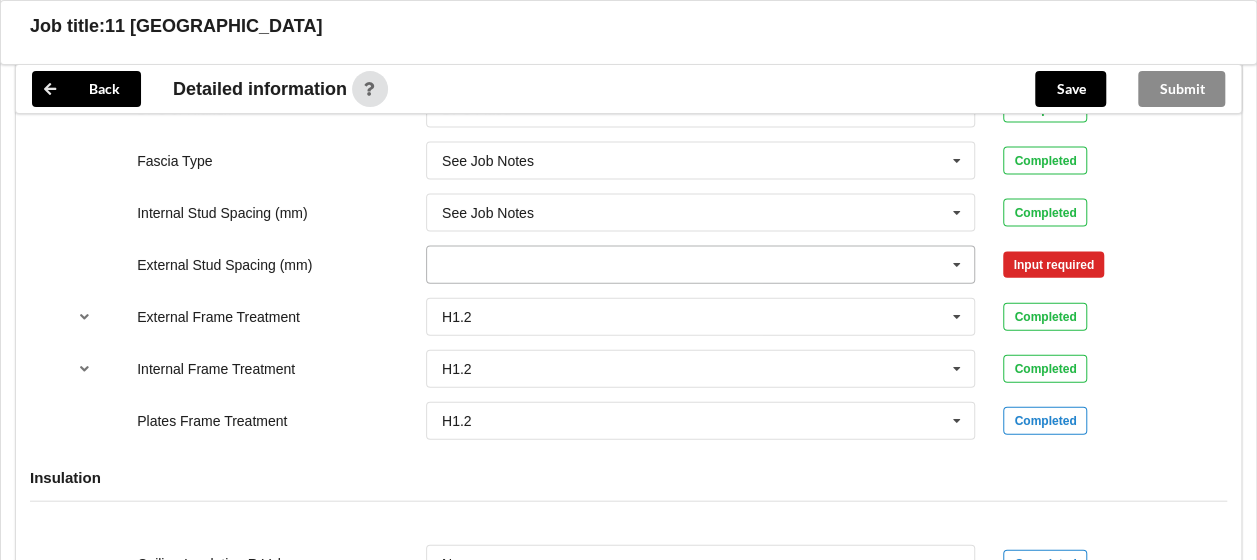 click at bounding box center [702, 265] 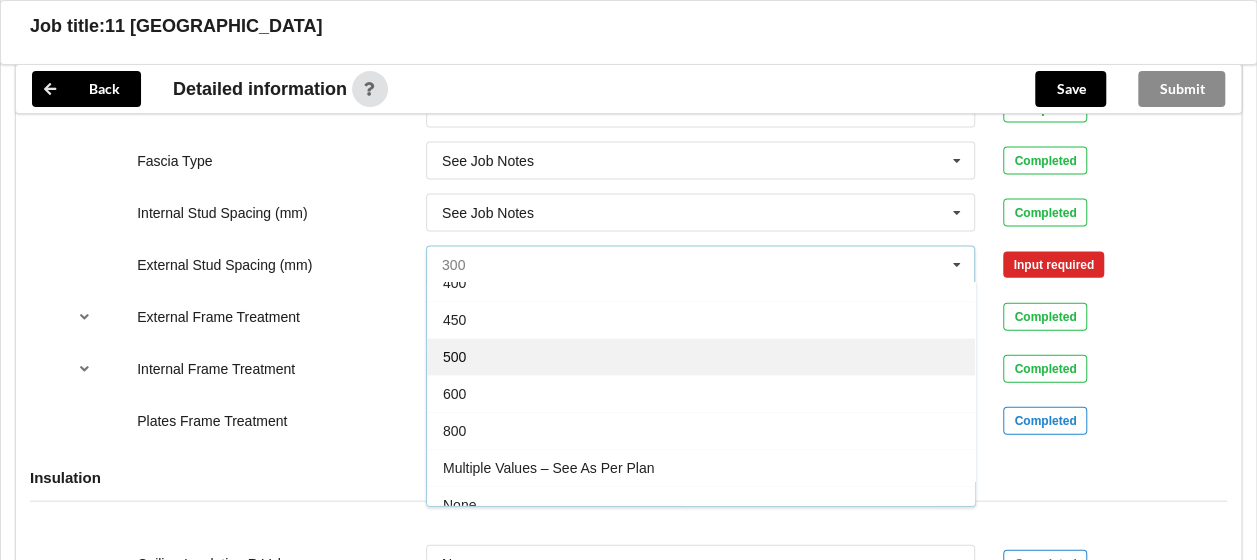 scroll, scrollTop: 106, scrollLeft: 0, axis: vertical 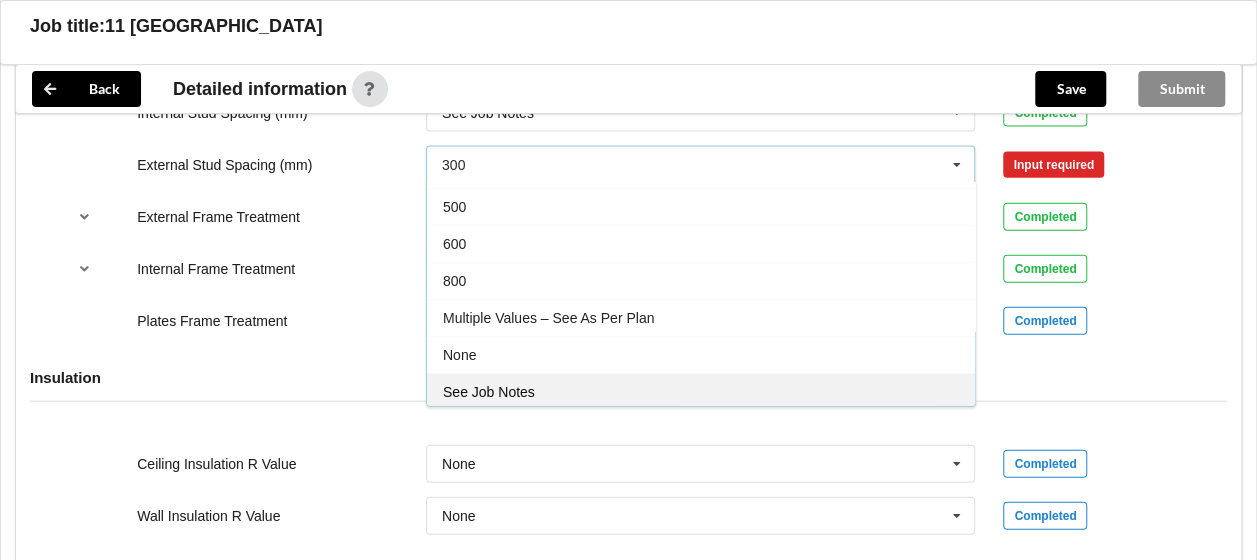 click on "See Job Notes" at bounding box center [489, 392] 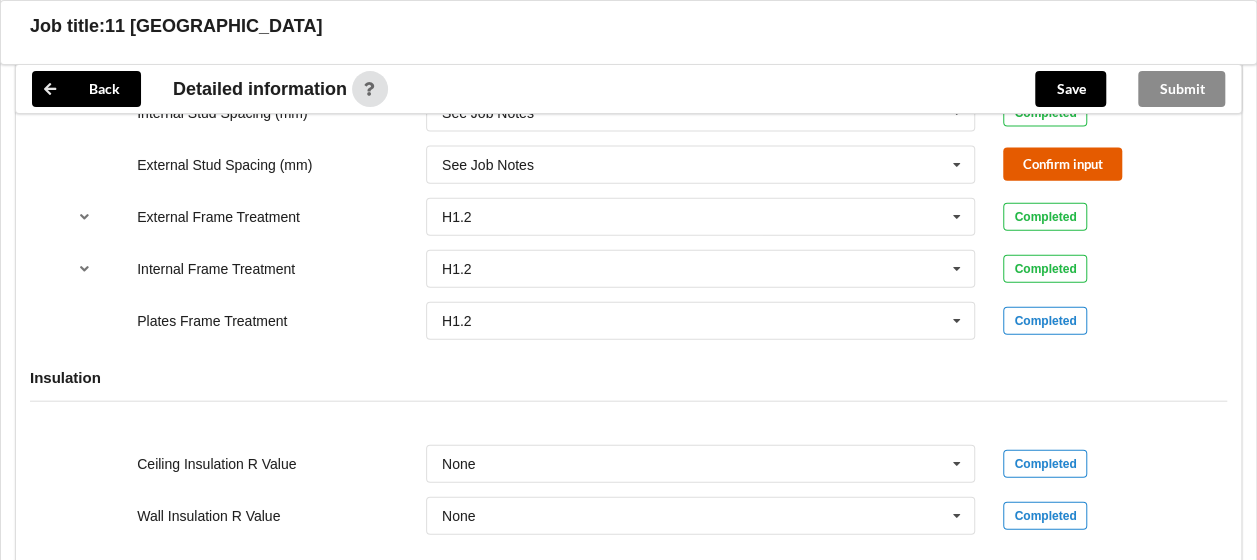 click on "Confirm input" at bounding box center (1062, 164) 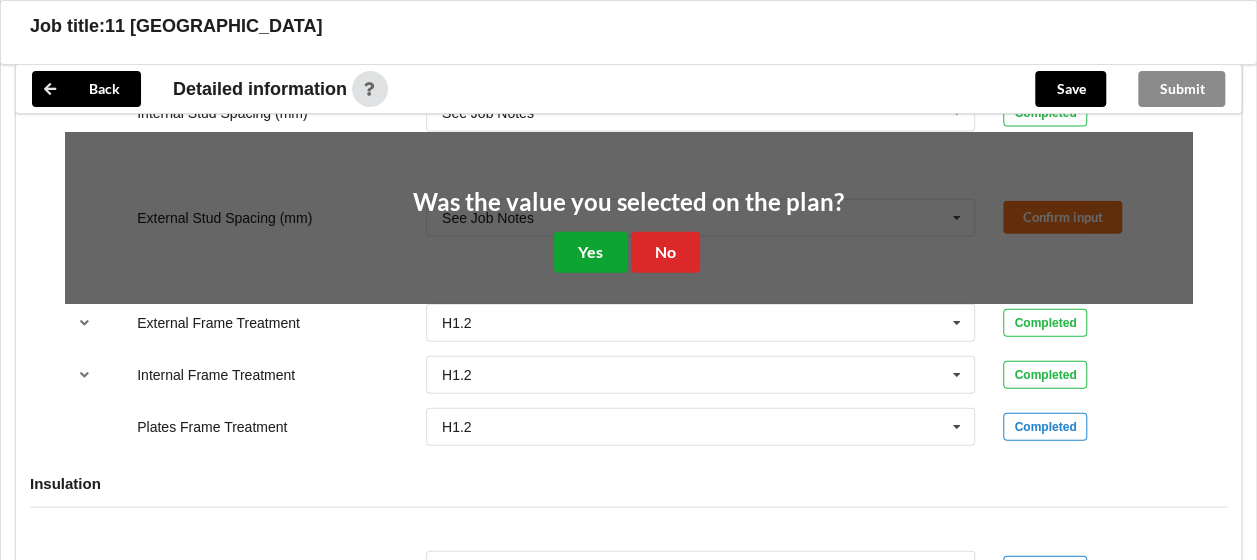 click on "Yes" at bounding box center (590, 252) 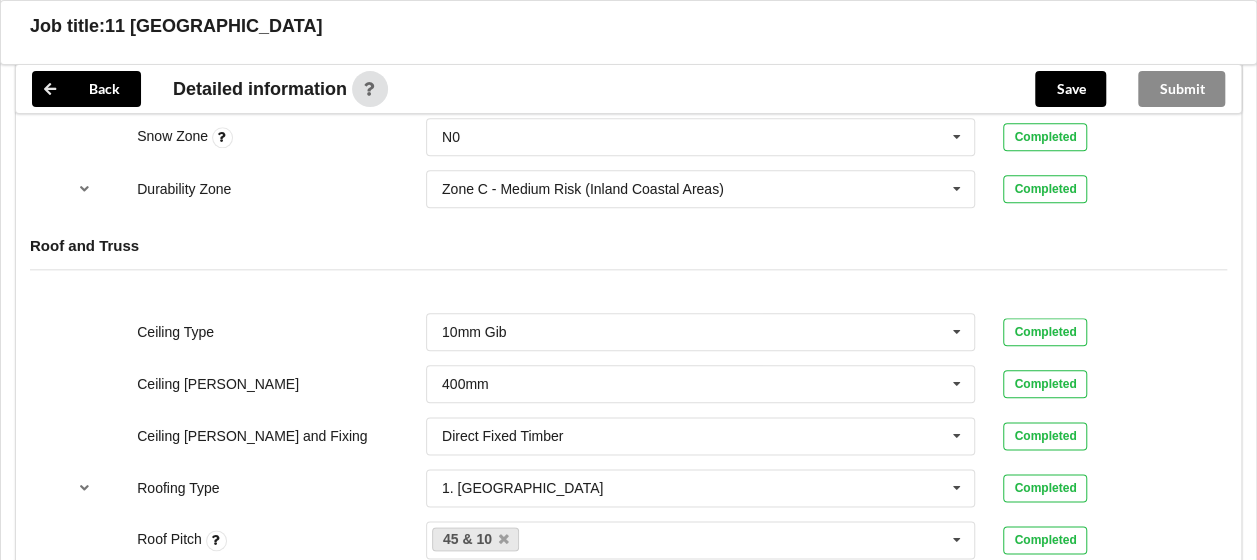 scroll, scrollTop: 605, scrollLeft: 0, axis: vertical 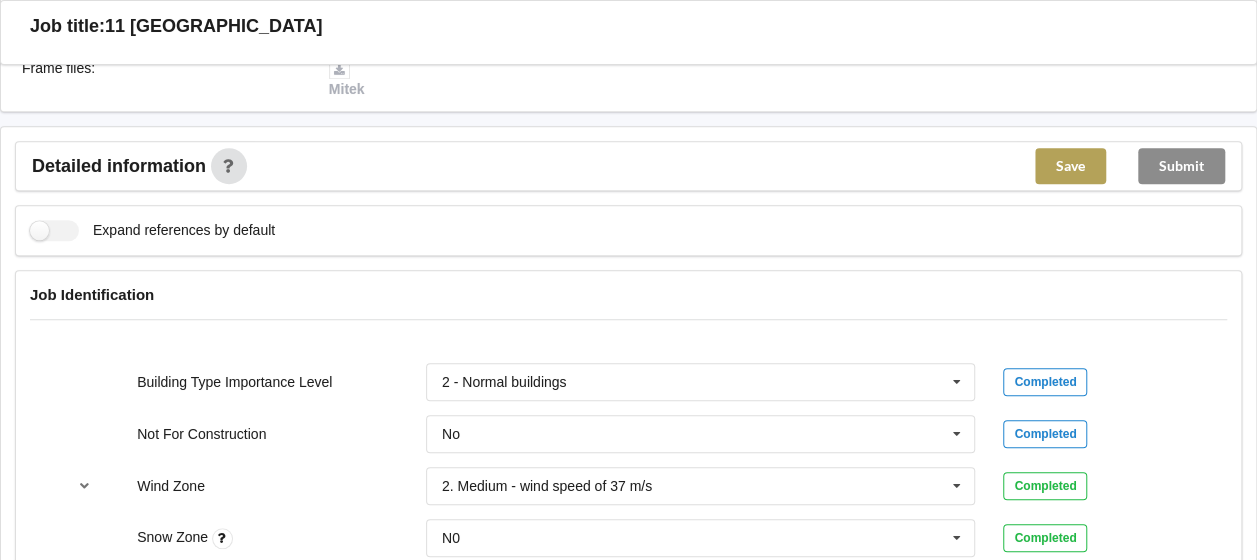 click on "Save" at bounding box center (1070, 166) 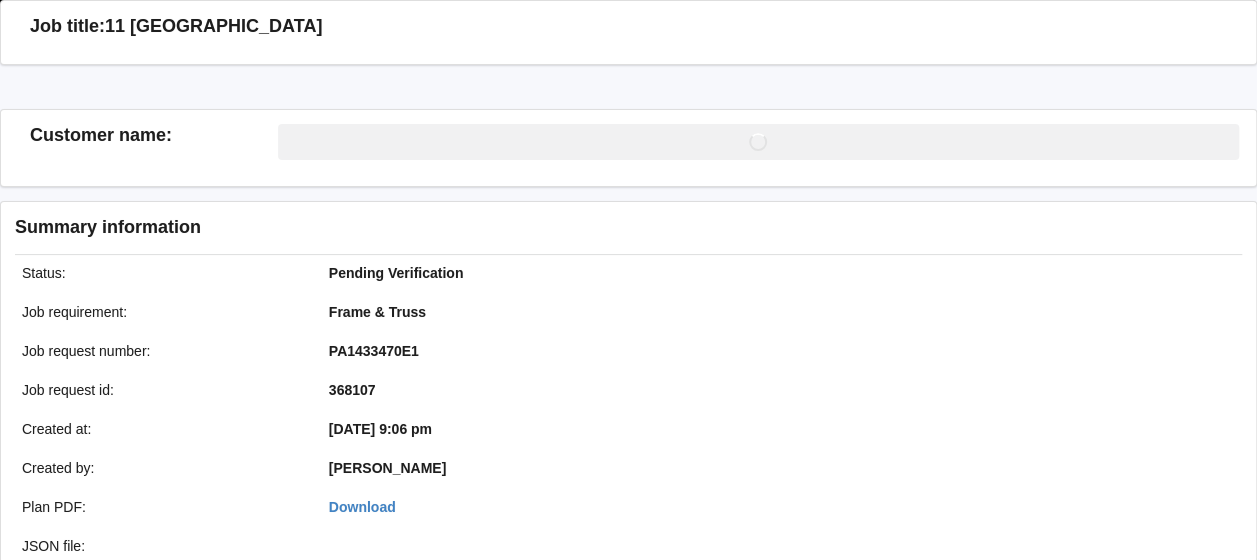 scroll, scrollTop: 605, scrollLeft: 0, axis: vertical 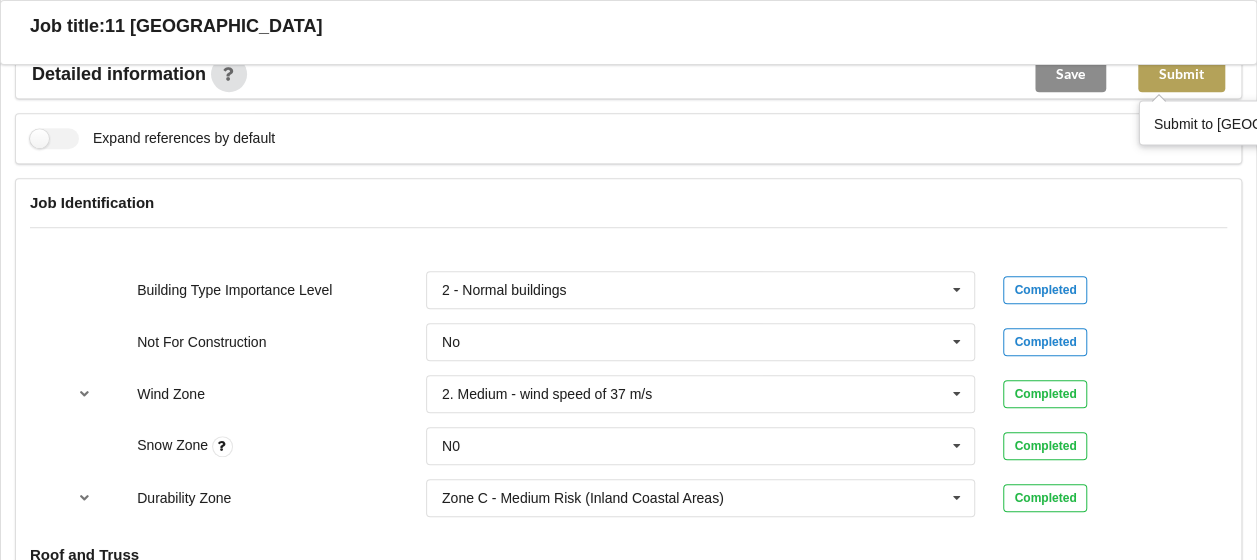 click on "Submit" at bounding box center [1181, 74] 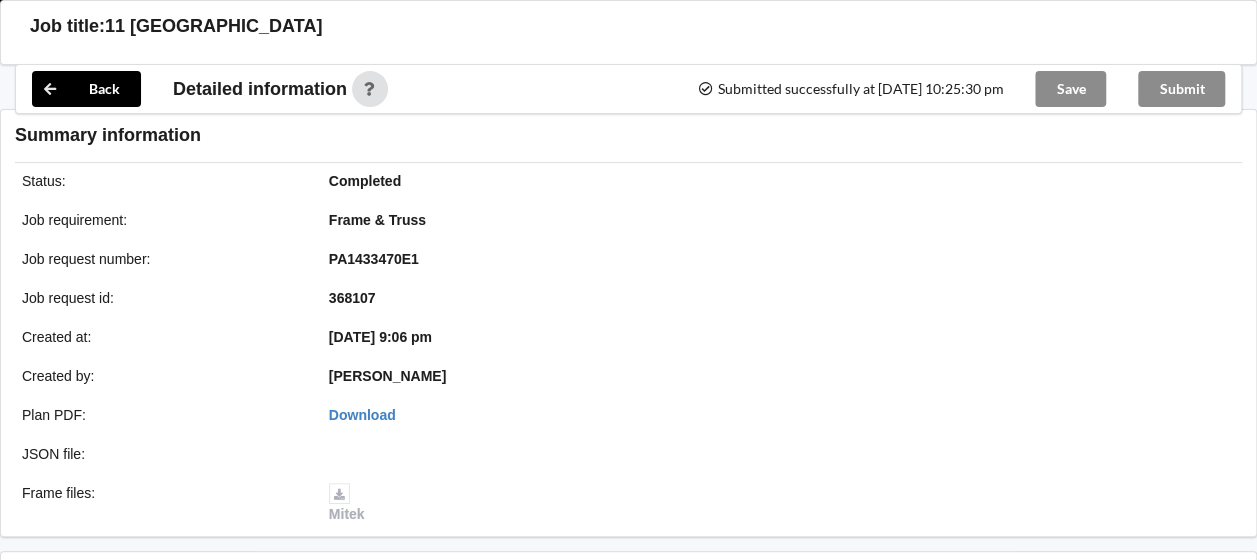 scroll, scrollTop: 605, scrollLeft: 0, axis: vertical 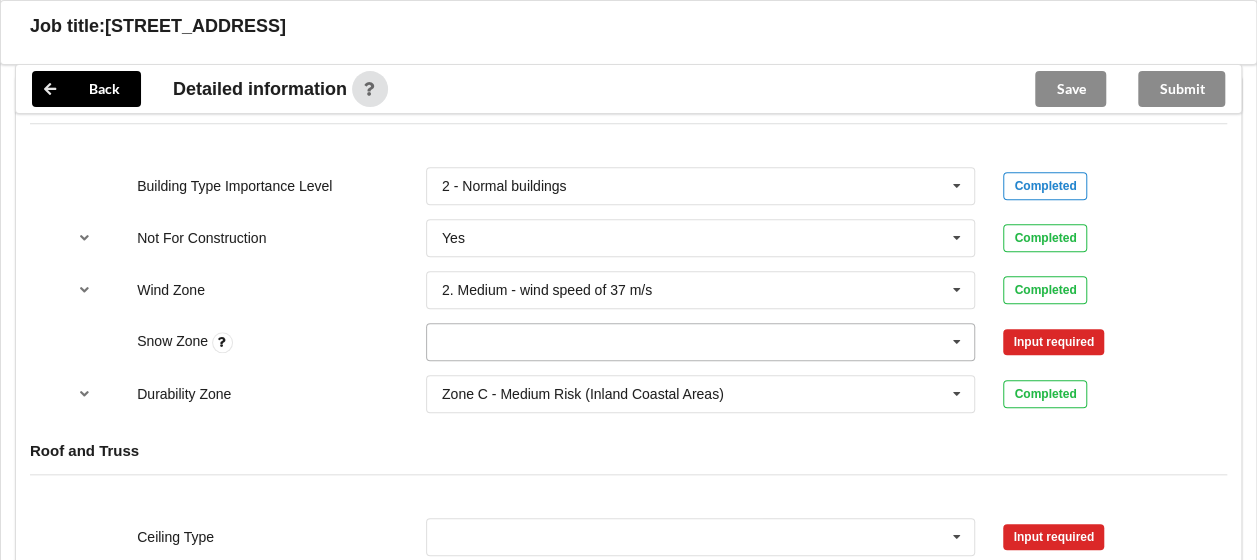click at bounding box center (702, 342) 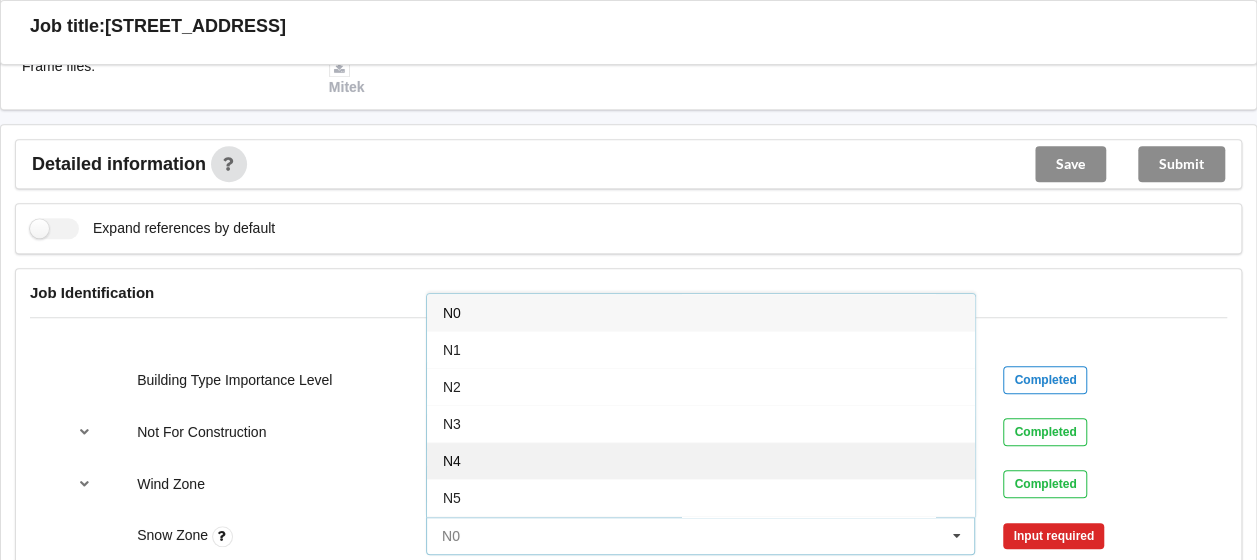 scroll, scrollTop: 600, scrollLeft: 0, axis: vertical 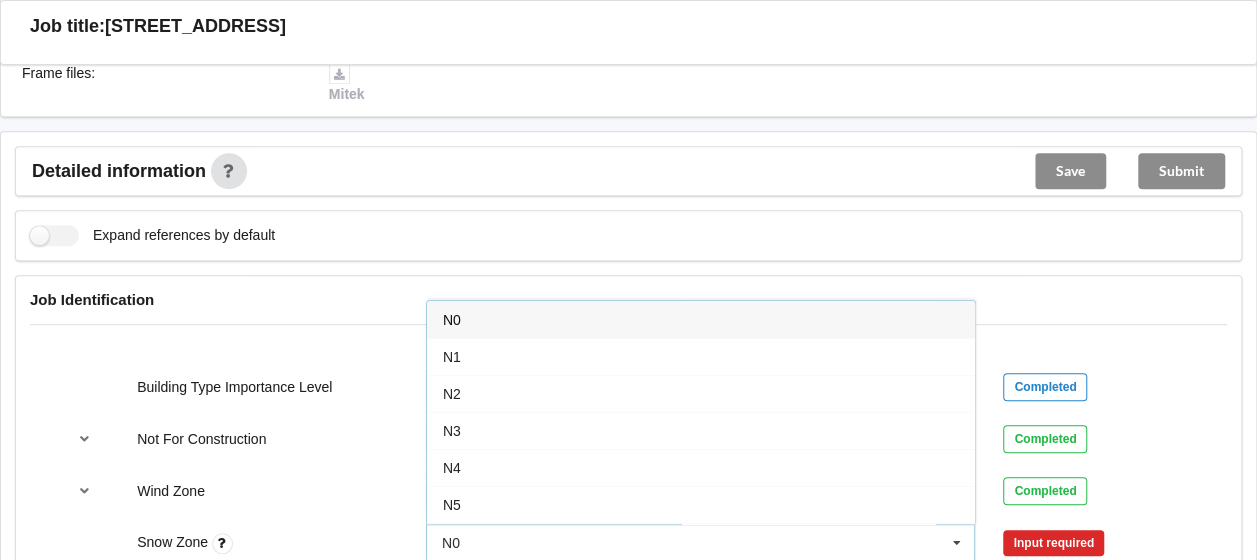 click on "N0" at bounding box center (701, 319) 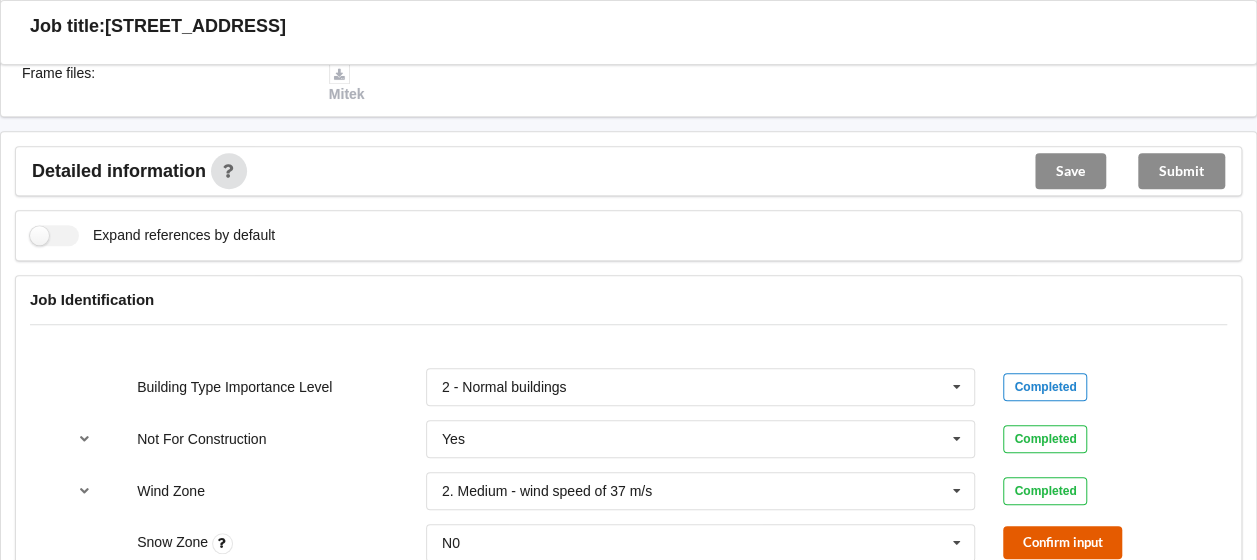 click on "Confirm input" at bounding box center [1062, 542] 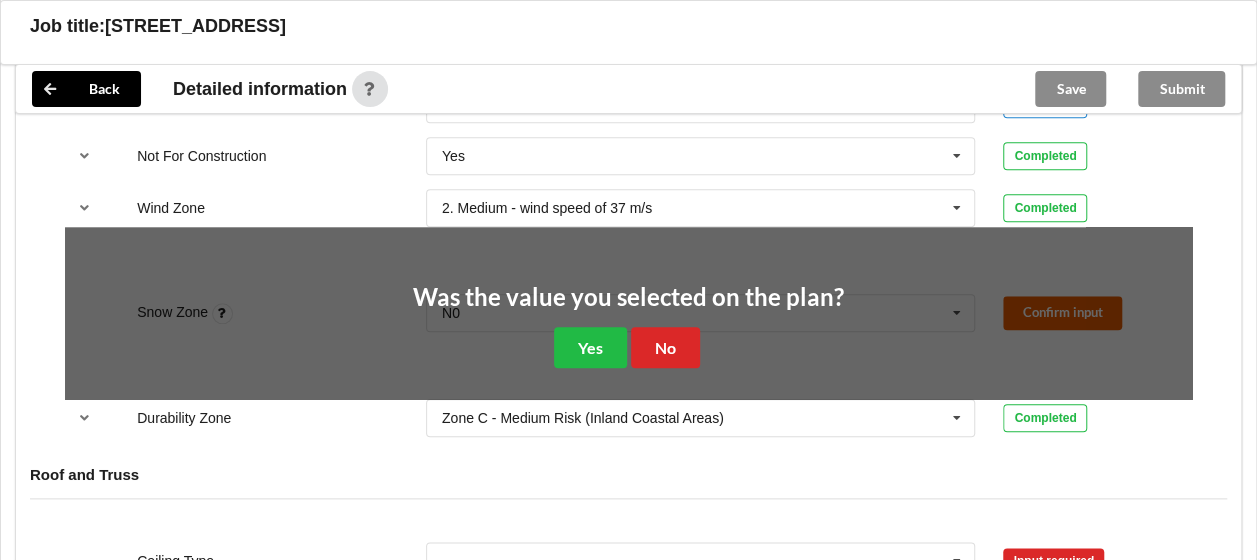 scroll, scrollTop: 900, scrollLeft: 0, axis: vertical 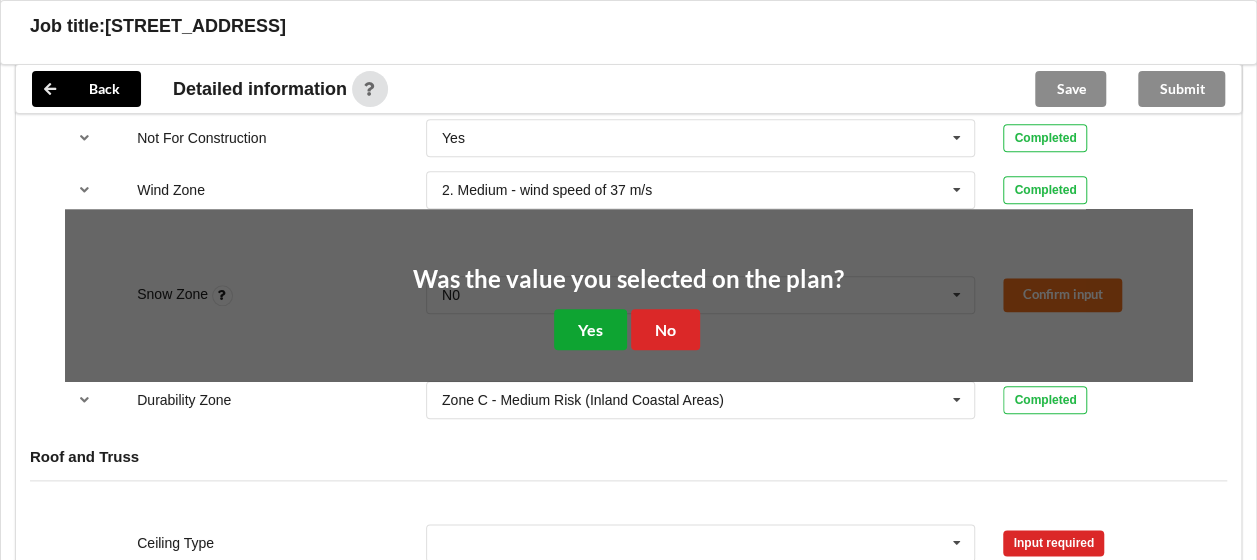 click on "Yes" at bounding box center (590, 329) 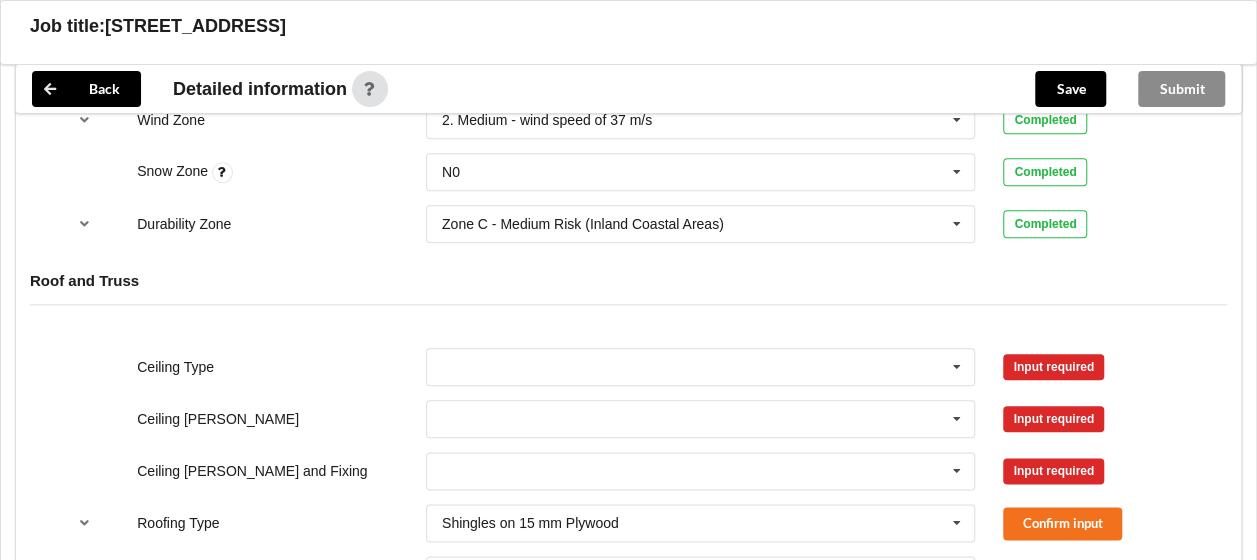 scroll, scrollTop: 1000, scrollLeft: 0, axis: vertical 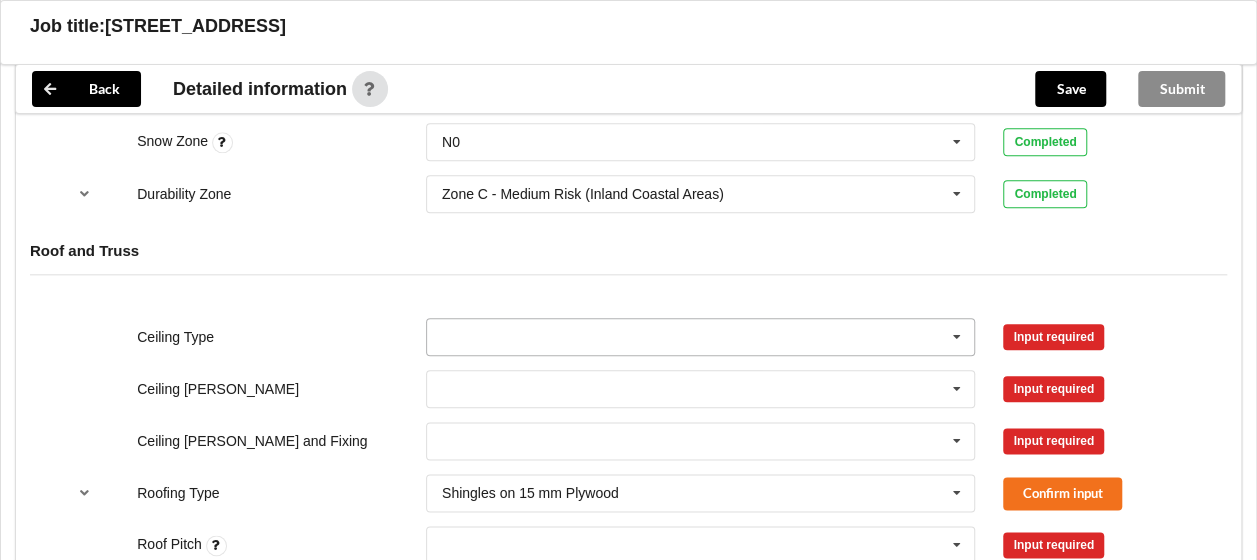 click at bounding box center (702, 337) 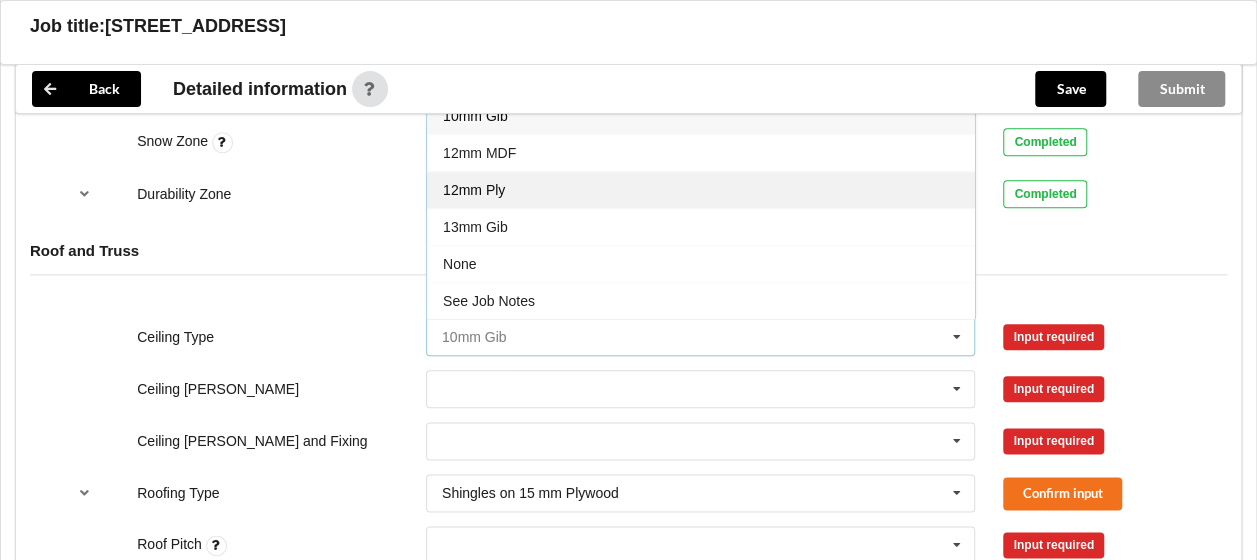 scroll, scrollTop: 900, scrollLeft: 0, axis: vertical 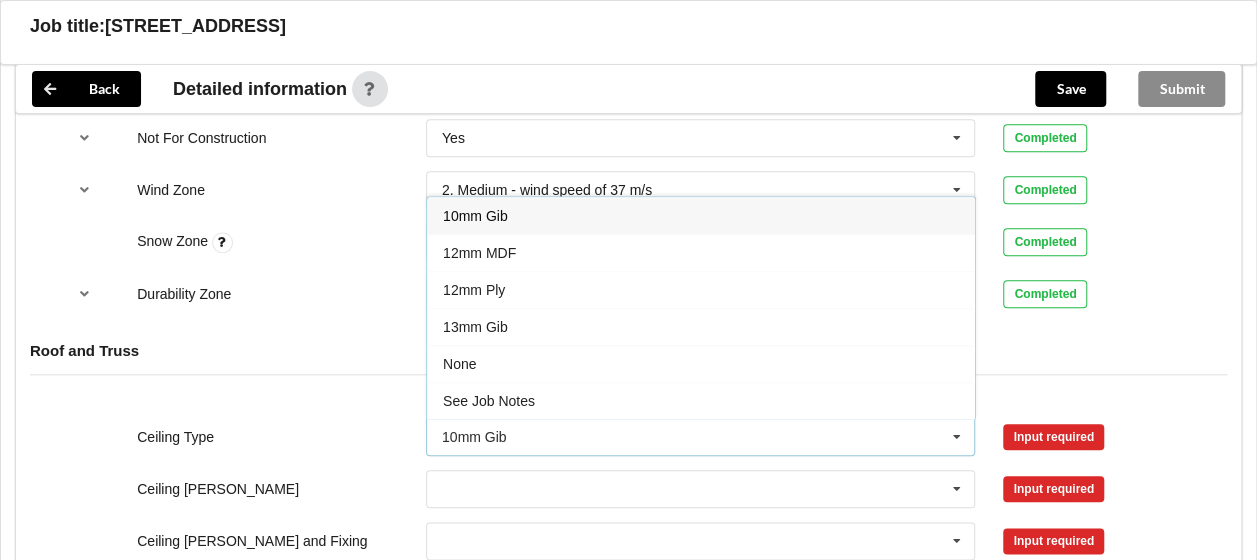 click on "10mm Gib" at bounding box center [701, 215] 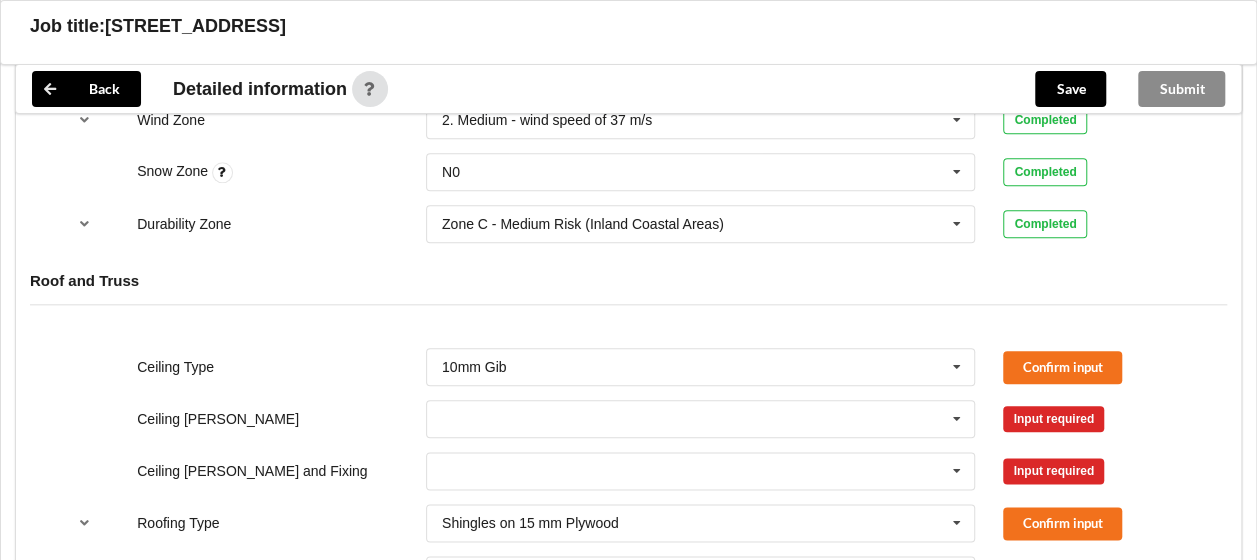 scroll, scrollTop: 1000, scrollLeft: 0, axis: vertical 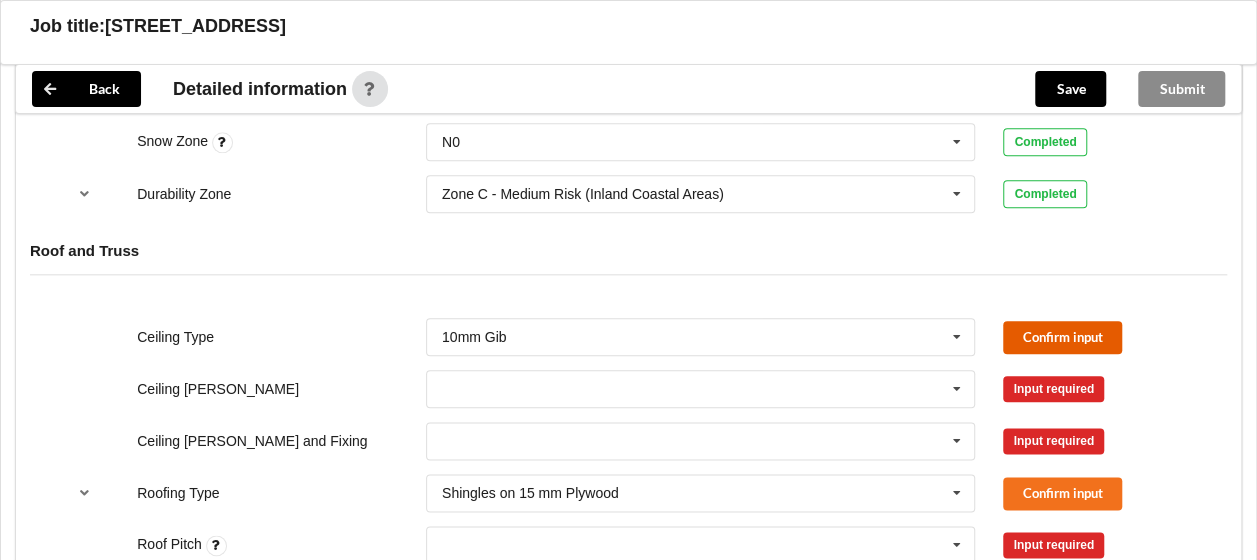click on "Confirm input" at bounding box center [1062, 337] 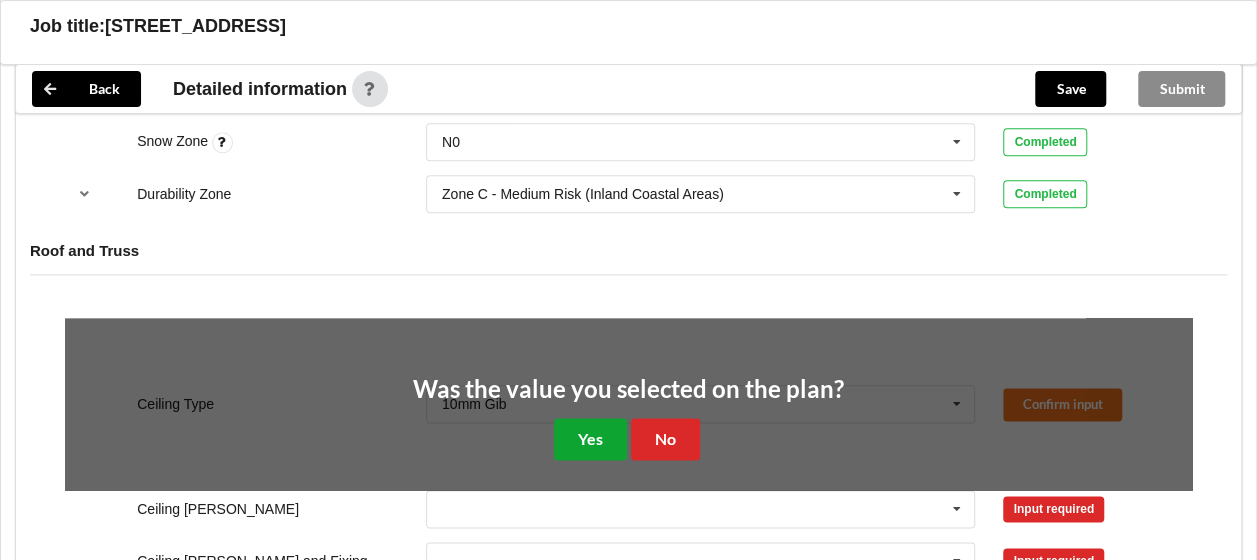 click on "Yes" at bounding box center [590, 438] 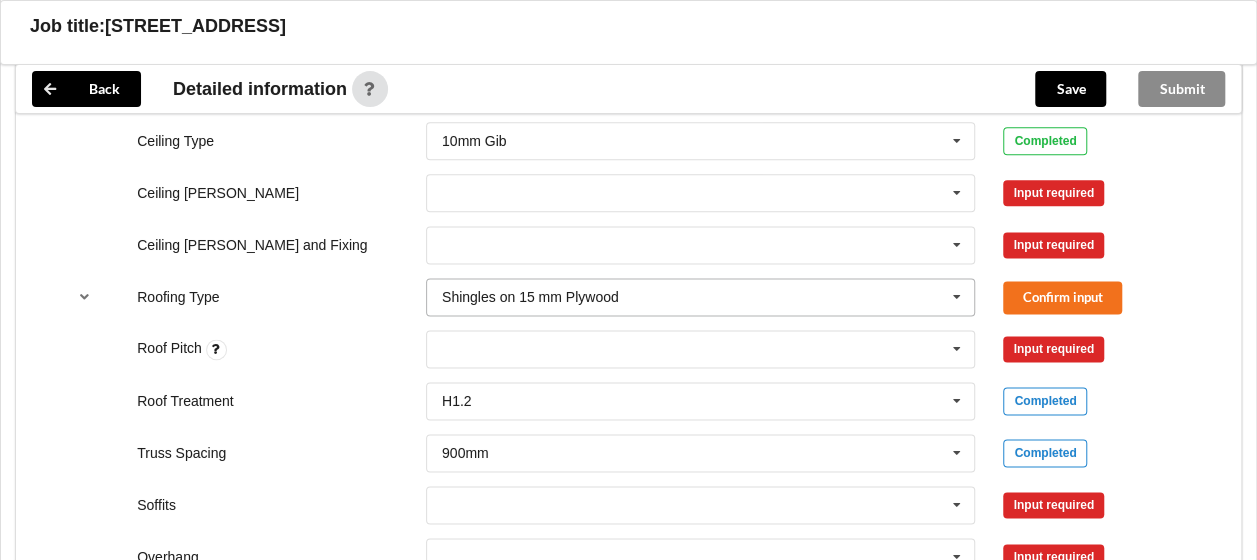 scroll, scrollTop: 1200, scrollLeft: 0, axis: vertical 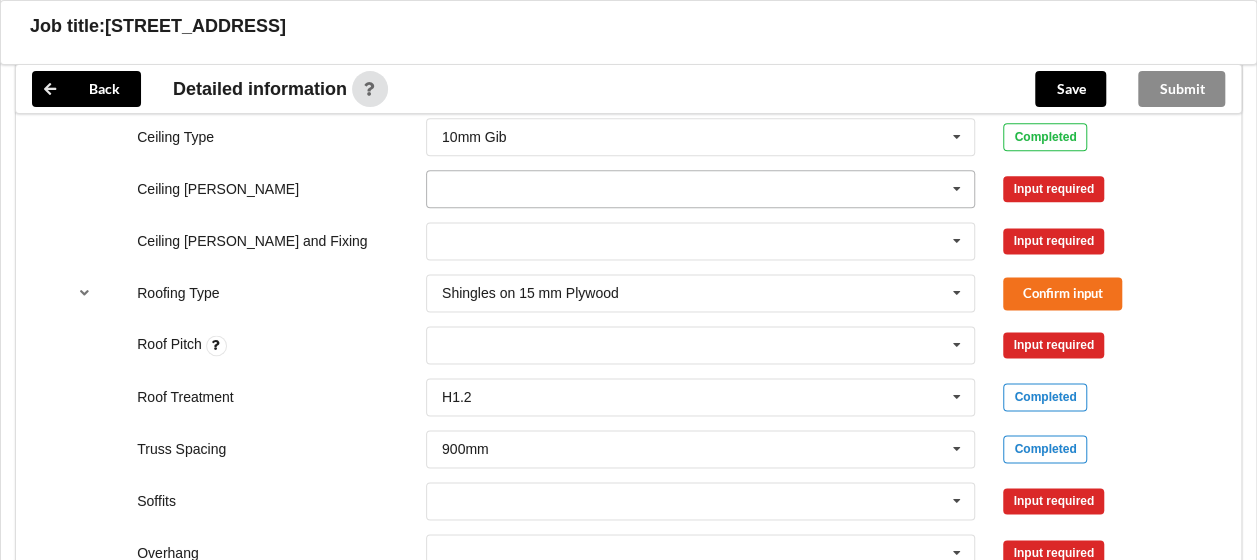 click at bounding box center (702, 189) 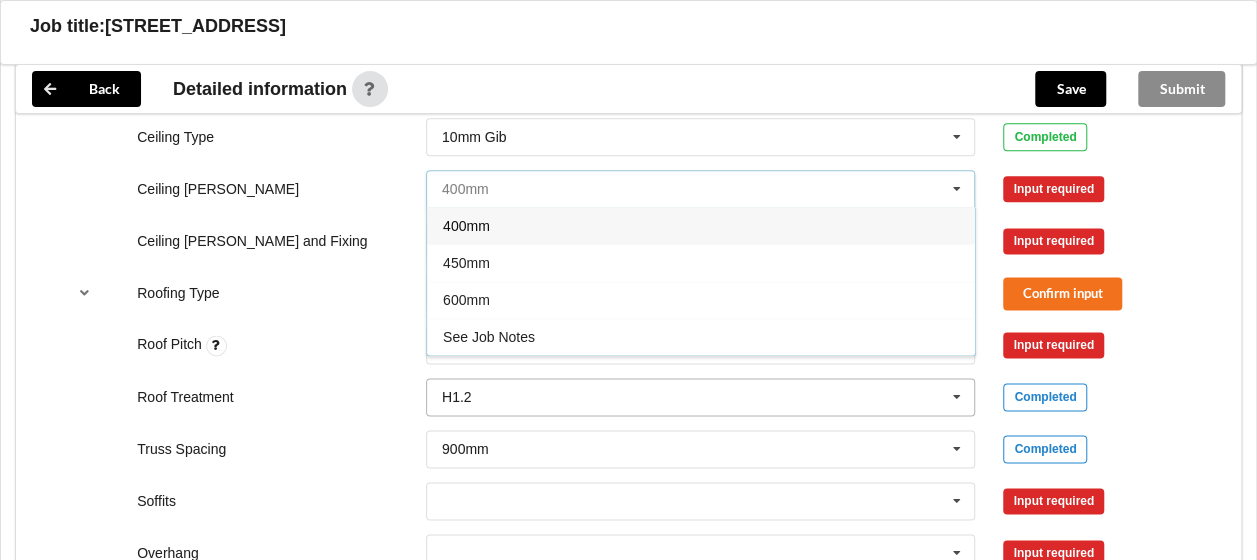 scroll, scrollTop: 1300, scrollLeft: 0, axis: vertical 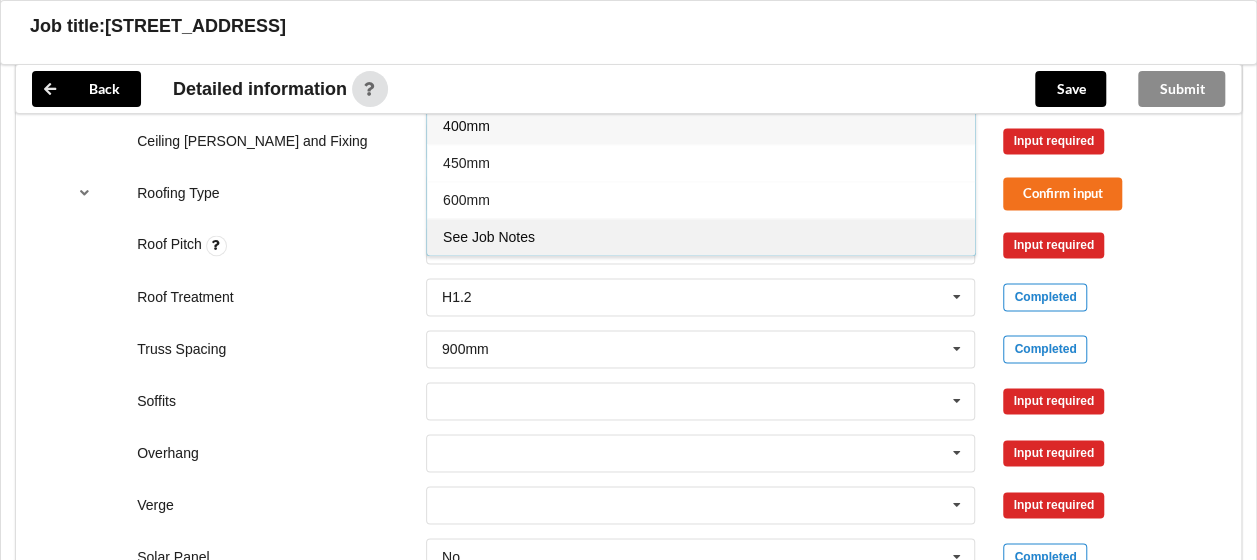 click on "See Job Notes" at bounding box center (489, 237) 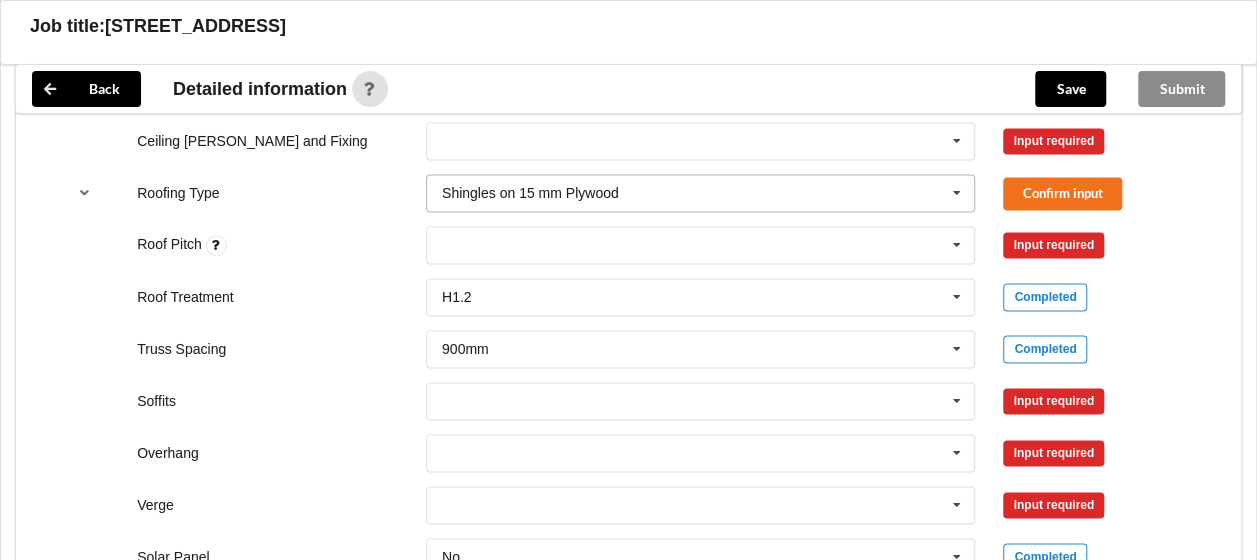 scroll, scrollTop: 1200, scrollLeft: 0, axis: vertical 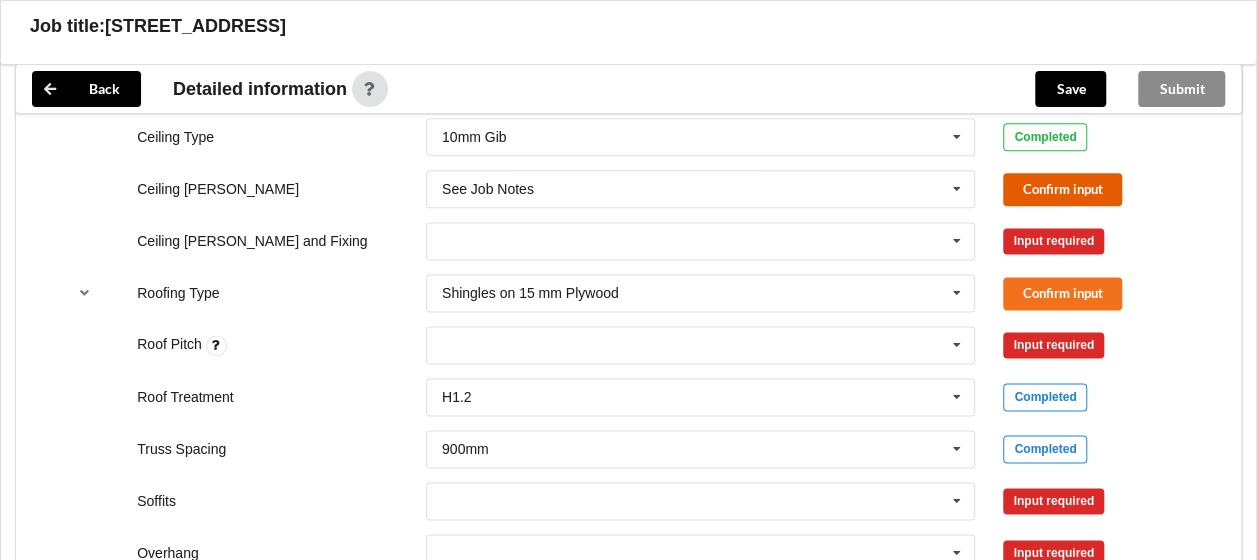 click on "Confirm input" at bounding box center [1062, 189] 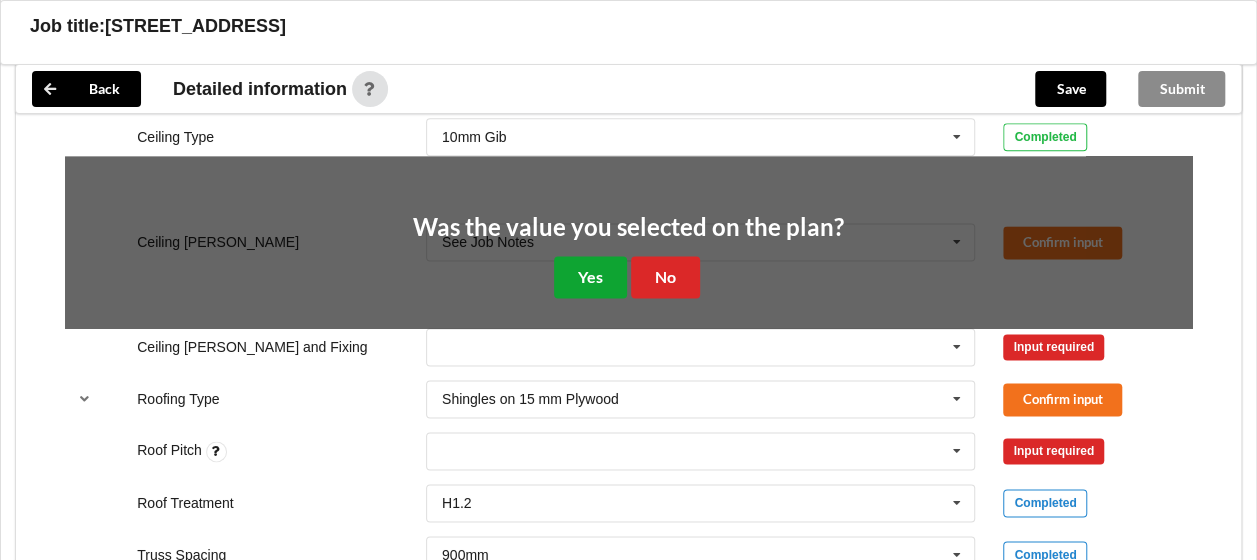 drag, startPoint x: 562, startPoint y: 272, endPoint x: 573, endPoint y: 264, distance: 13.601471 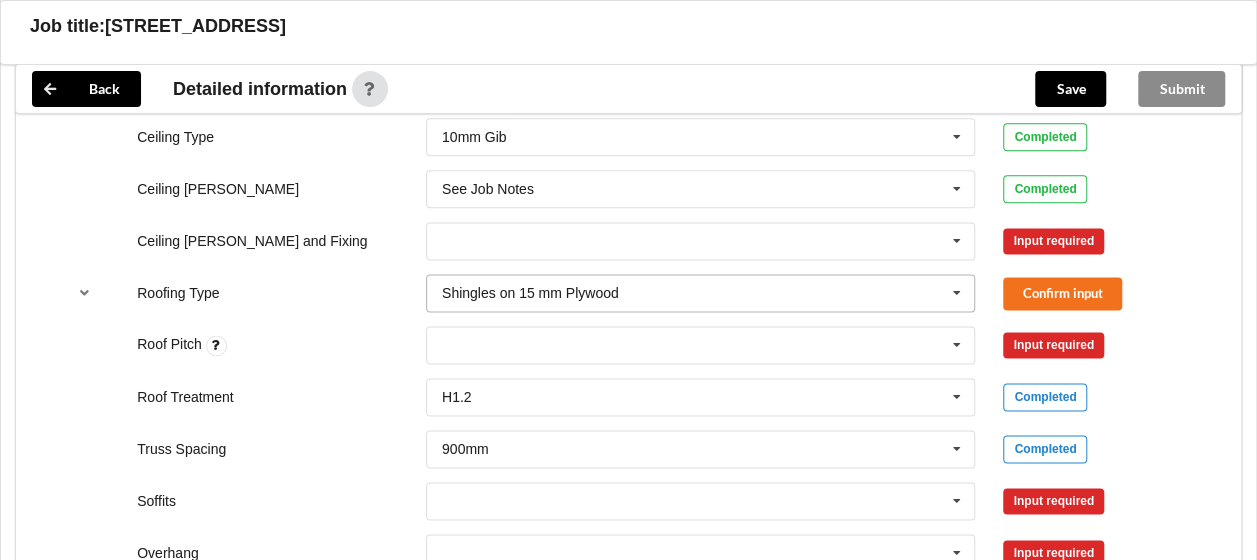 click at bounding box center [702, 293] 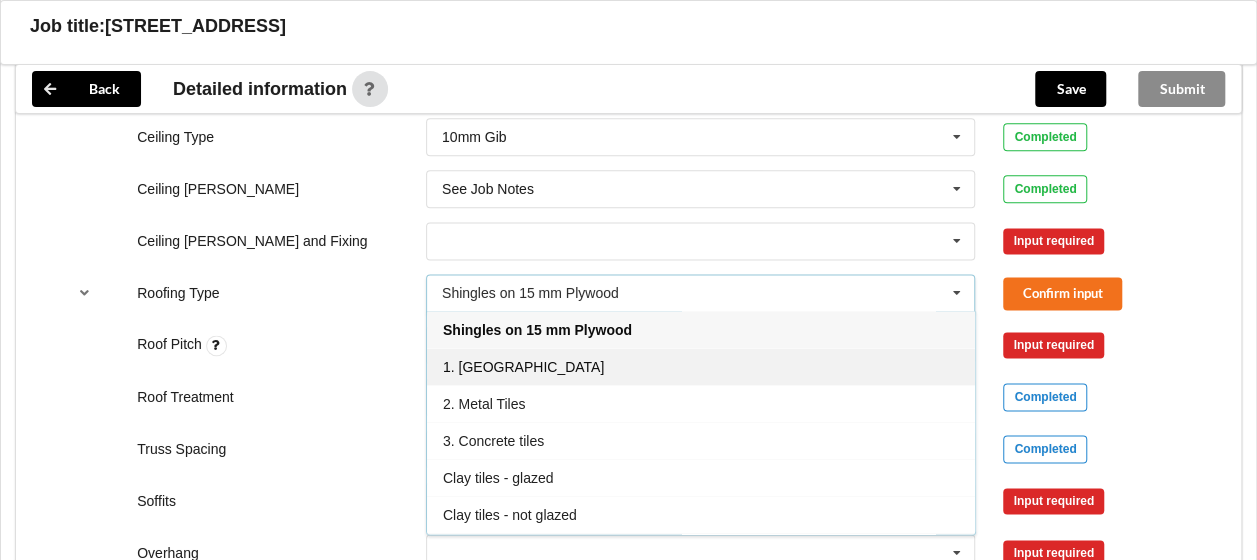 click on "1. [GEOGRAPHIC_DATA]" at bounding box center (701, 366) 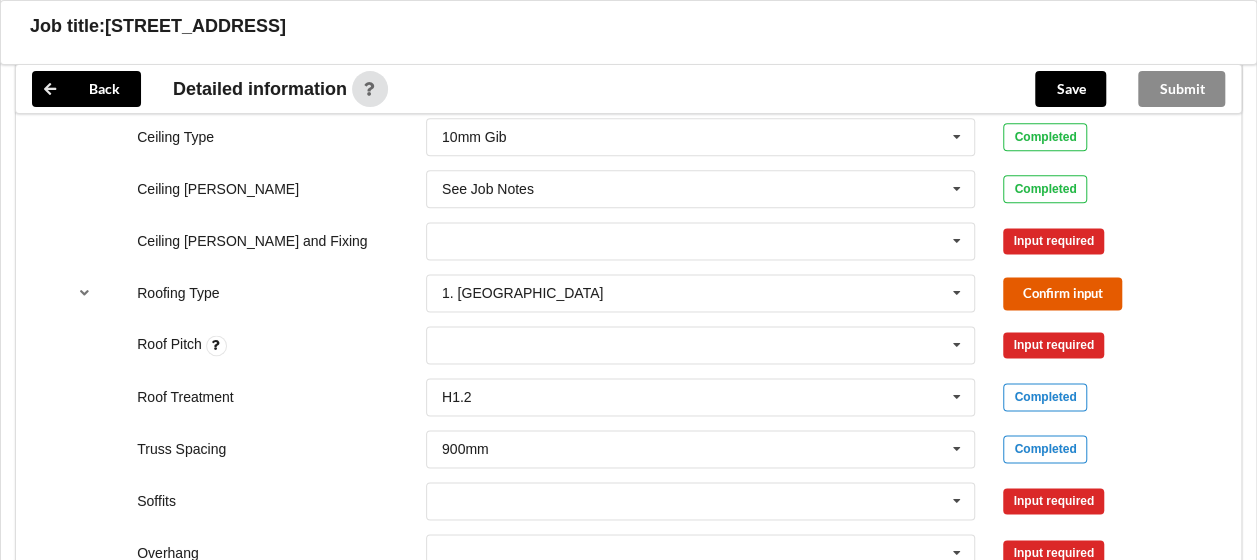 click on "Confirm input" at bounding box center (1062, 293) 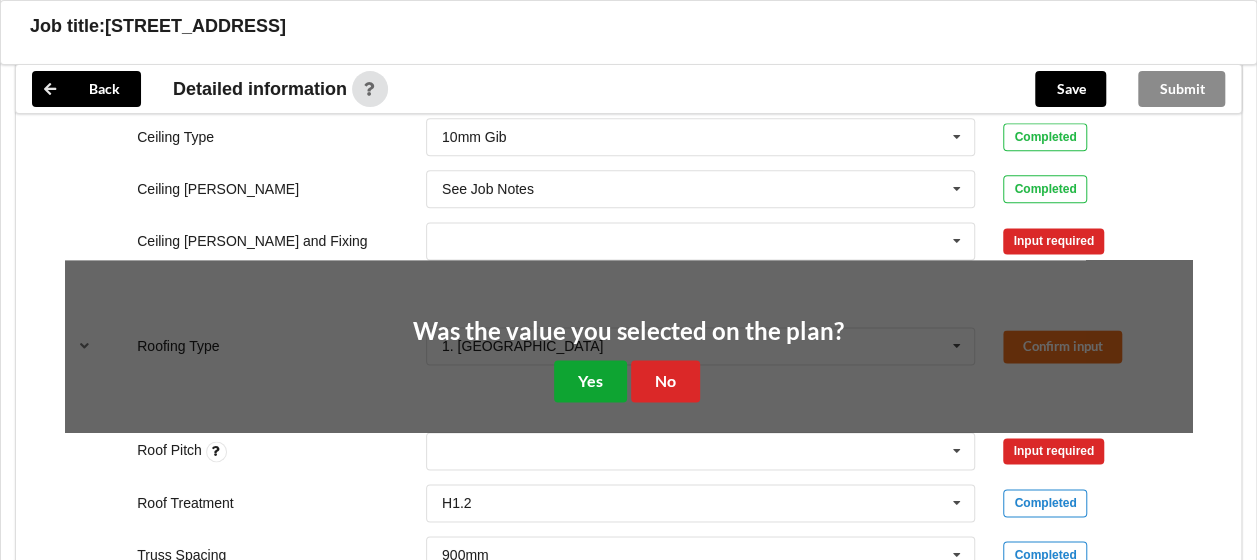 click on "Yes" at bounding box center [590, 380] 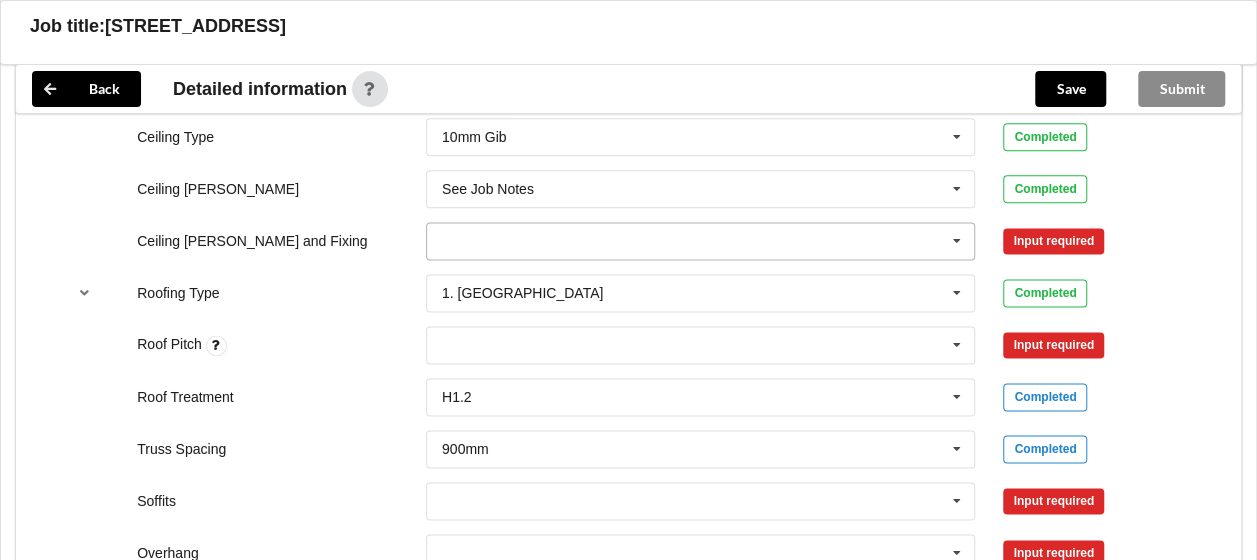 click at bounding box center (702, 241) 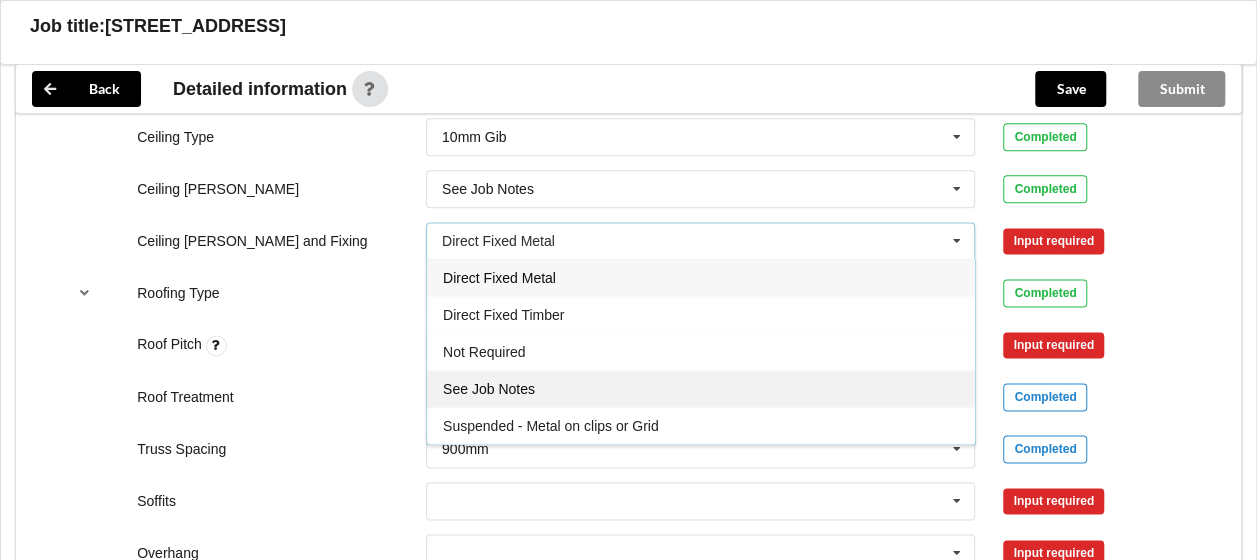 click on "See Job Notes" at bounding box center (701, 388) 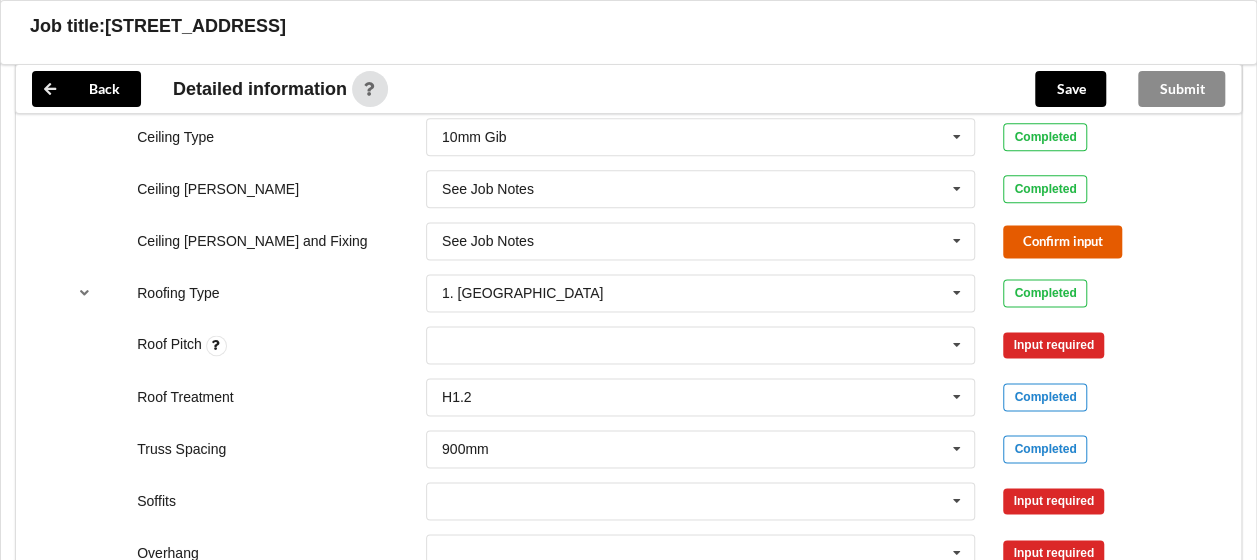 click on "Confirm input" at bounding box center (1062, 241) 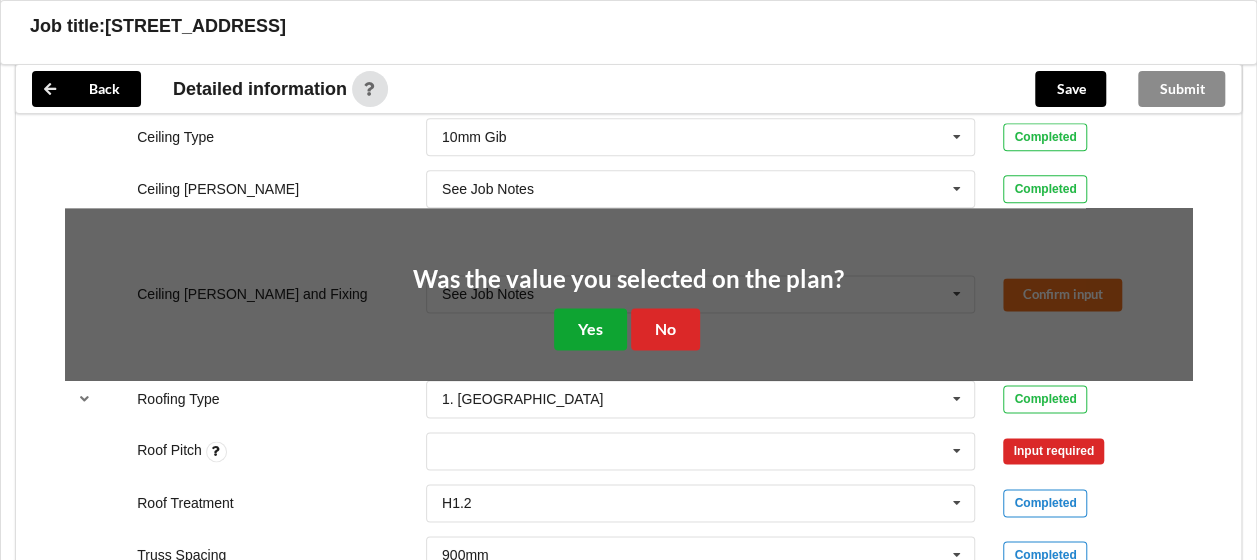 click on "Yes" at bounding box center (590, 328) 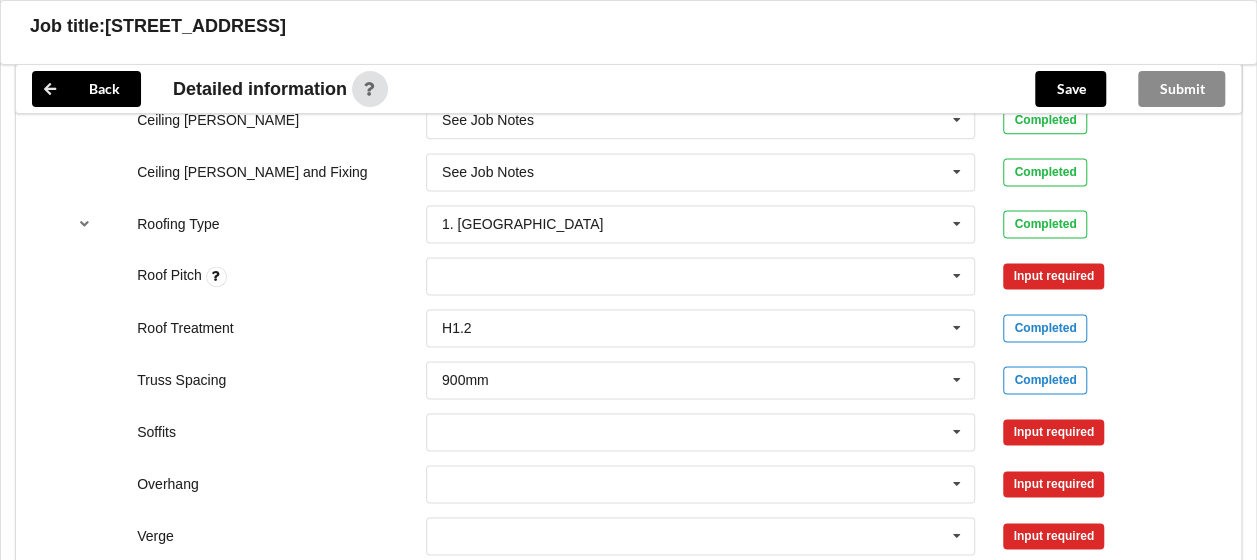 scroll, scrollTop: 1300, scrollLeft: 0, axis: vertical 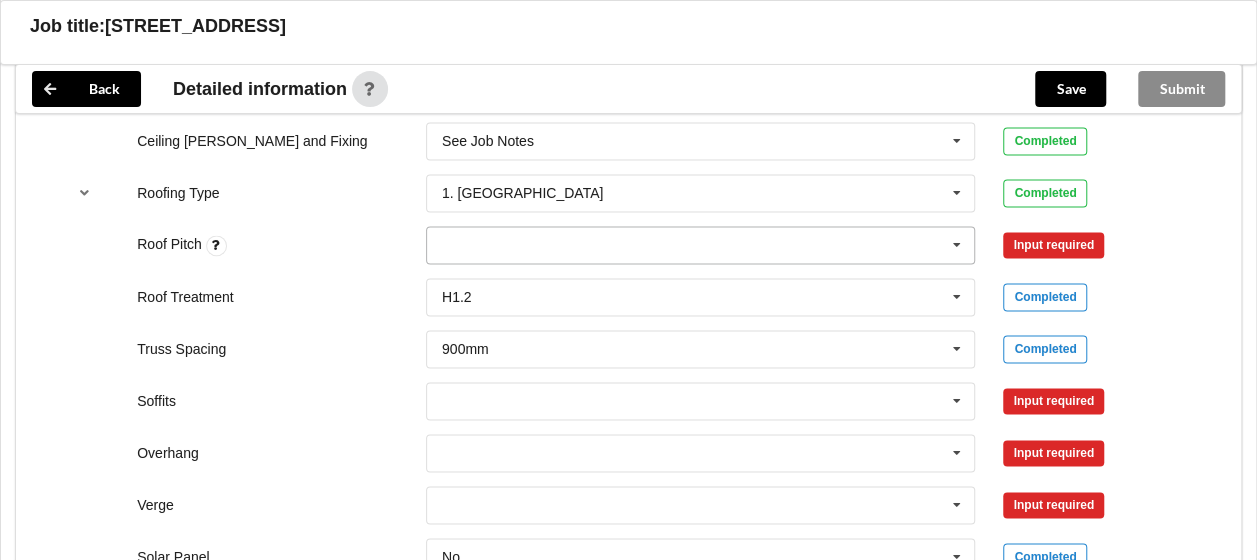 click on "None" at bounding box center (701, 245) 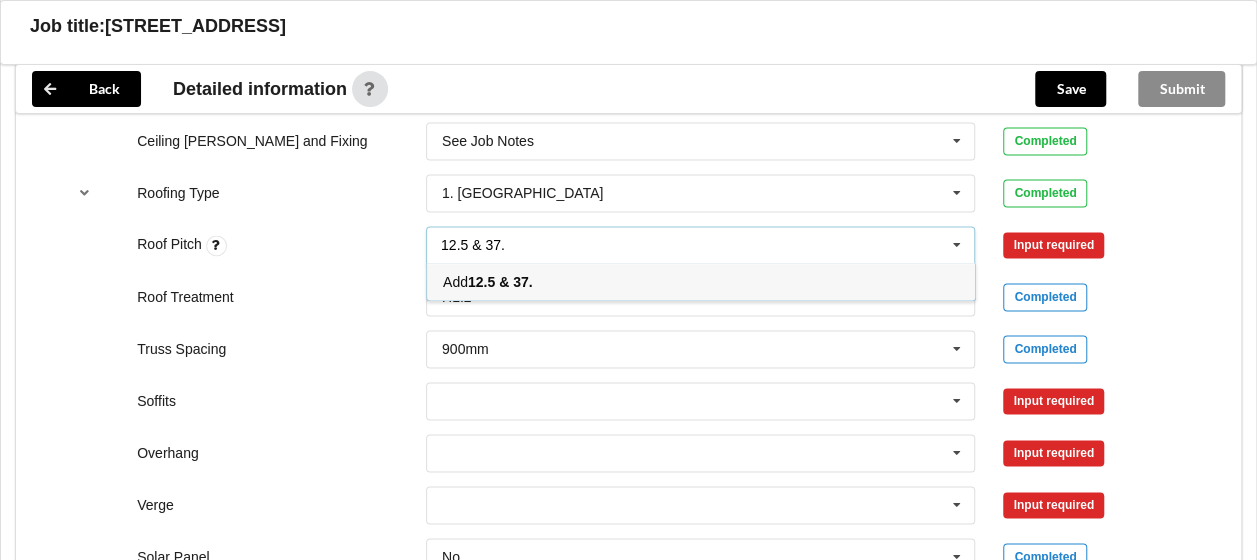 type on "12.5 & 37.5" 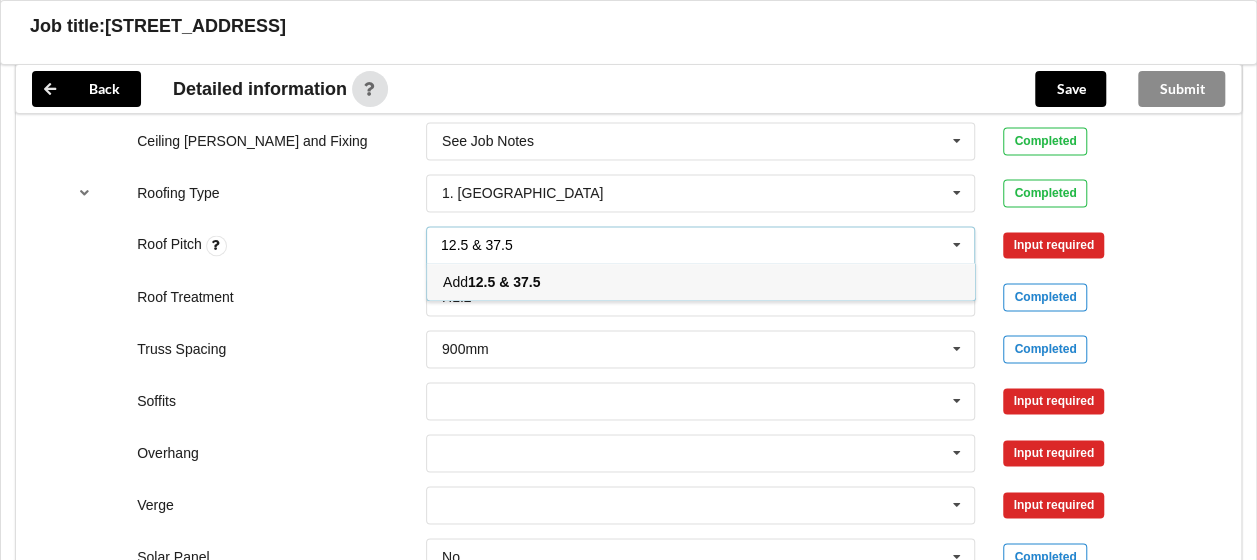type 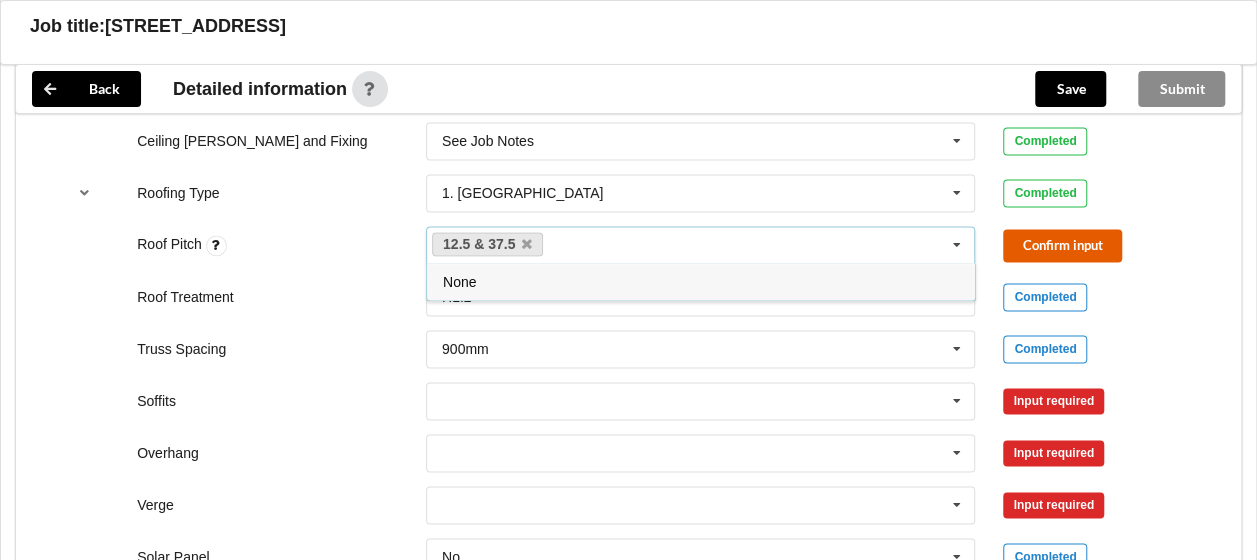 click on "Confirm input" at bounding box center [1062, 245] 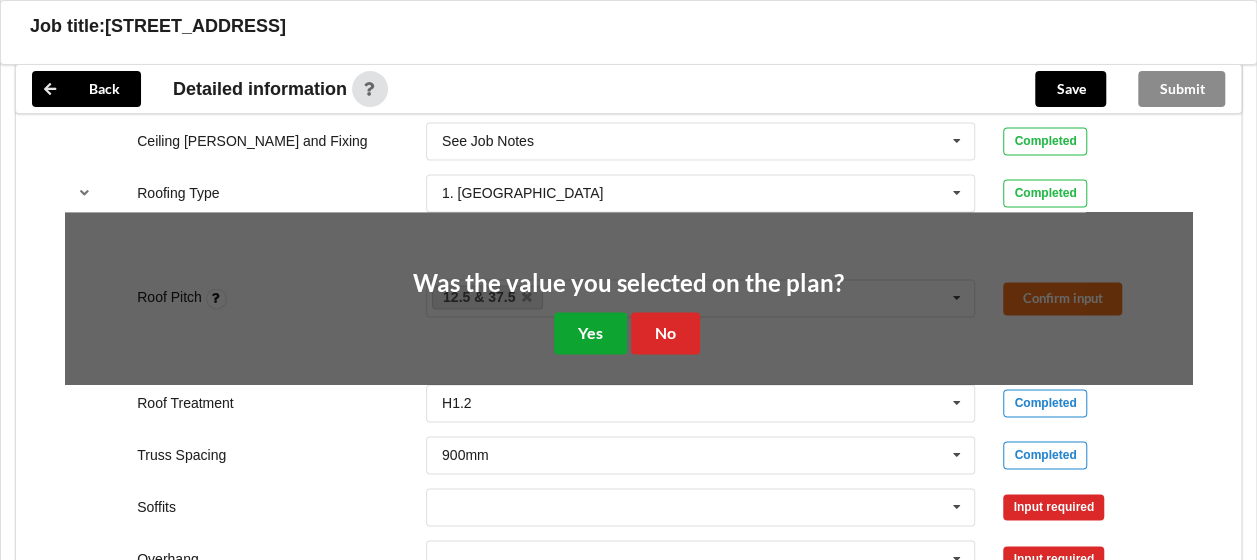 click on "Yes" at bounding box center (590, 332) 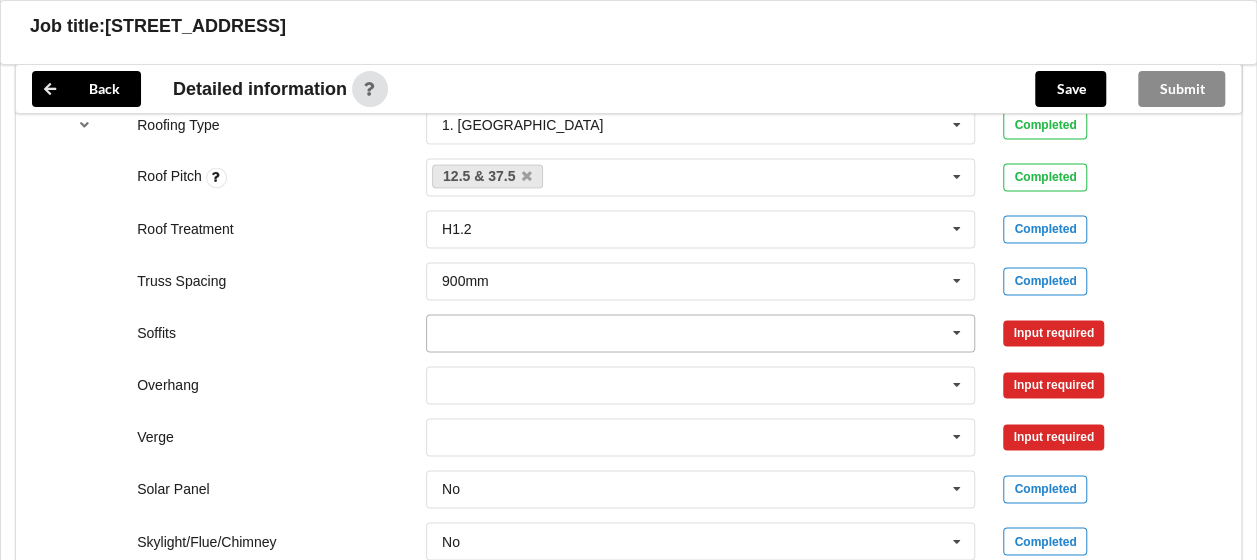 scroll, scrollTop: 1400, scrollLeft: 0, axis: vertical 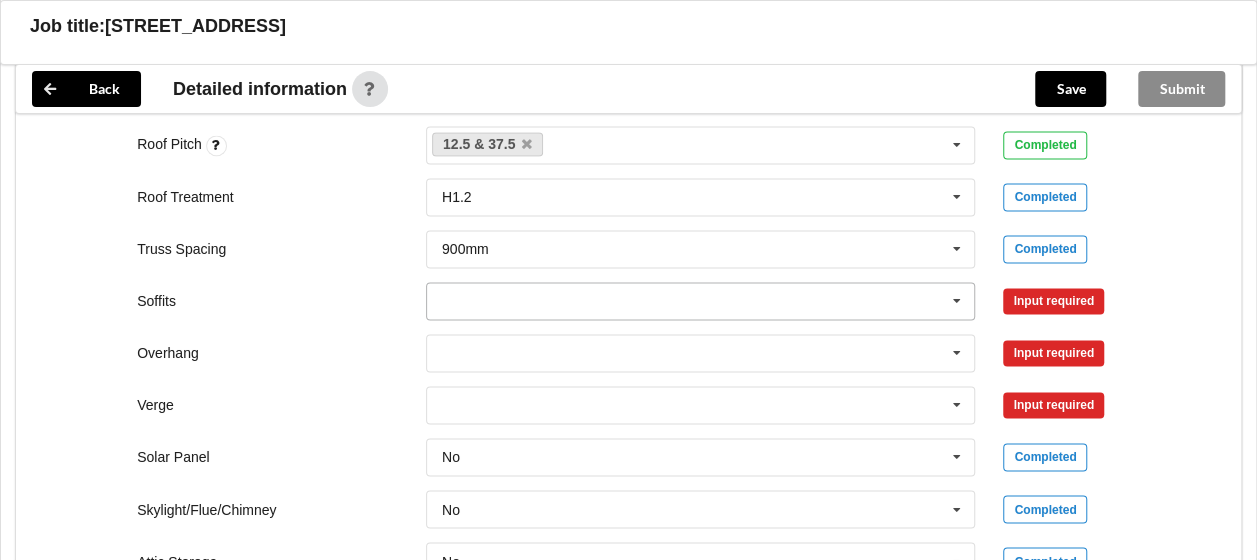click on "Boxed Multiple Values – See As Per Plan None Raked & Boxed Raked Exposed Raked Hidden See Job Notes" at bounding box center [701, 301] 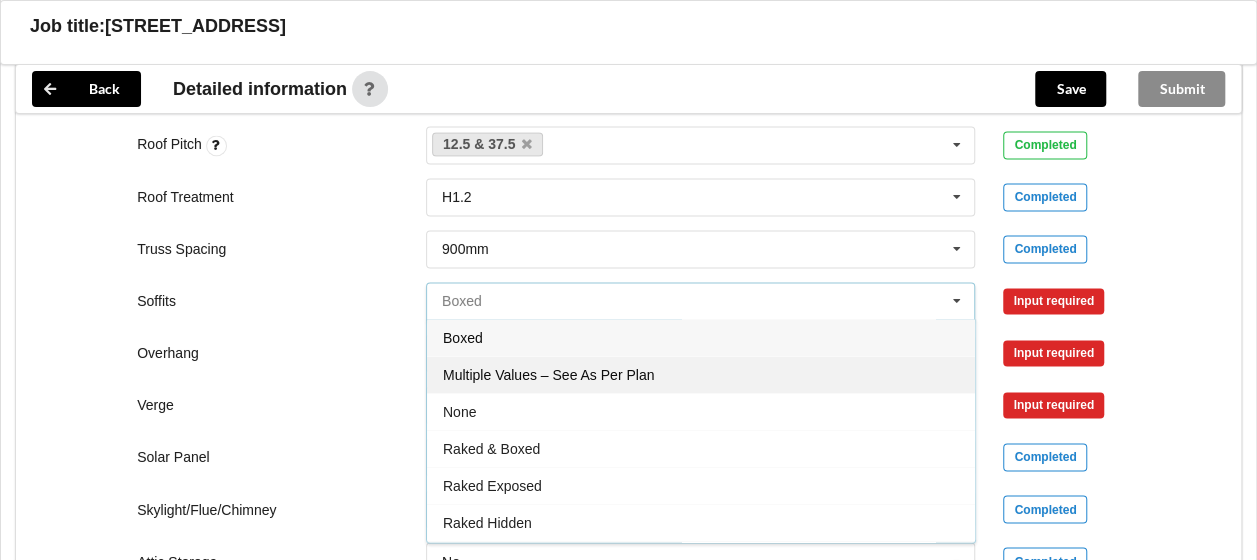 scroll, scrollTop: 32, scrollLeft: 0, axis: vertical 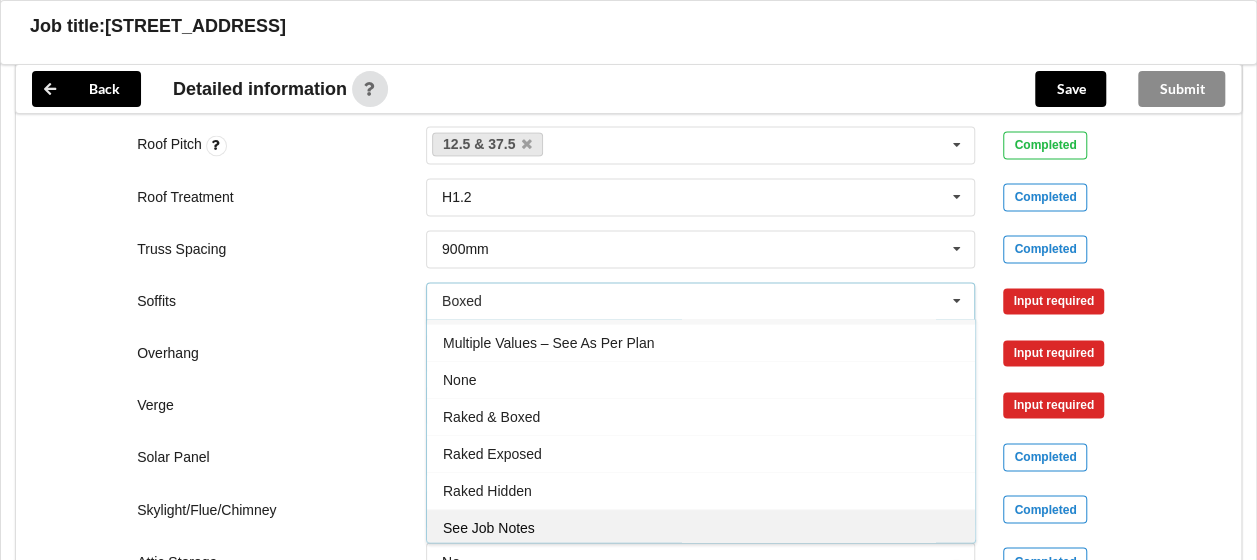 click on "See Job Notes" at bounding box center [489, 528] 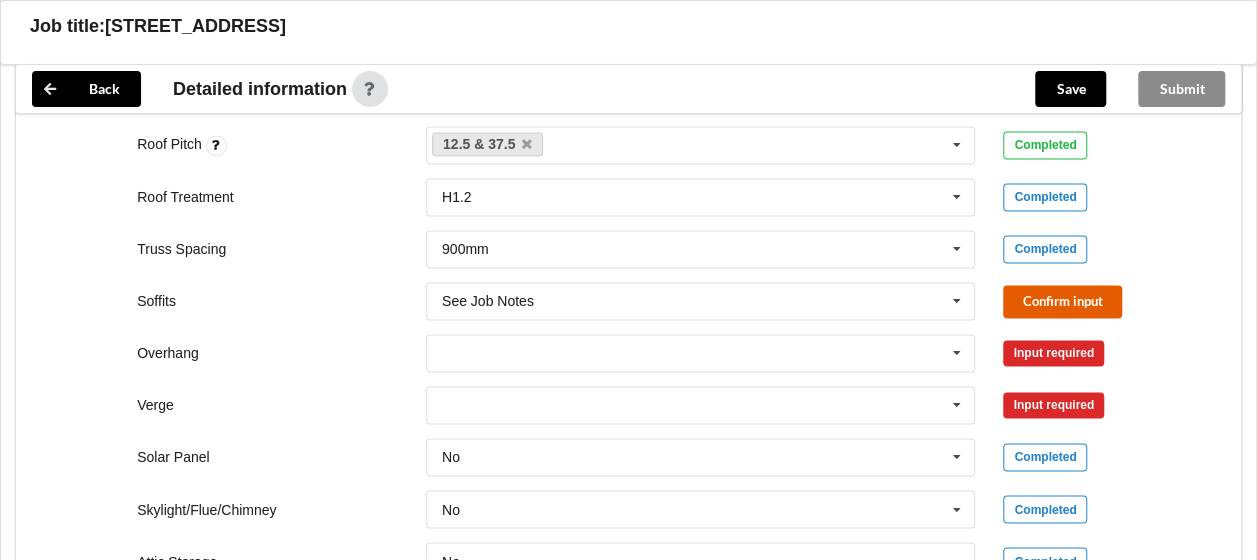 click on "Confirm input" at bounding box center [1062, 301] 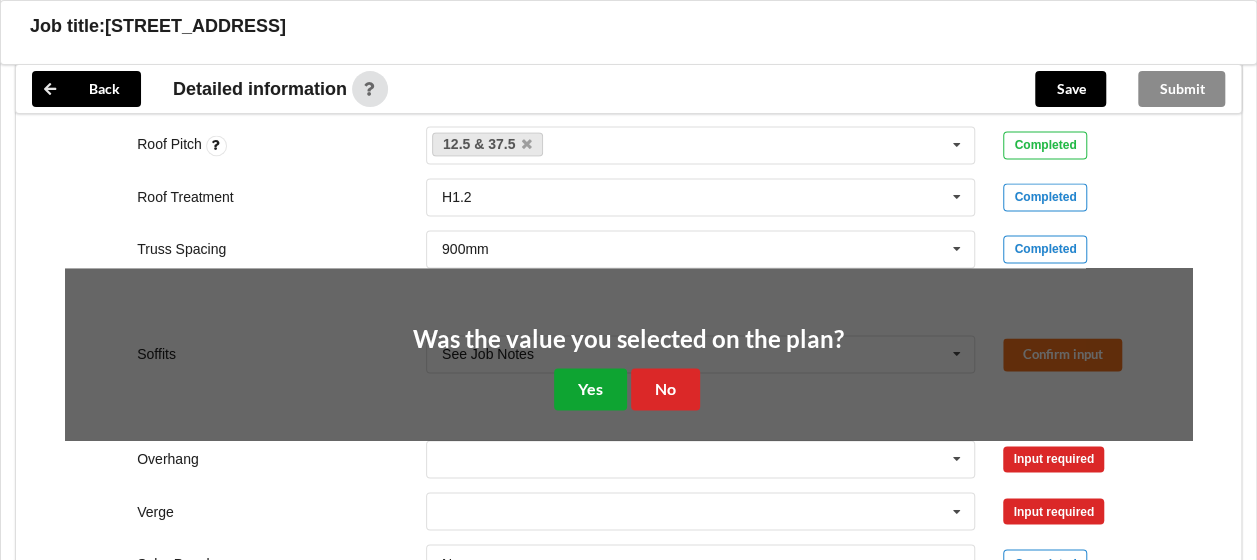 click on "Yes" at bounding box center [590, 388] 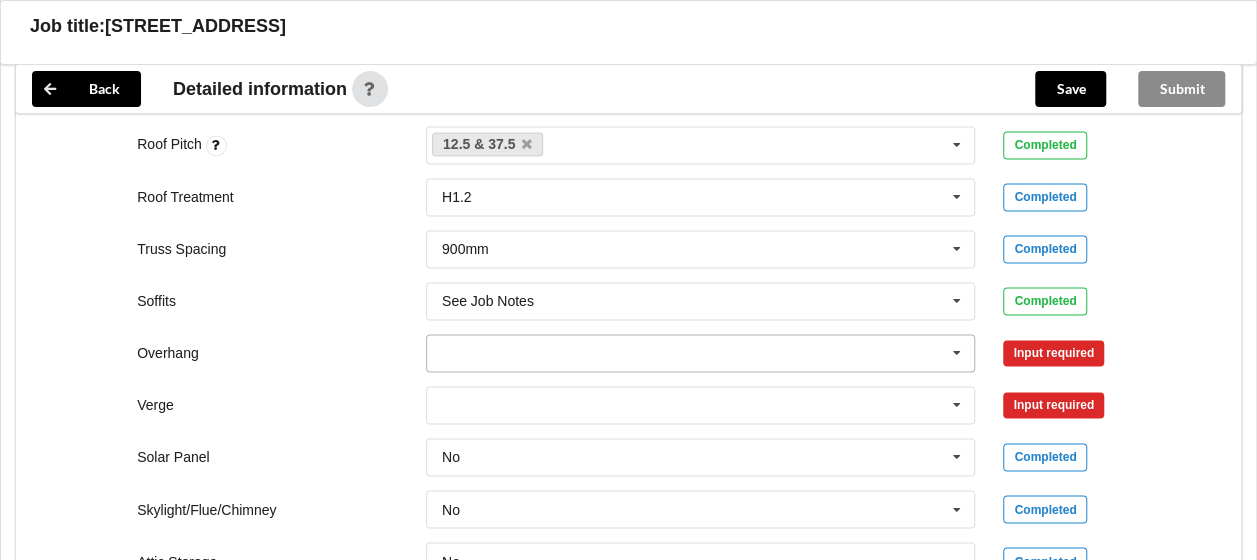 click at bounding box center (702, 353) 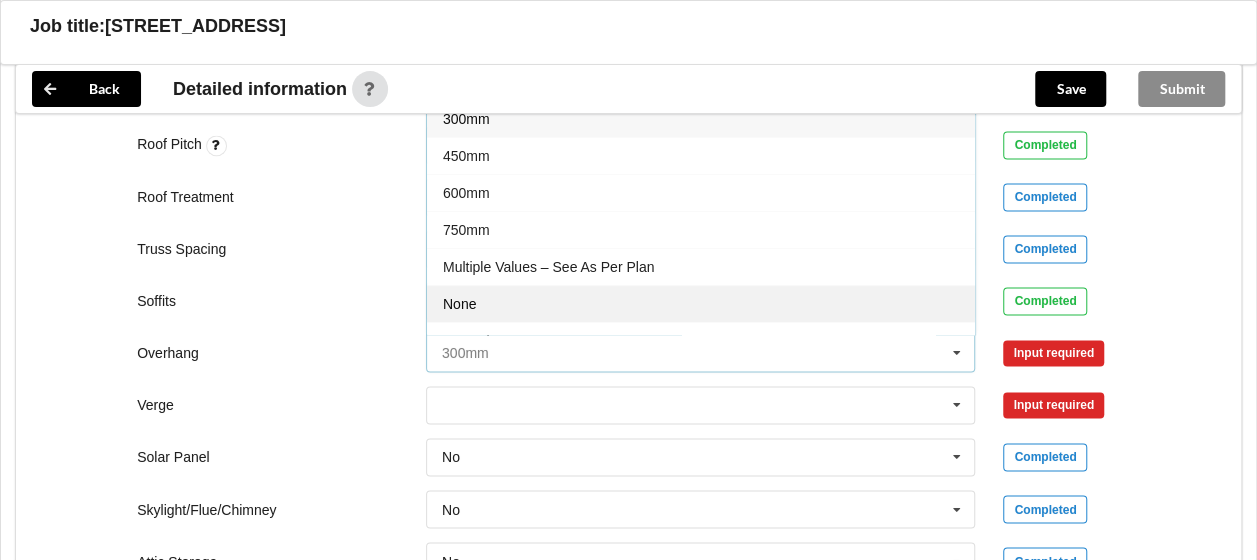 scroll, scrollTop: 32, scrollLeft: 0, axis: vertical 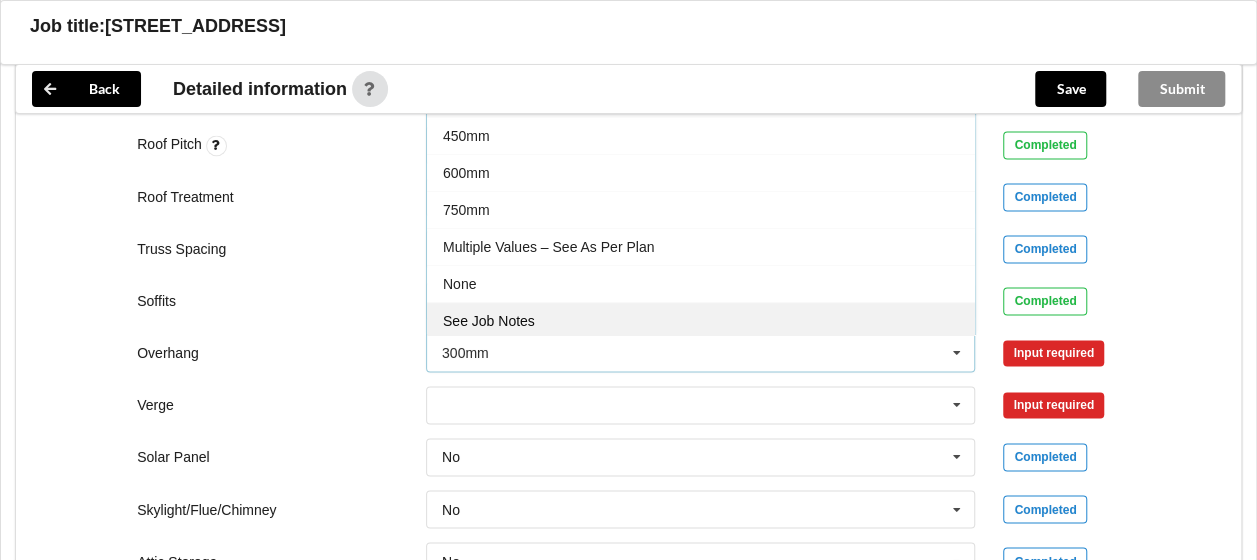 click on "See Job Notes" at bounding box center (701, 320) 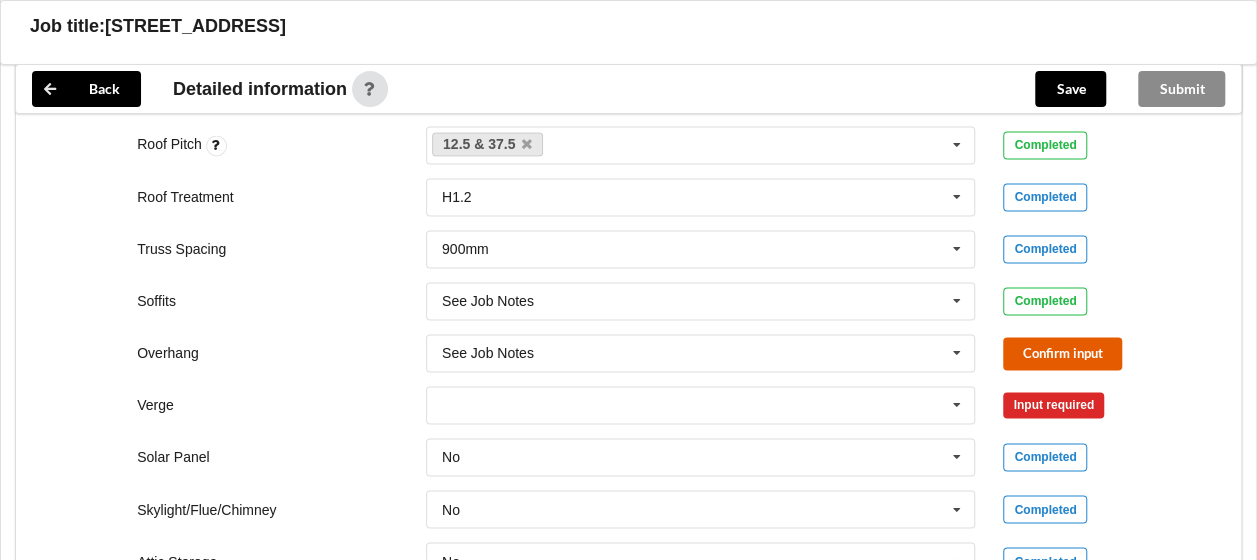 click on "Confirm input" at bounding box center [1062, 353] 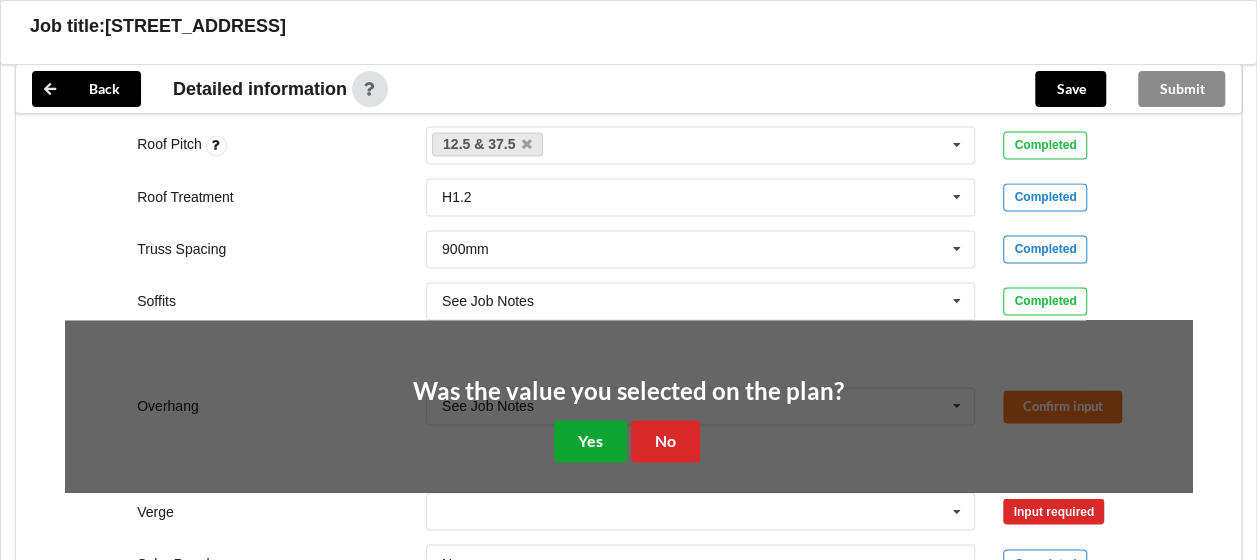 click on "Yes" at bounding box center (590, 440) 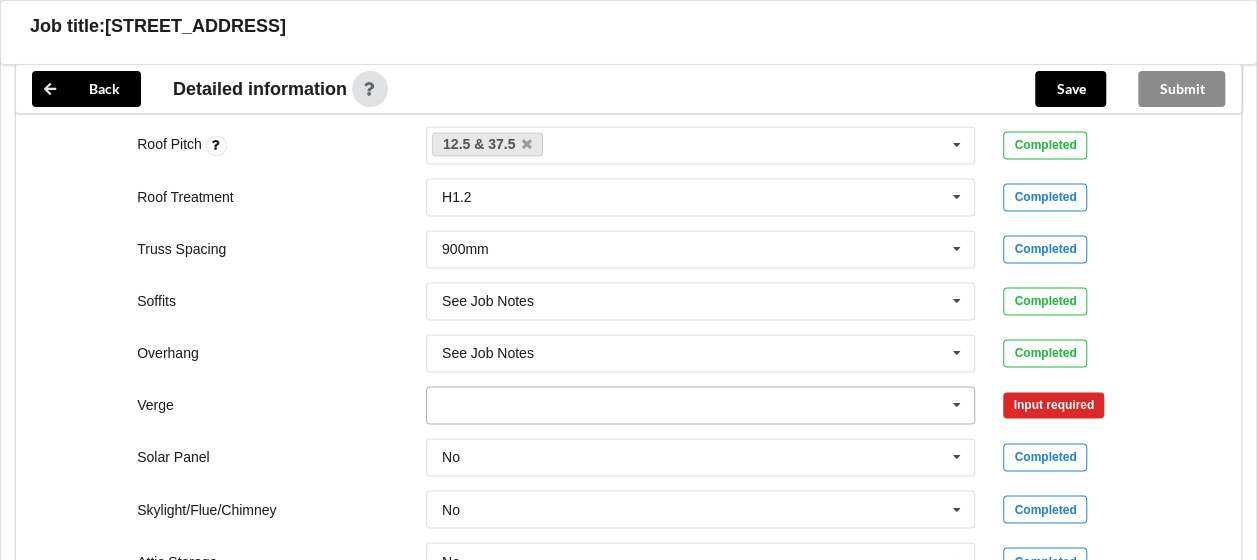 click at bounding box center (702, 405) 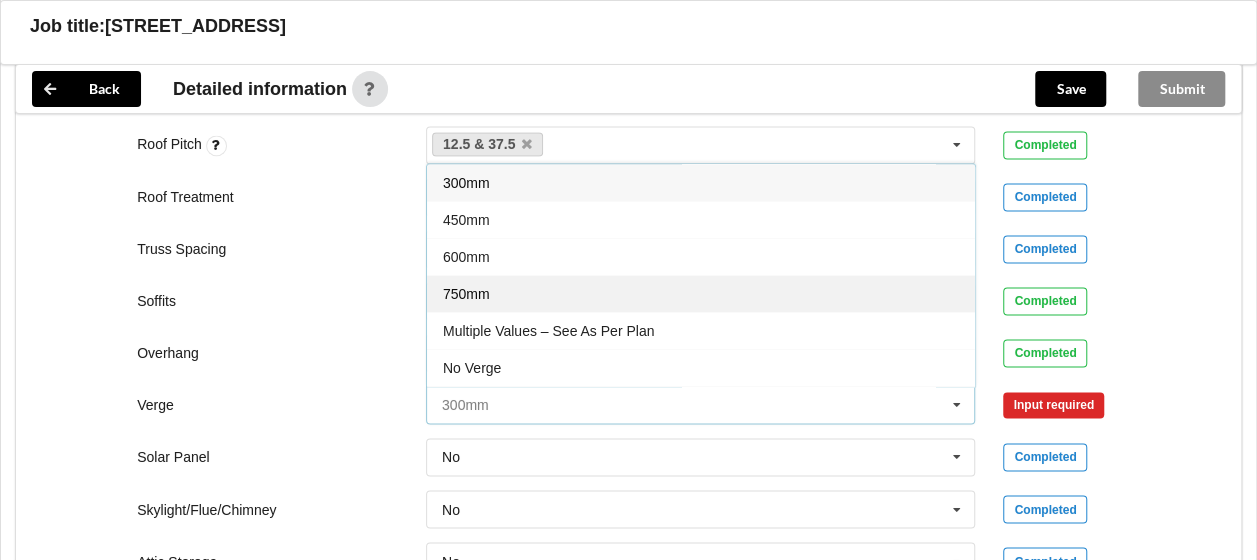 scroll, scrollTop: 32, scrollLeft: 0, axis: vertical 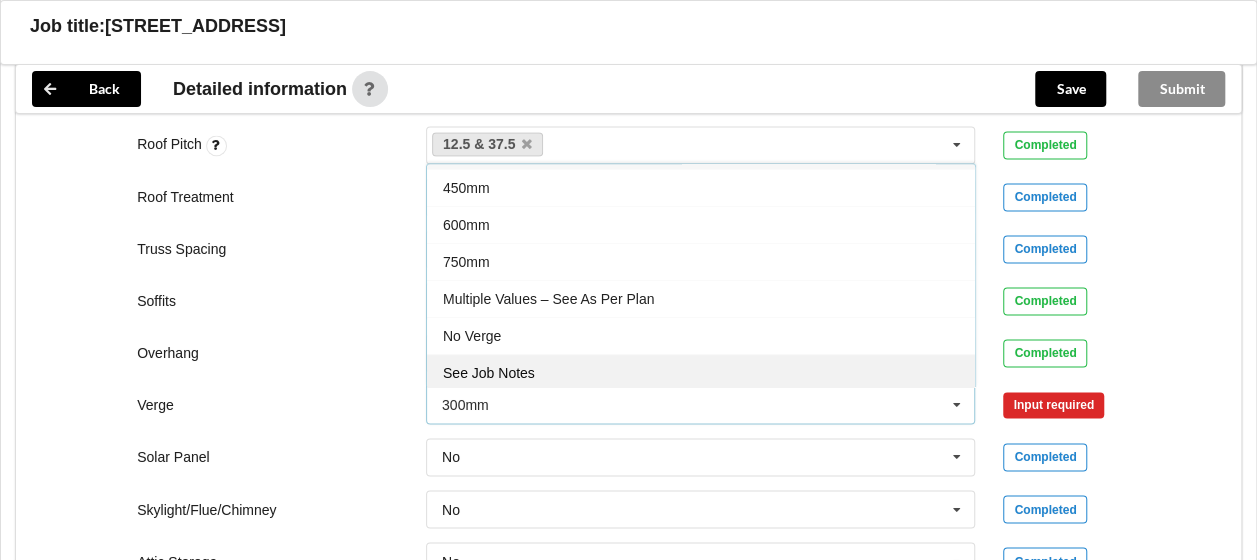 click on "See Job Notes" at bounding box center [701, 372] 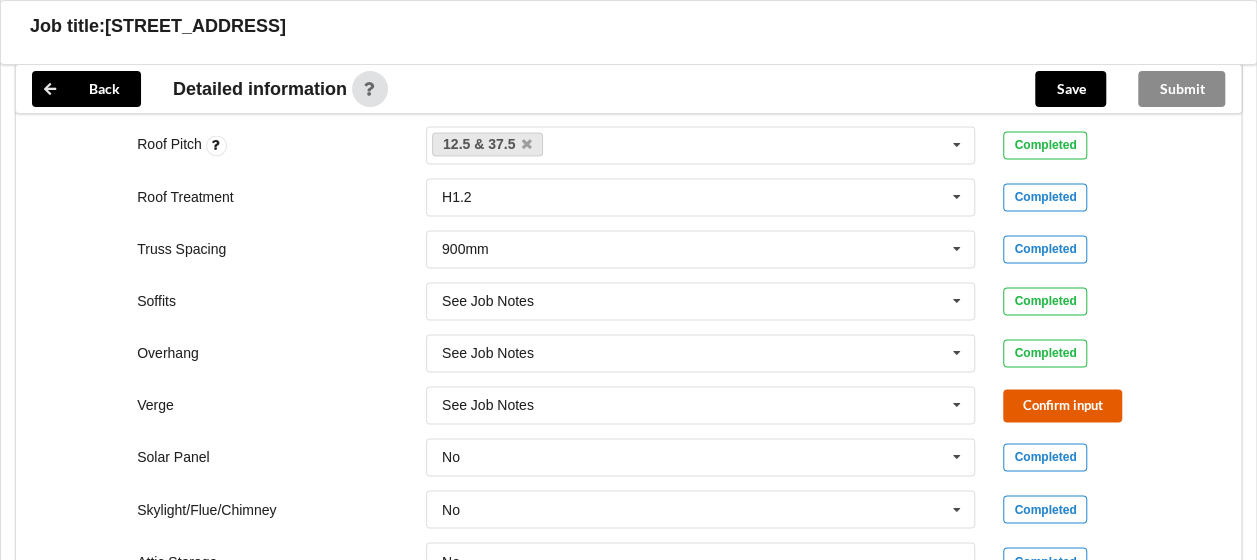 click on "Confirm input" at bounding box center (1062, 405) 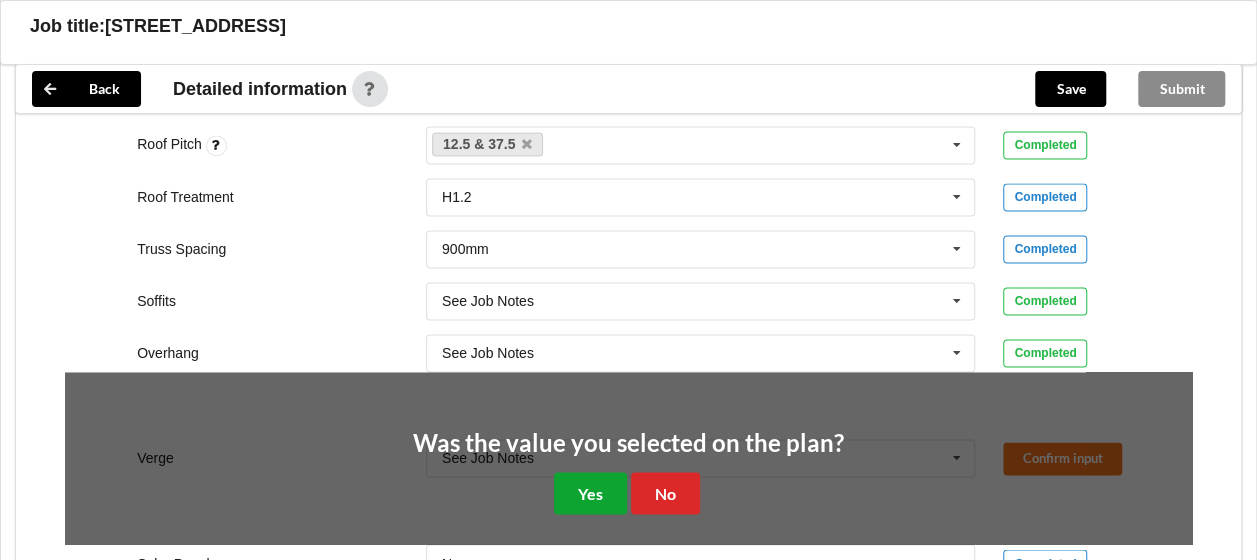 click on "Yes" at bounding box center [590, 492] 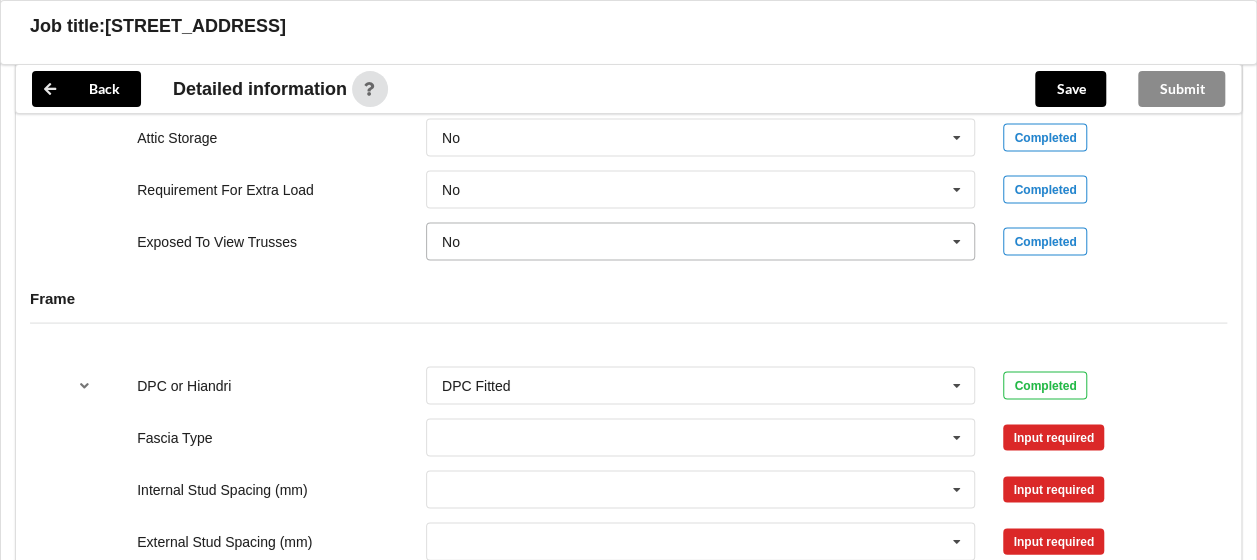 scroll, scrollTop: 2000, scrollLeft: 0, axis: vertical 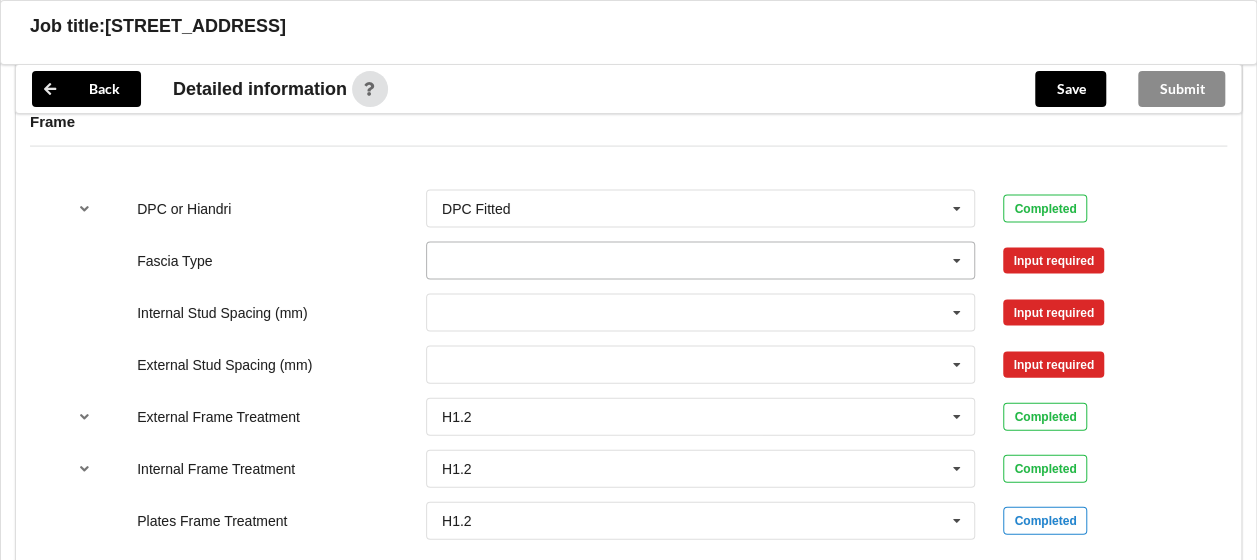 click at bounding box center (702, 261) 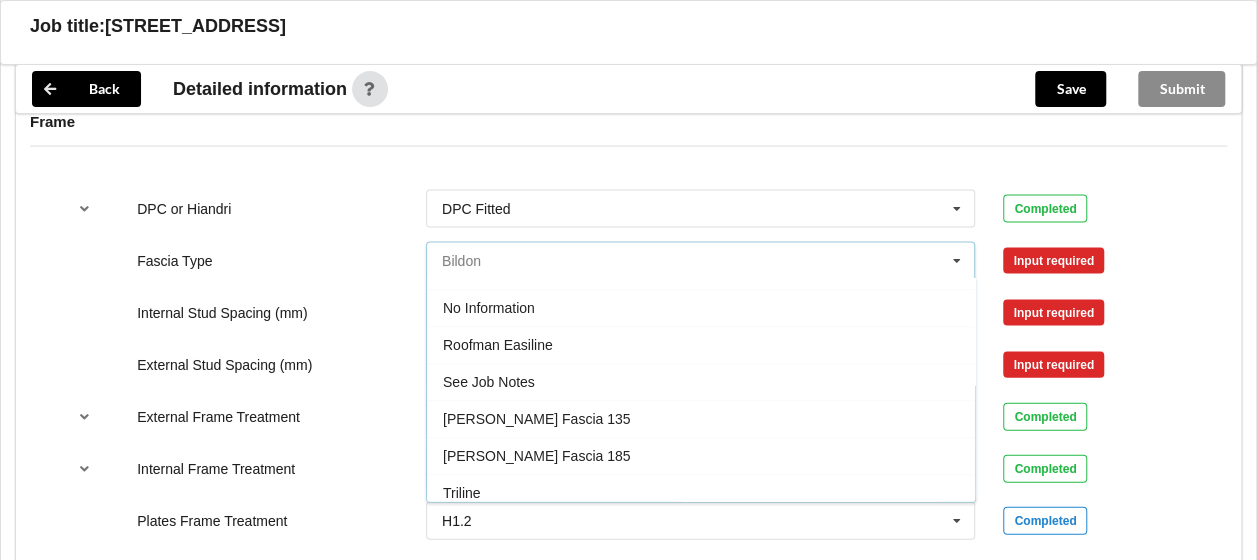 scroll, scrollTop: 656, scrollLeft: 0, axis: vertical 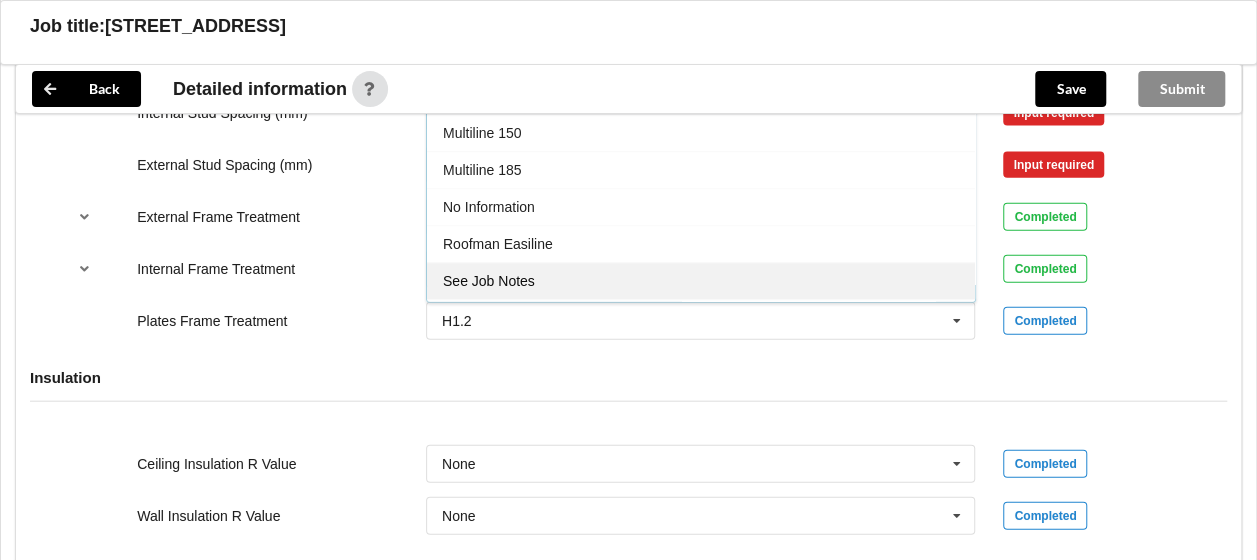 click on "See Job Notes" at bounding box center [489, 282] 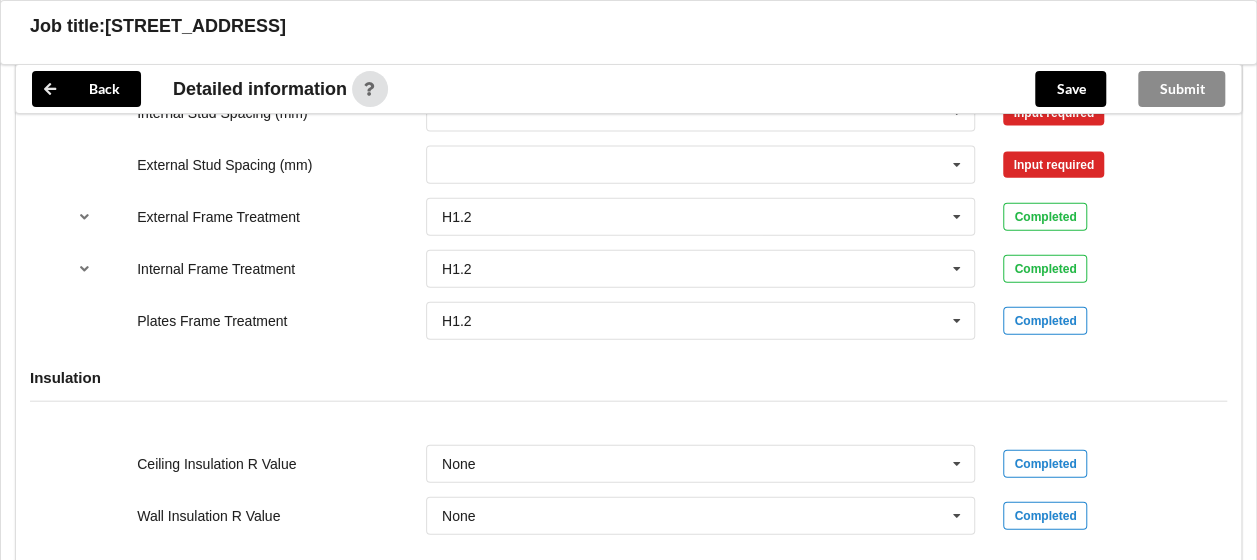 click on "Completed" at bounding box center (1097, 217) 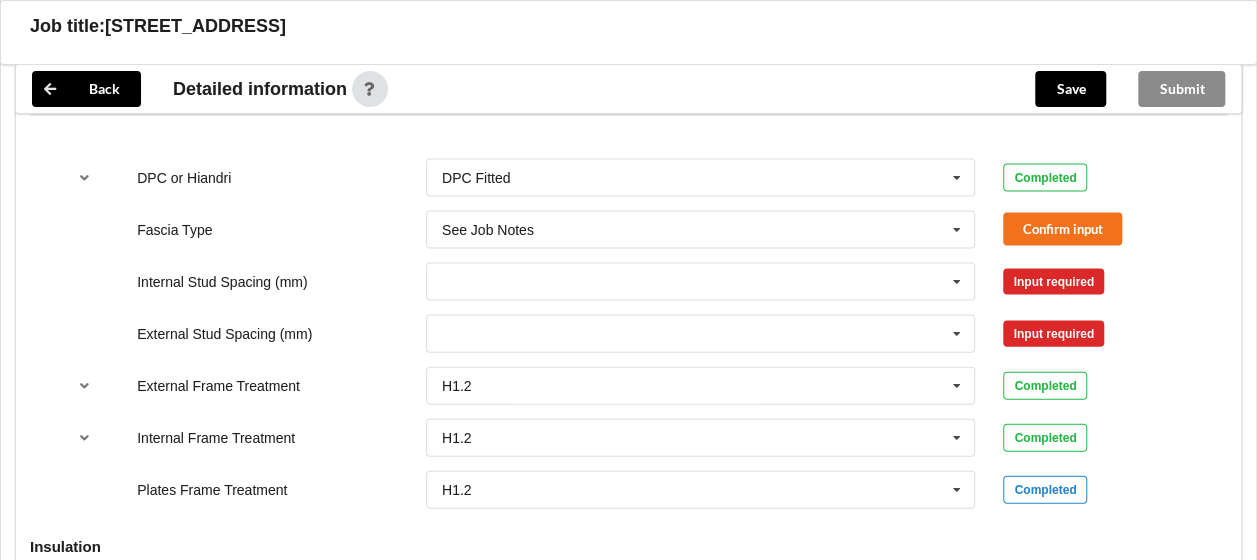 scroll, scrollTop: 2000, scrollLeft: 0, axis: vertical 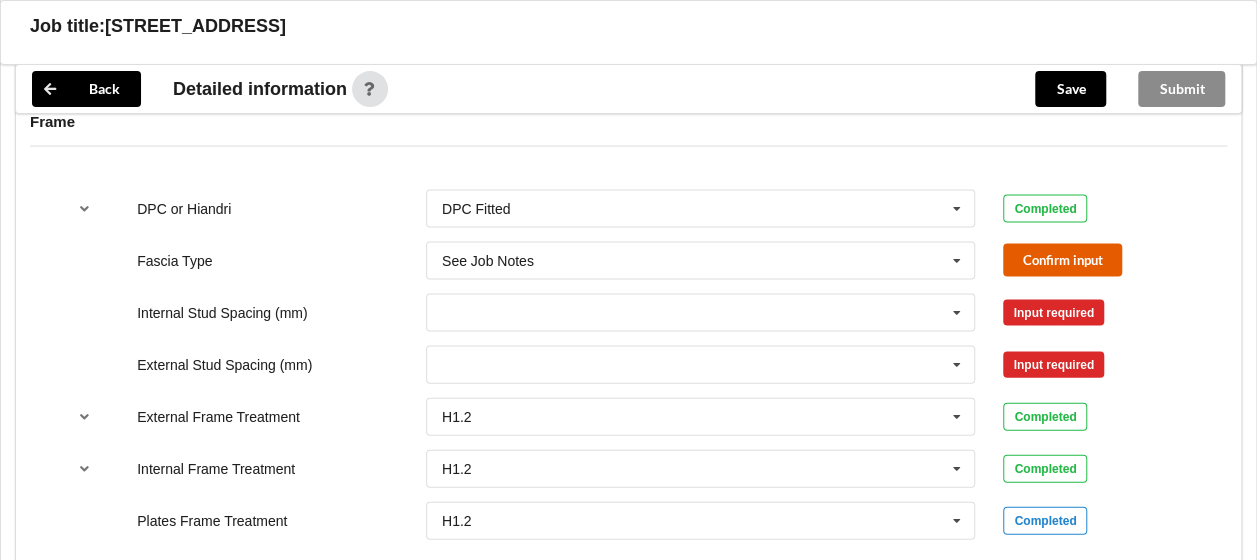 click on "Confirm input" at bounding box center [1062, 260] 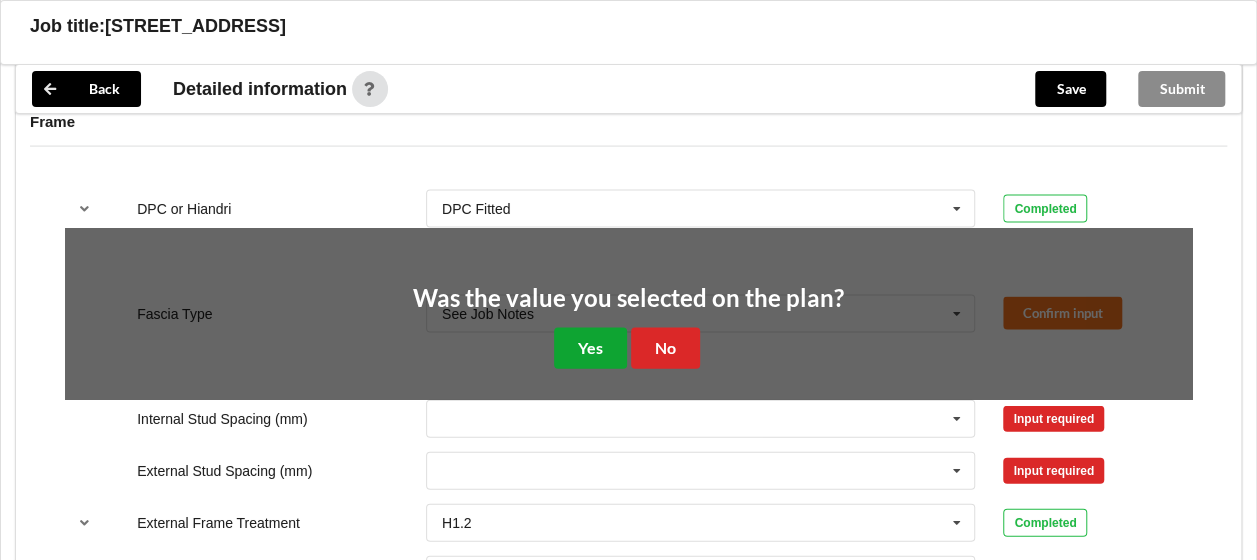 click on "Yes" at bounding box center [590, 348] 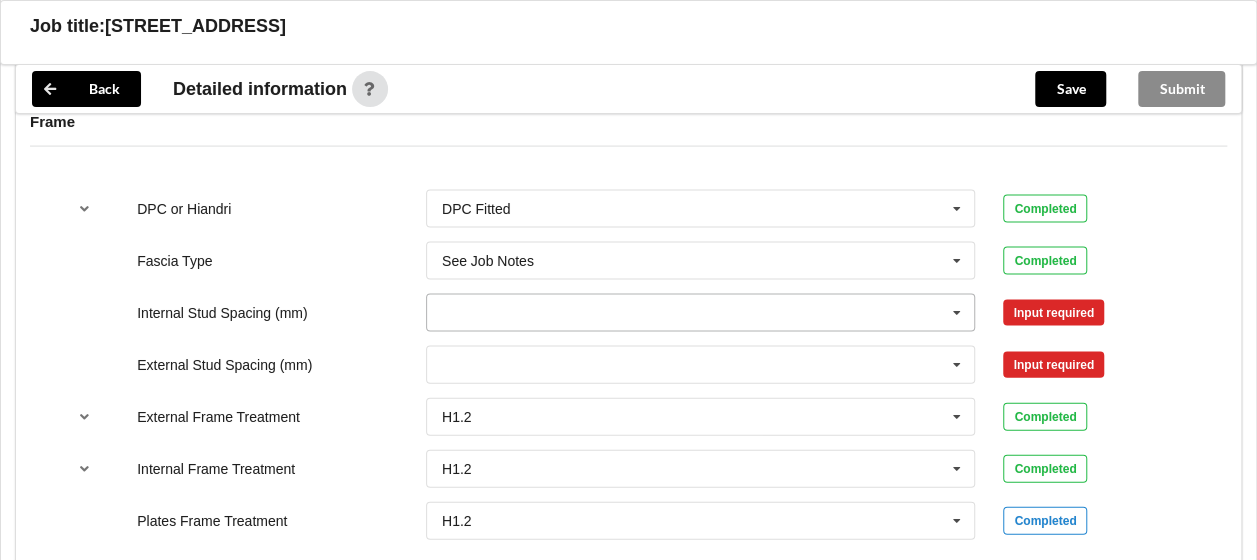 click at bounding box center (702, 313) 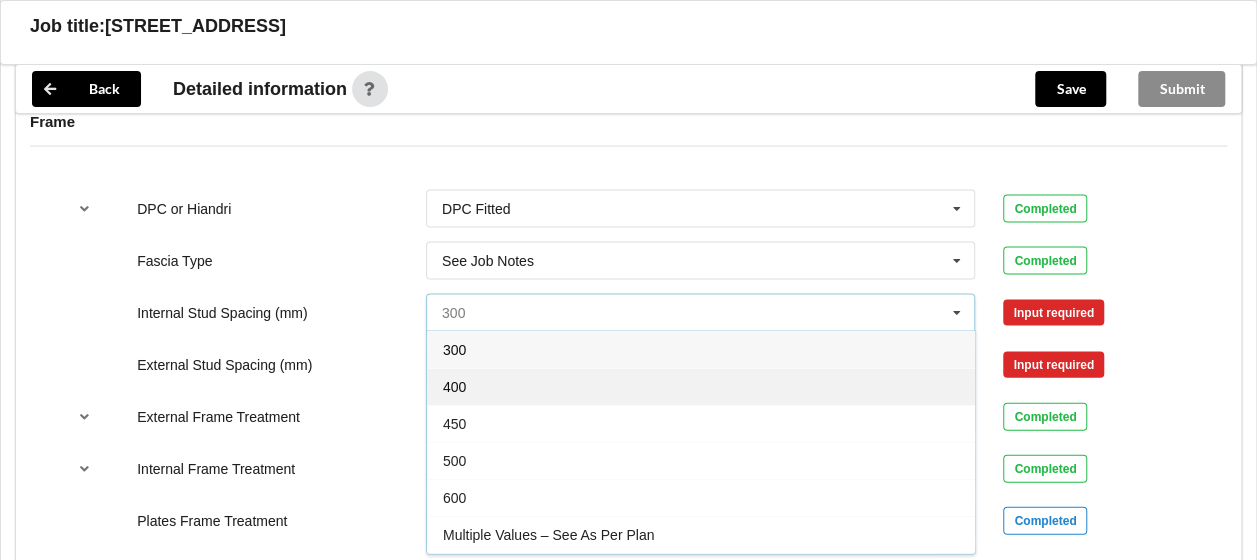 scroll, scrollTop: 69, scrollLeft: 0, axis: vertical 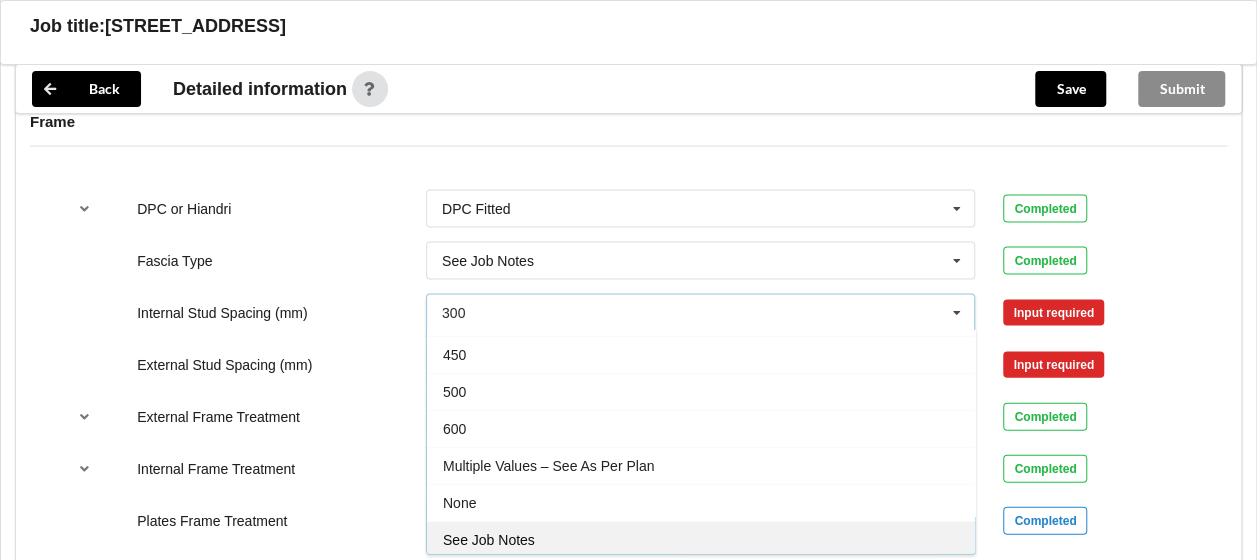 click on "See Job Notes" at bounding box center (701, 539) 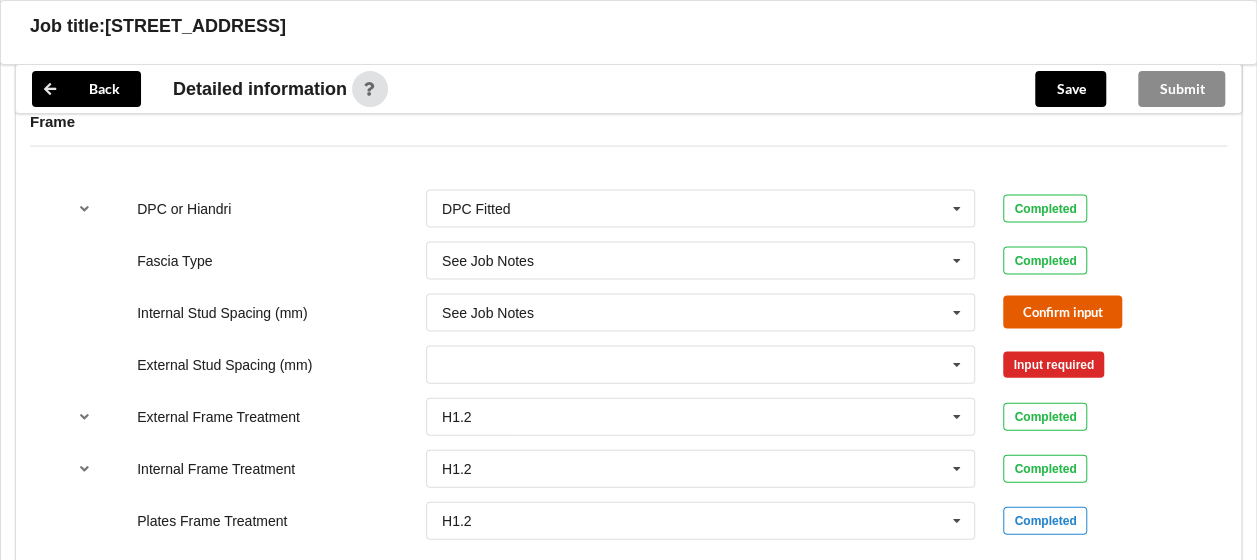 click on "Confirm input" at bounding box center [1062, 312] 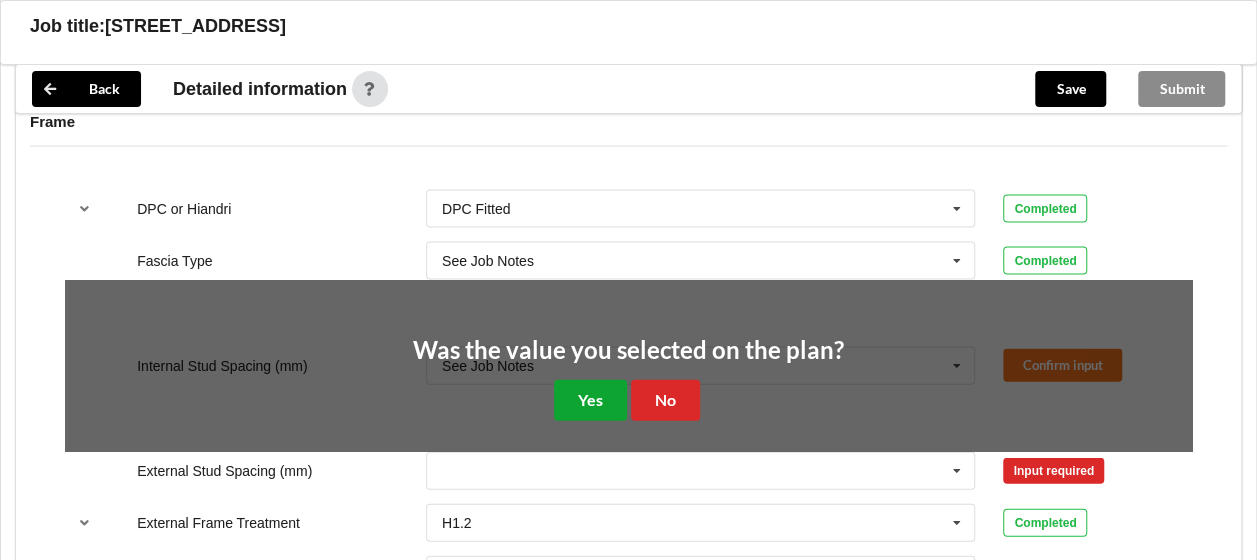 click on "Yes" at bounding box center (590, 400) 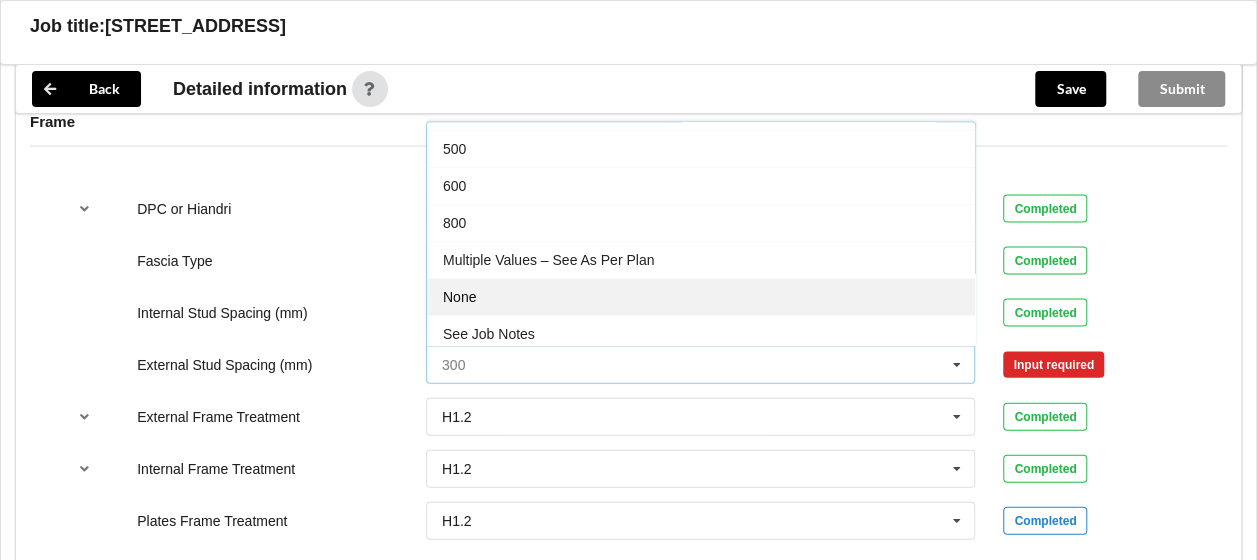 scroll, scrollTop: 106, scrollLeft: 0, axis: vertical 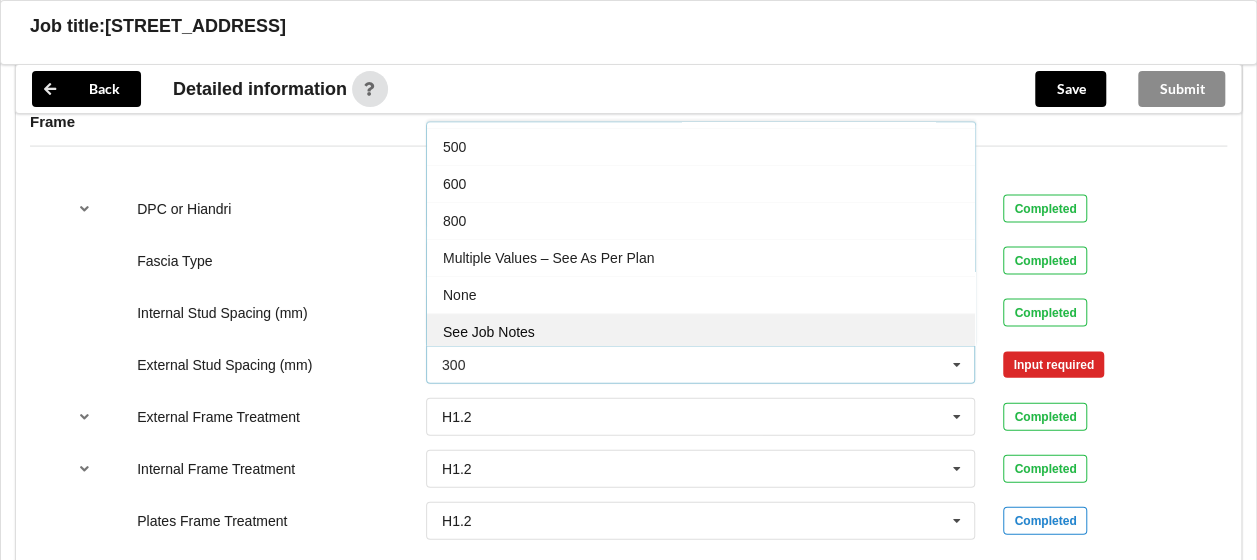 click on "See Job Notes" at bounding box center [489, 332] 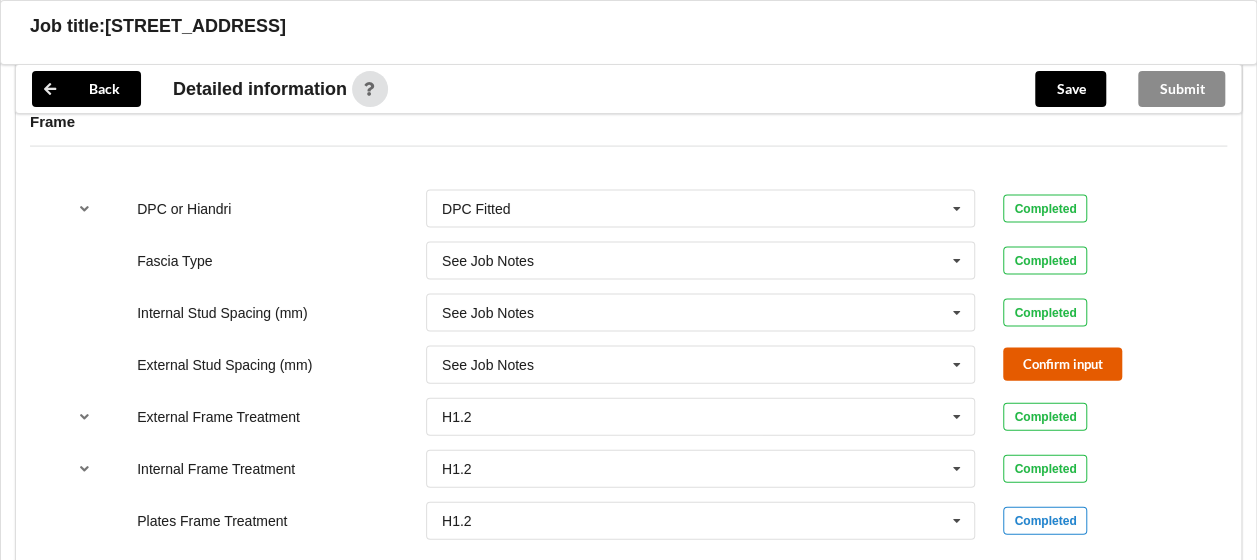 click on "Confirm input" at bounding box center [1062, 364] 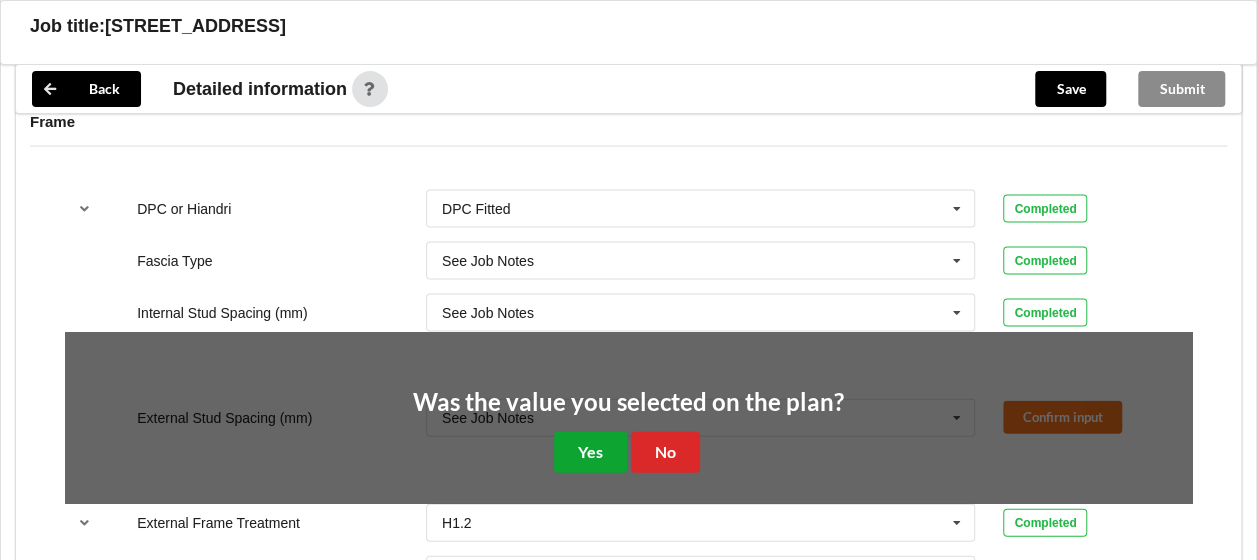 click on "Yes" at bounding box center (590, 452) 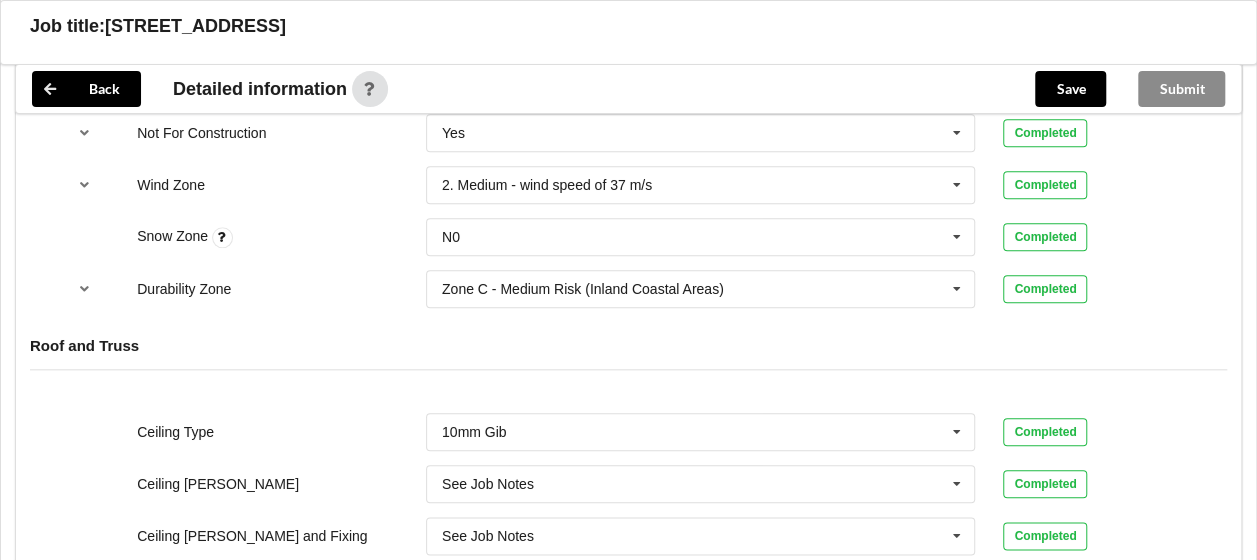 scroll, scrollTop: 305, scrollLeft: 0, axis: vertical 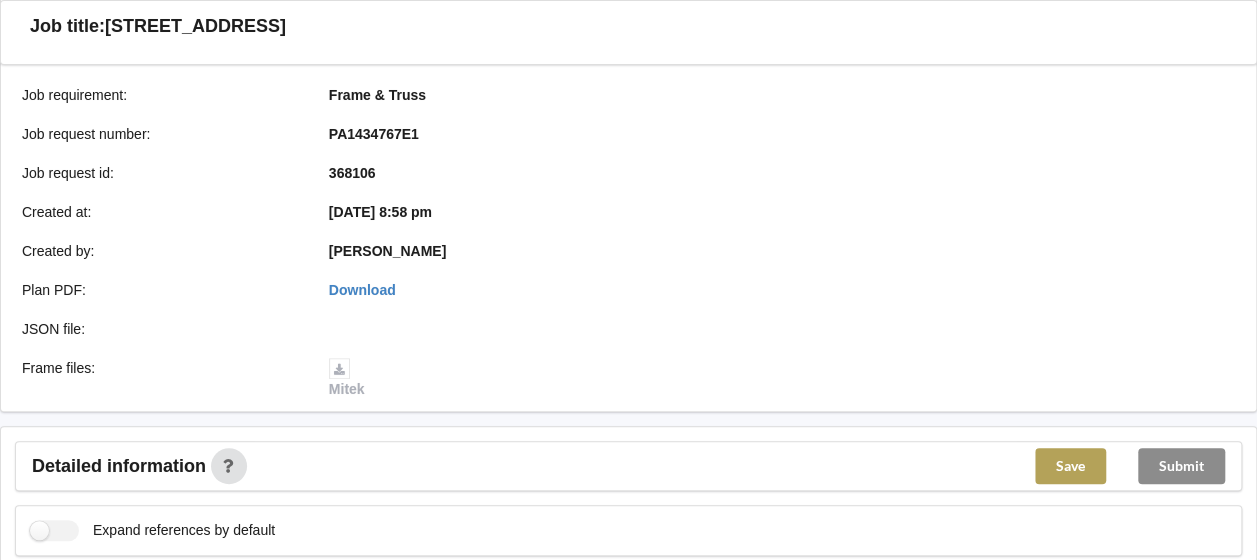 click on "Save" at bounding box center (1070, 466) 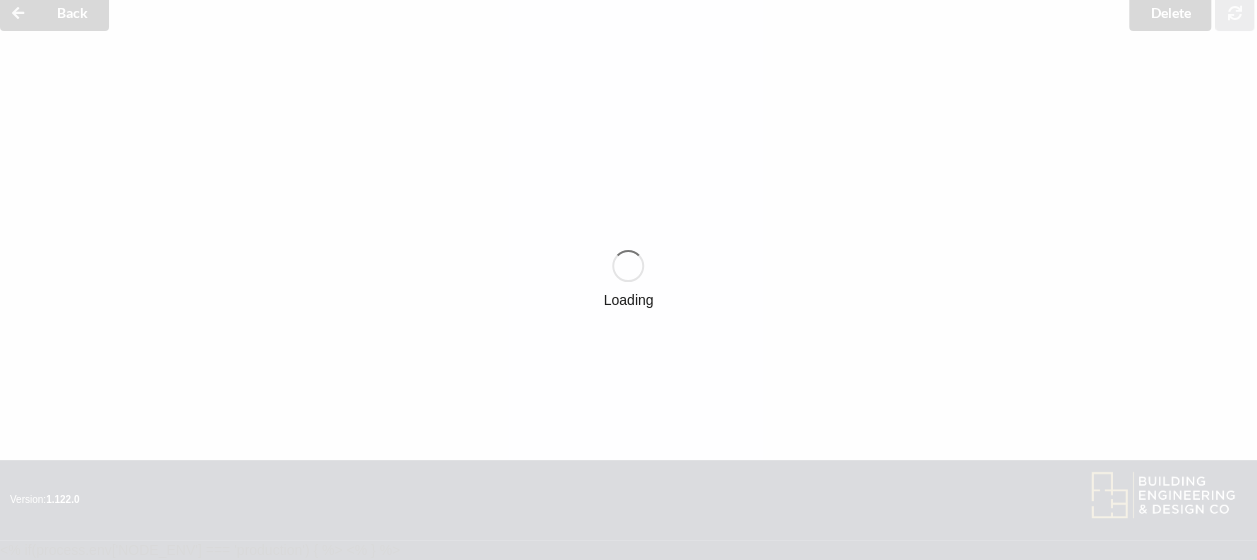 scroll, scrollTop: 305, scrollLeft: 0, axis: vertical 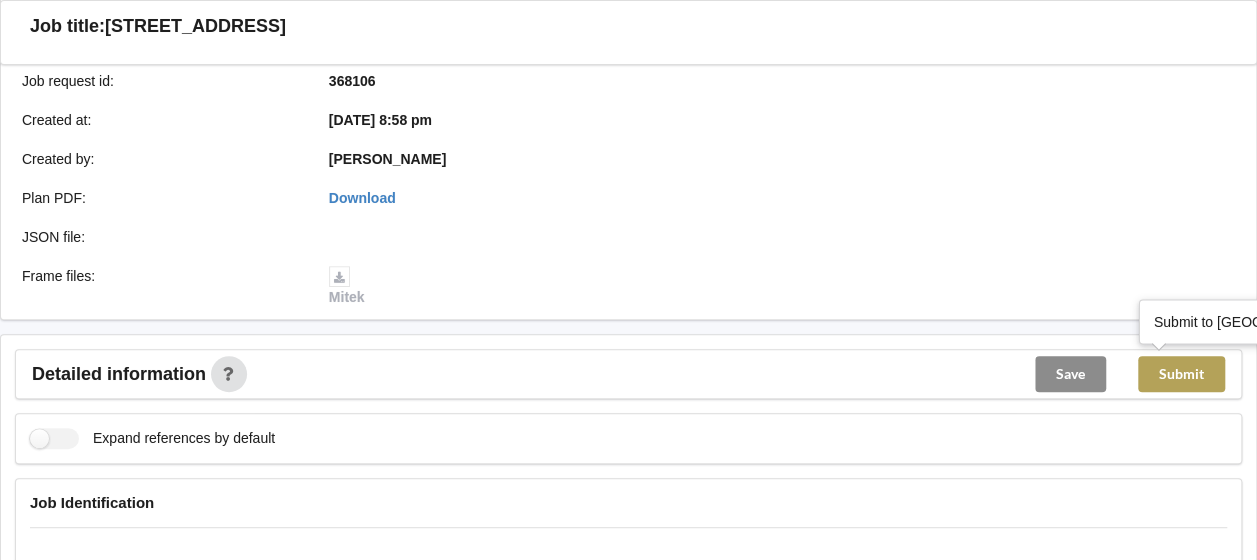 click on "Submit" at bounding box center (1181, 374) 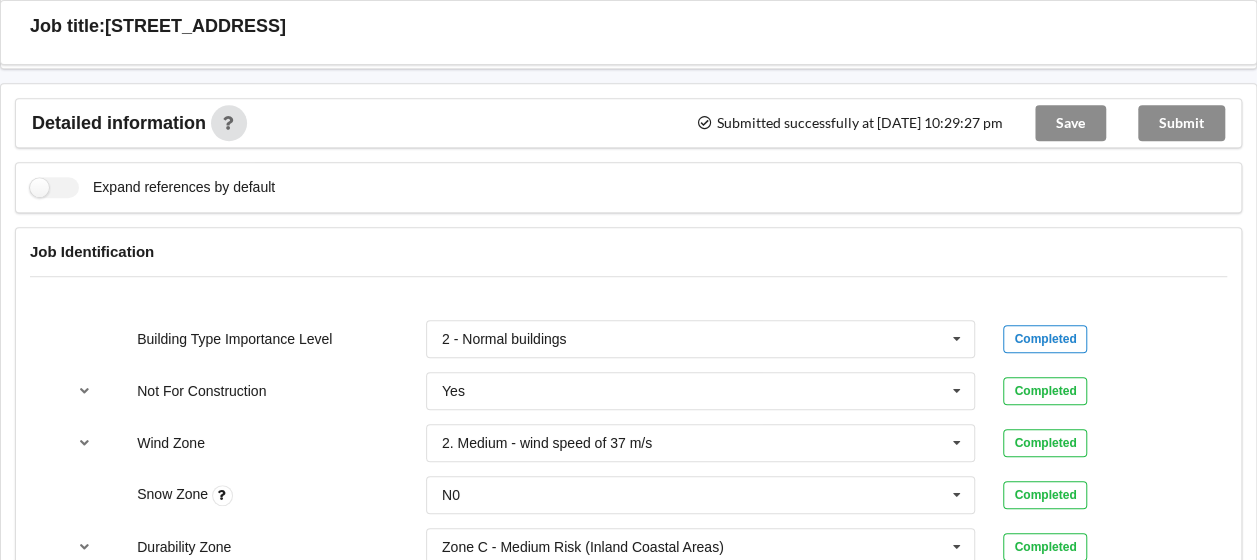 scroll, scrollTop: 305, scrollLeft: 0, axis: vertical 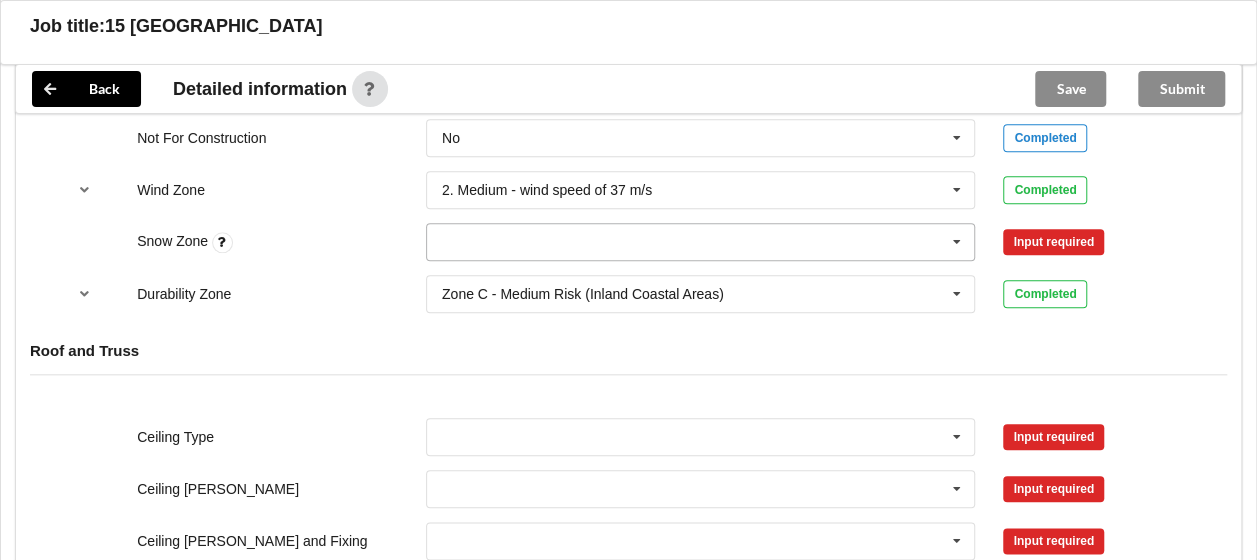 click at bounding box center [702, 242] 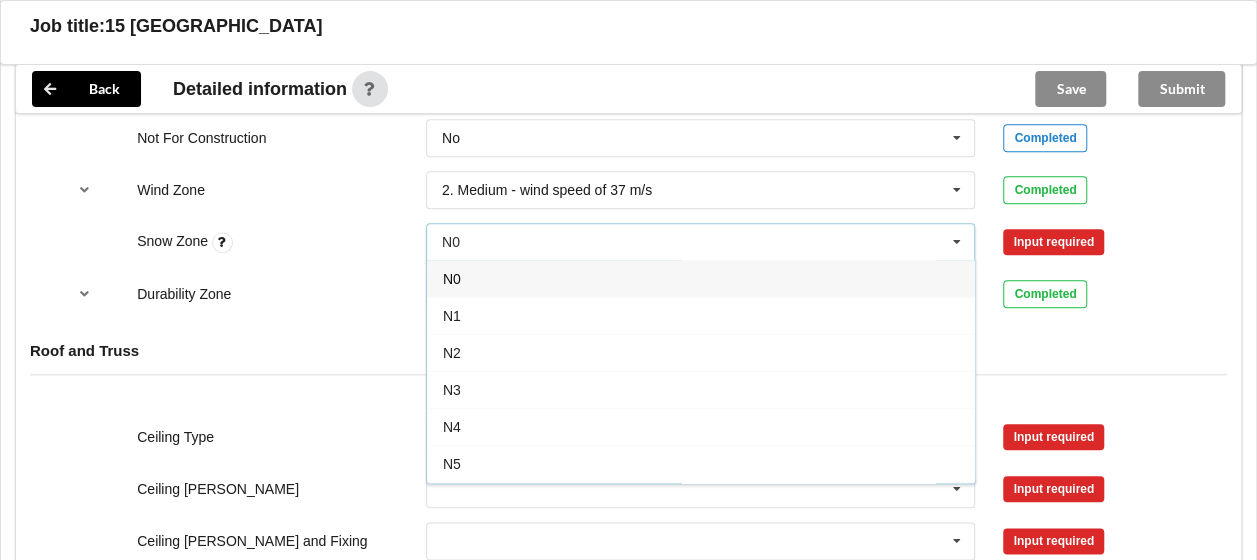 click on "N0" at bounding box center [701, 278] 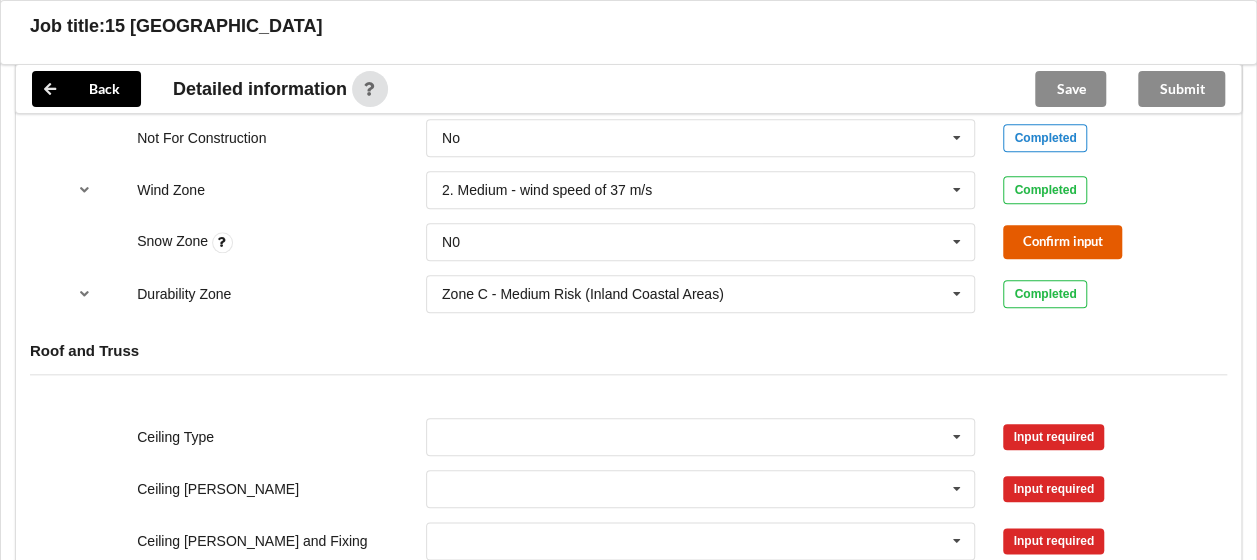 click on "Confirm input" at bounding box center [1062, 241] 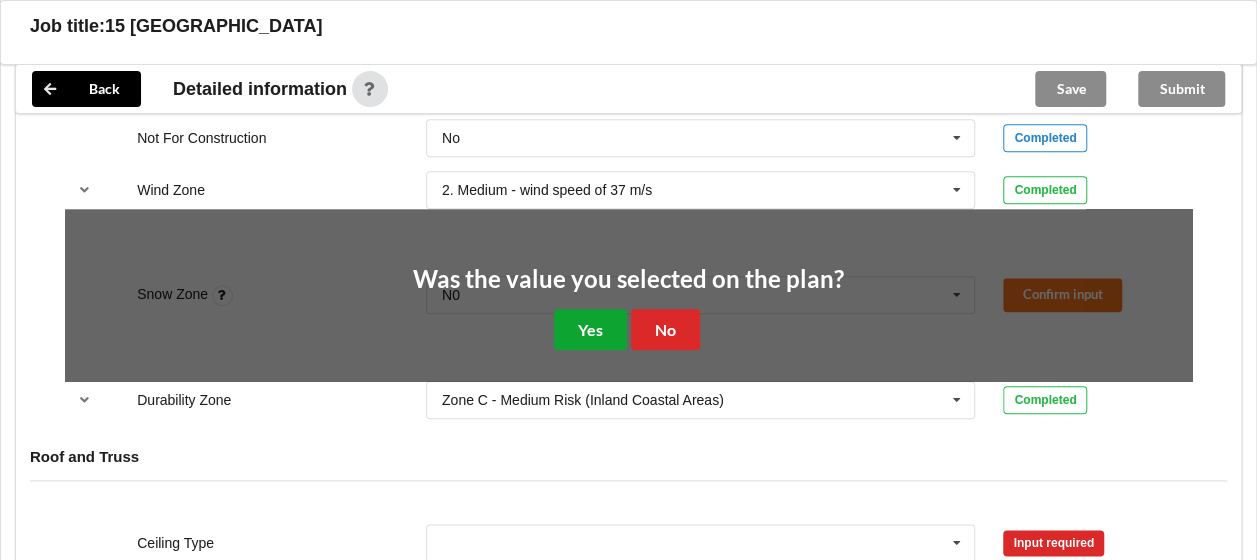 click on "Yes" at bounding box center [590, 329] 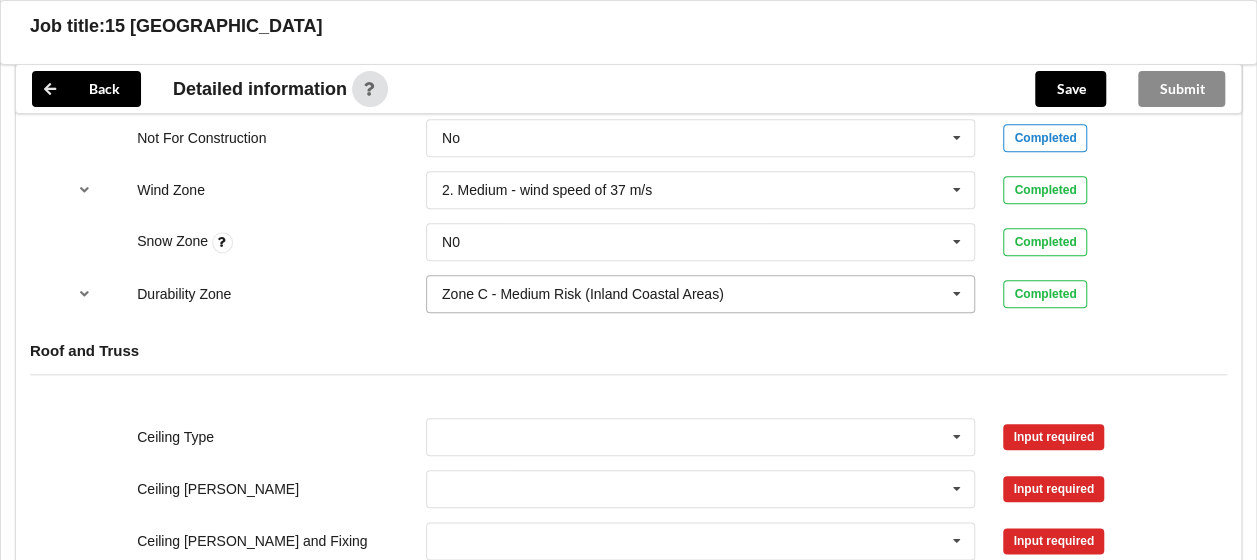 scroll, scrollTop: 1000, scrollLeft: 0, axis: vertical 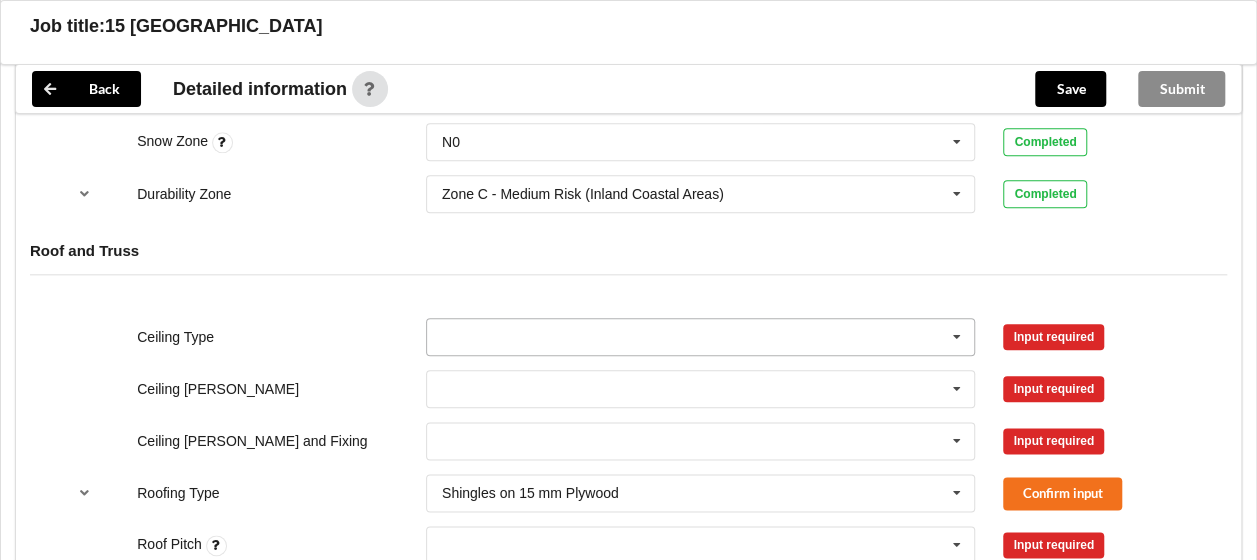click at bounding box center (702, 337) 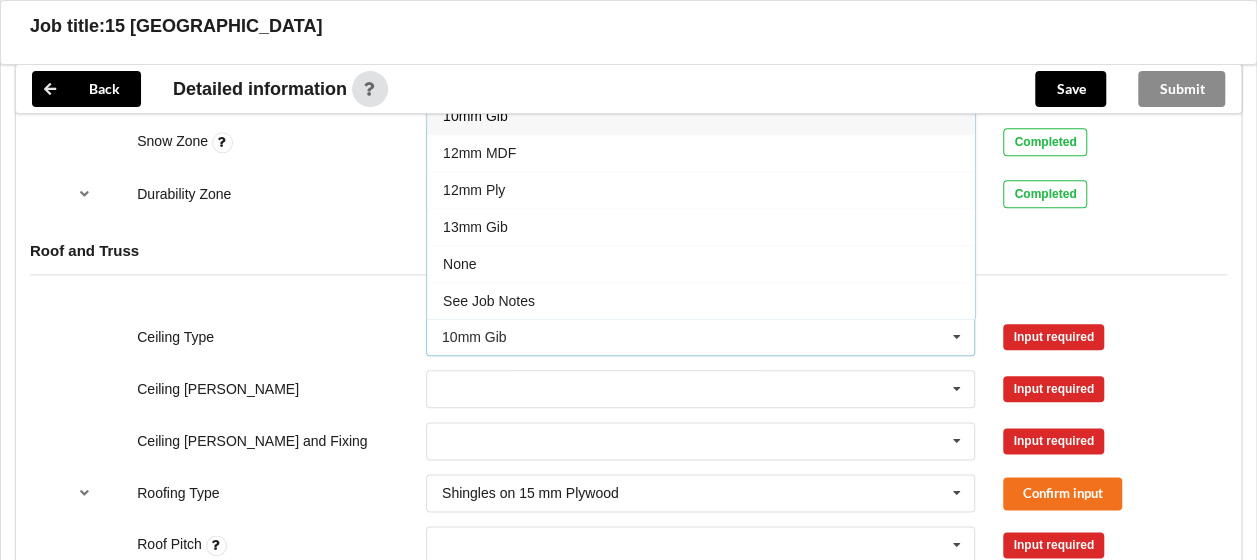 click on "10mm Gib" at bounding box center [701, 115] 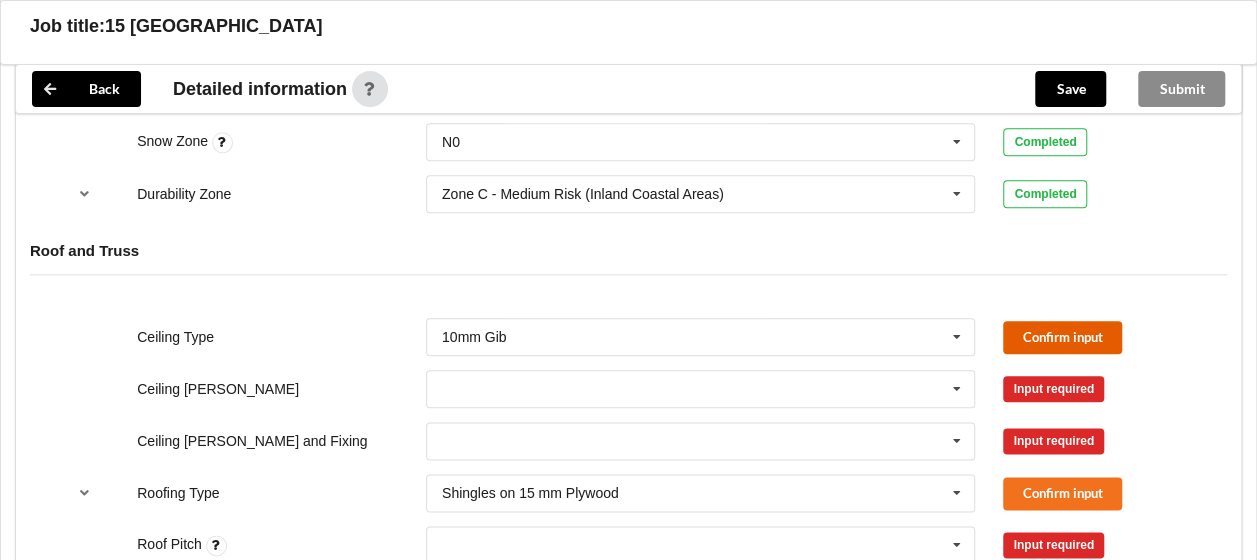 click on "Confirm input" at bounding box center (1062, 337) 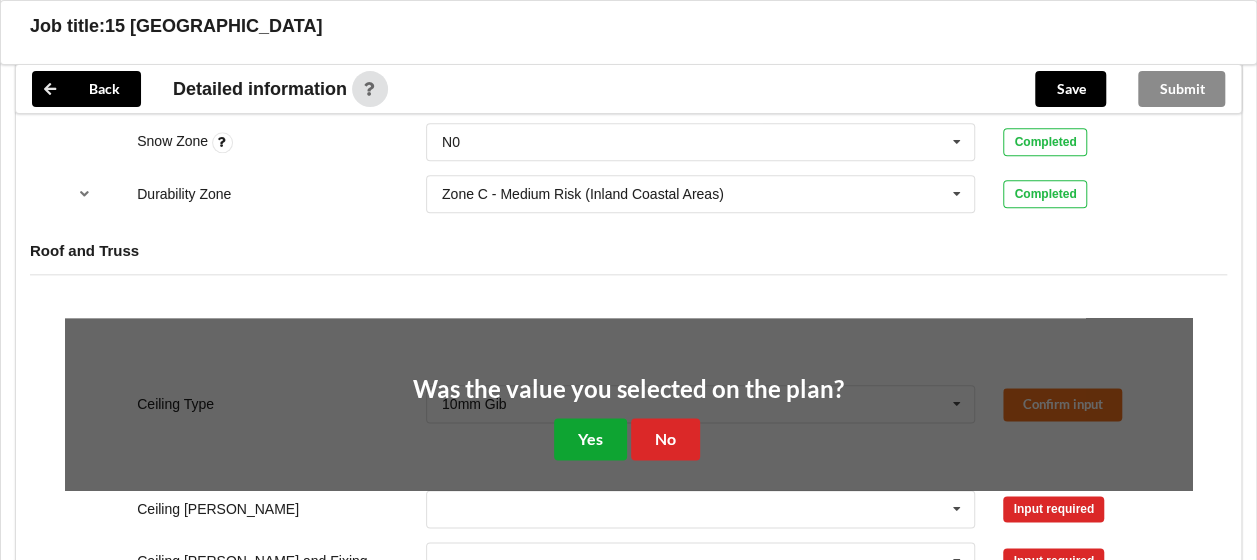 click on "Yes" at bounding box center [590, 438] 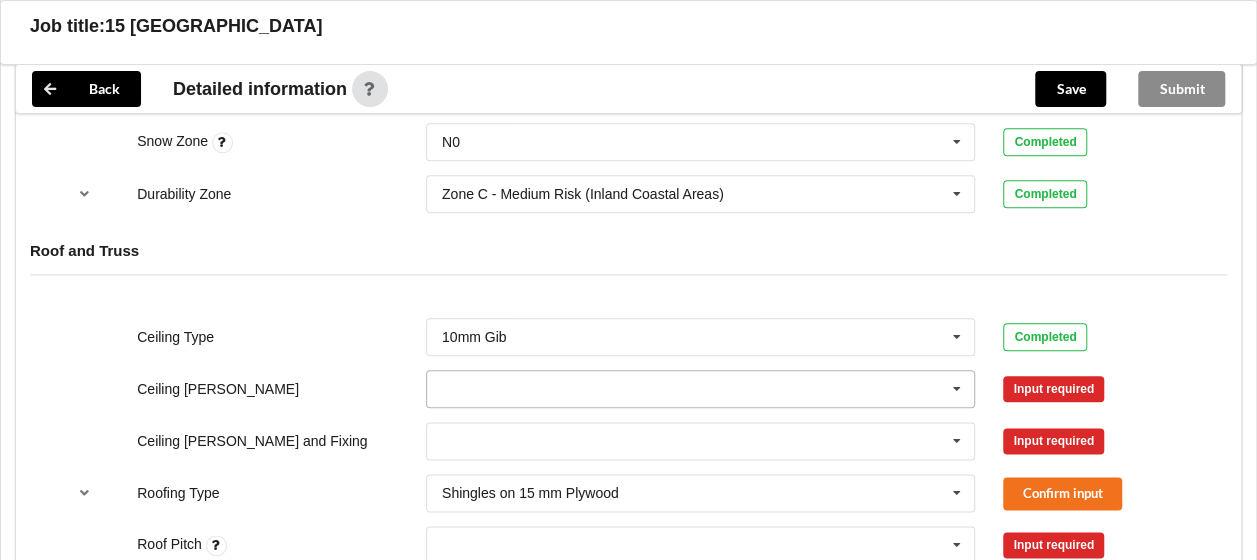 click at bounding box center [702, 389] 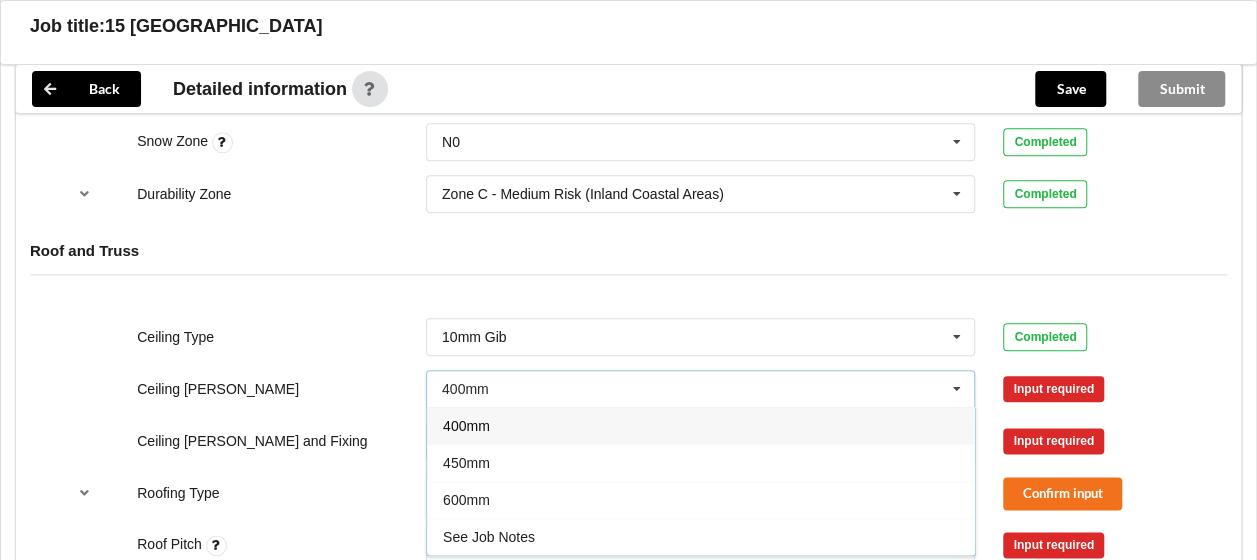 click on "400mm" at bounding box center (701, 425) 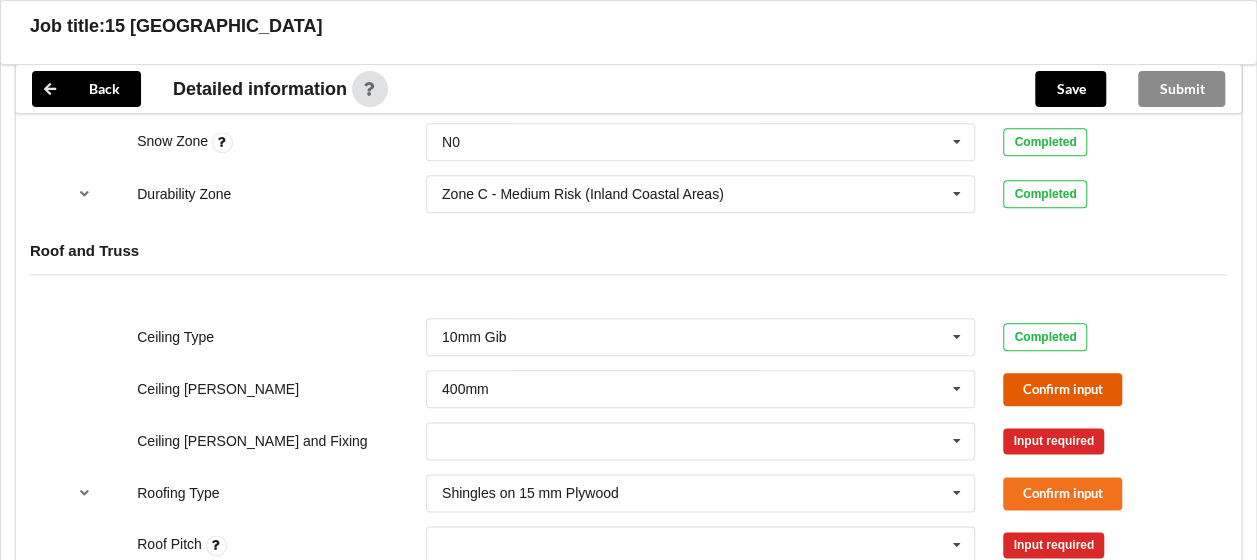 click on "Confirm input" at bounding box center [1062, 389] 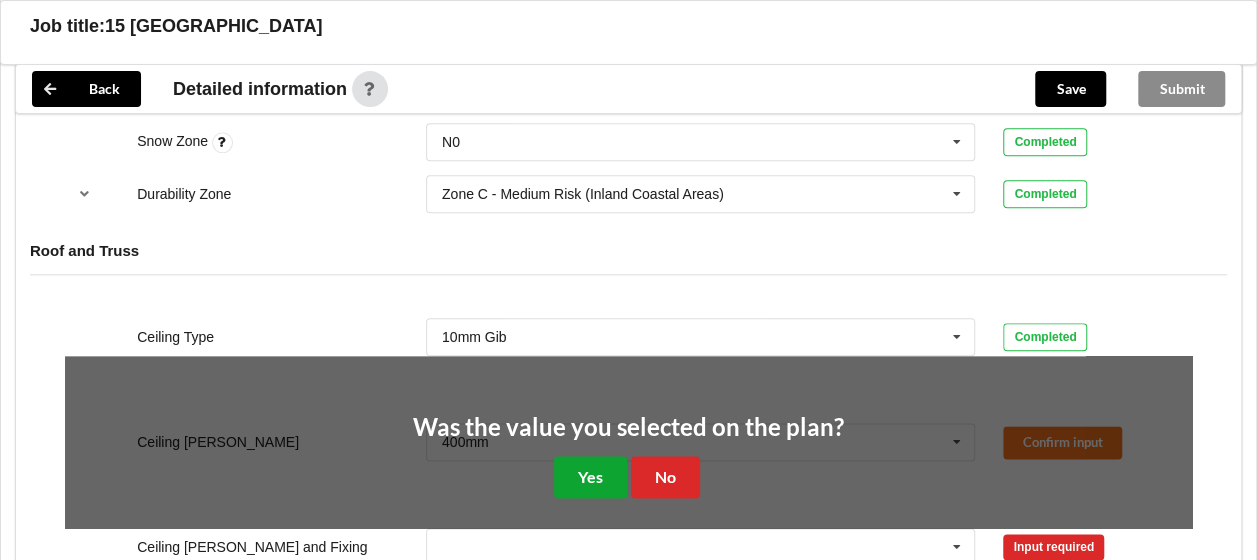 click on "Yes" at bounding box center [590, 476] 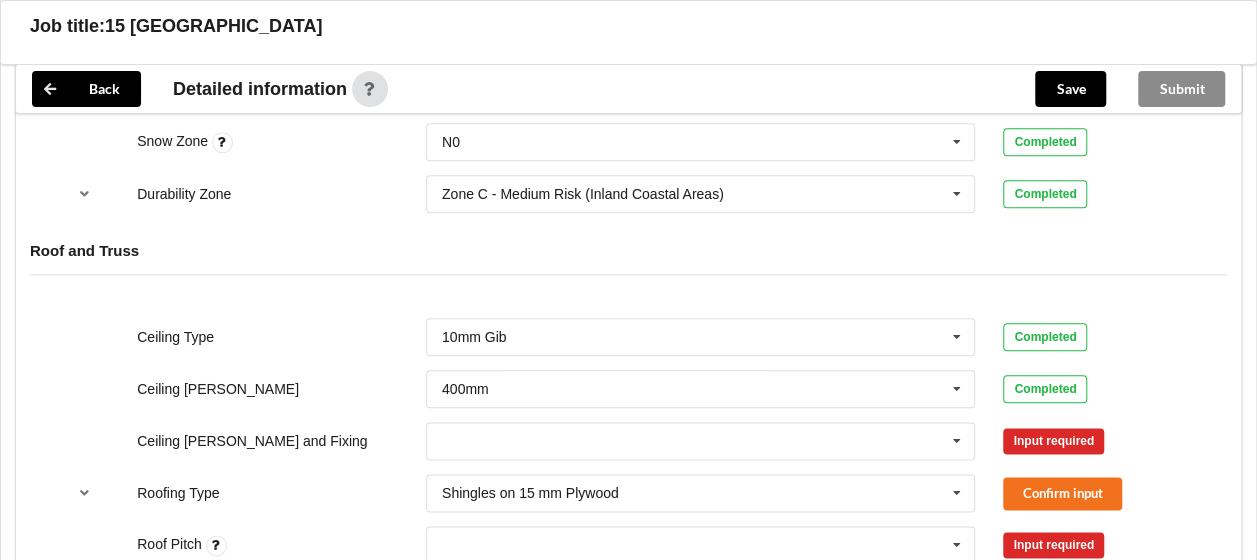 scroll, scrollTop: 1100, scrollLeft: 0, axis: vertical 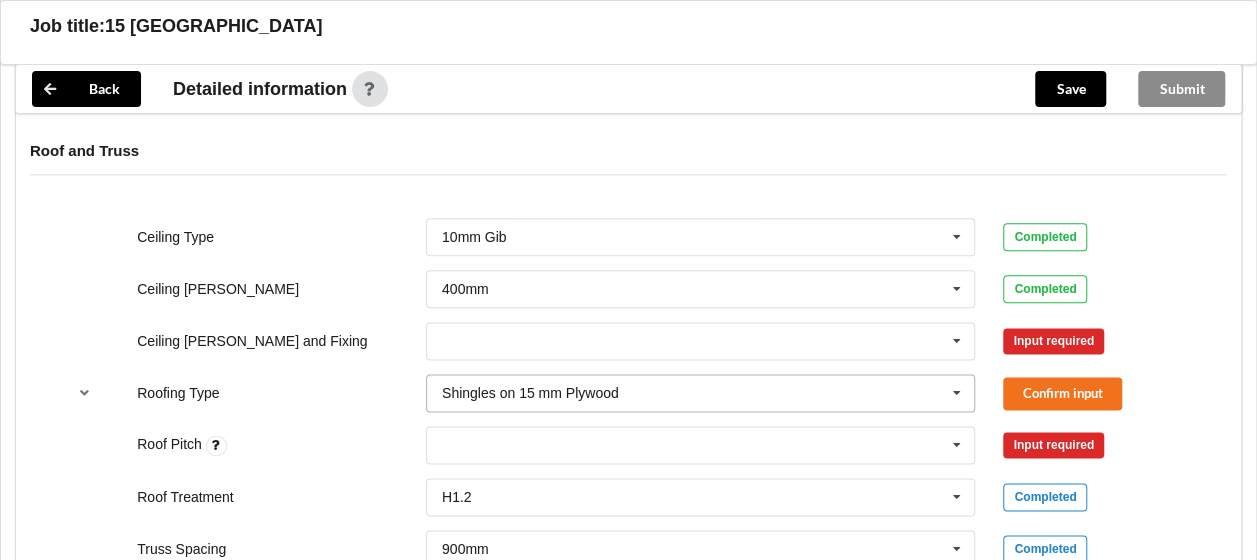 click at bounding box center [702, 393] 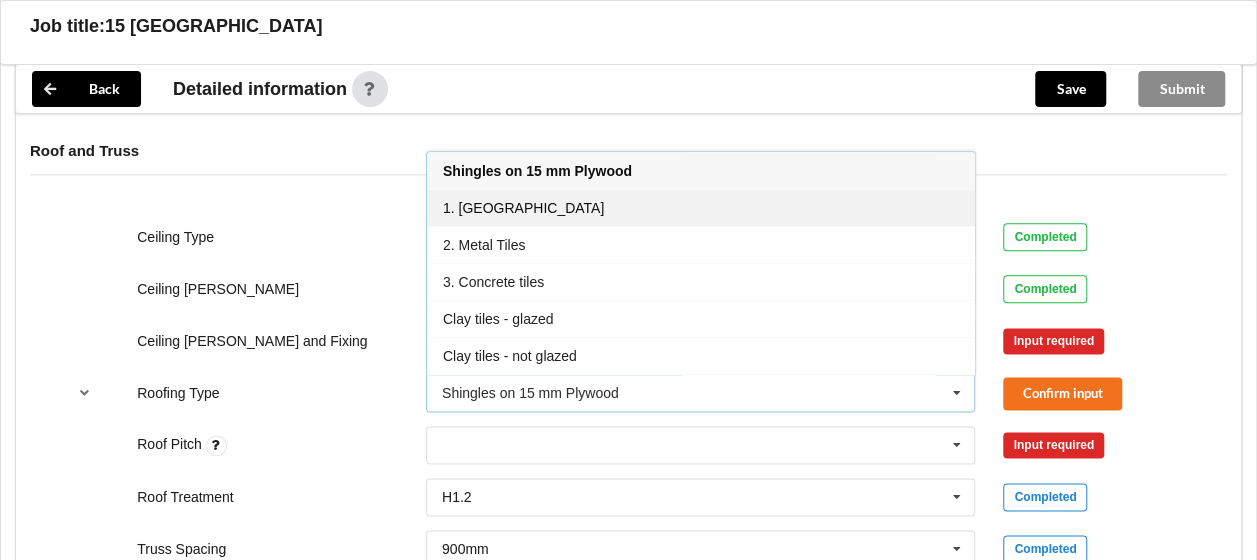 click on "1. [GEOGRAPHIC_DATA]" at bounding box center (701, 207) 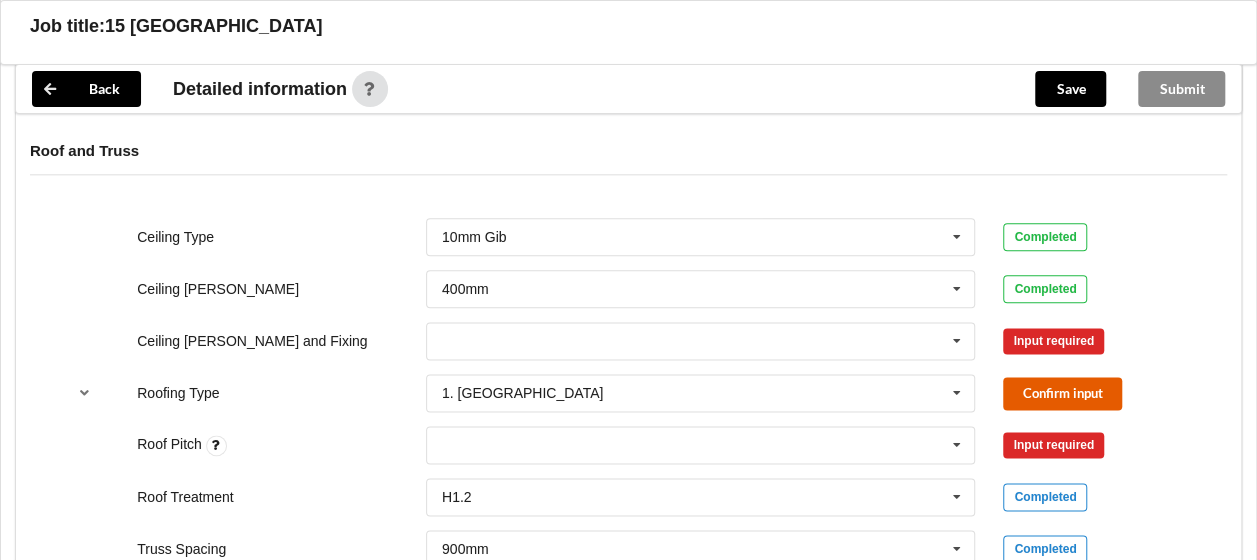 click on "Confirm input" at bounding box center (1062, 393) 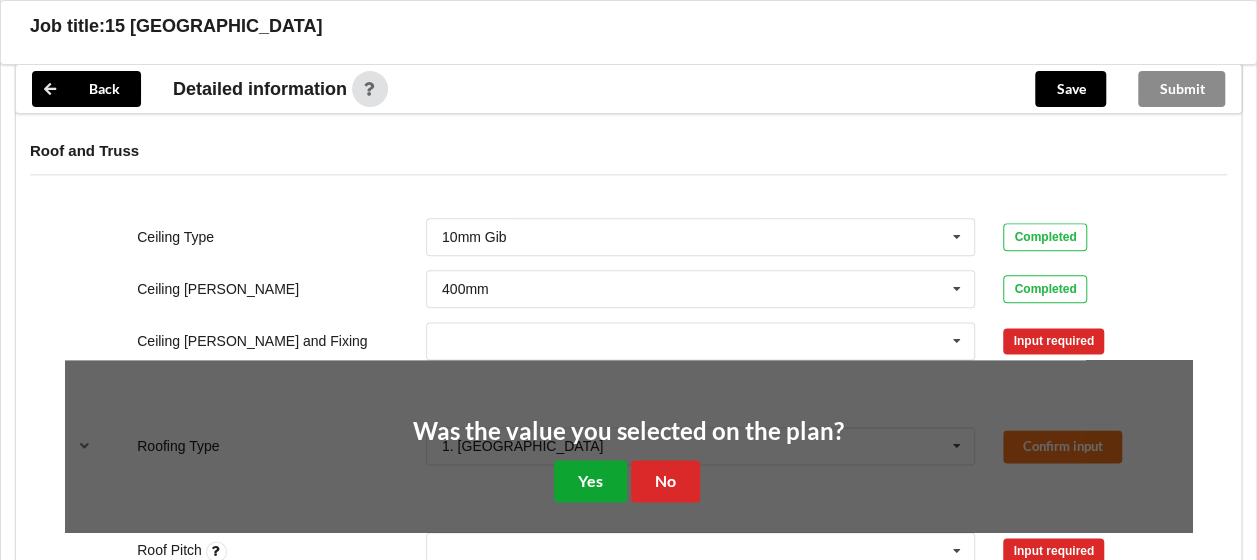 click on "Yes" at bounding box center (590, 480) 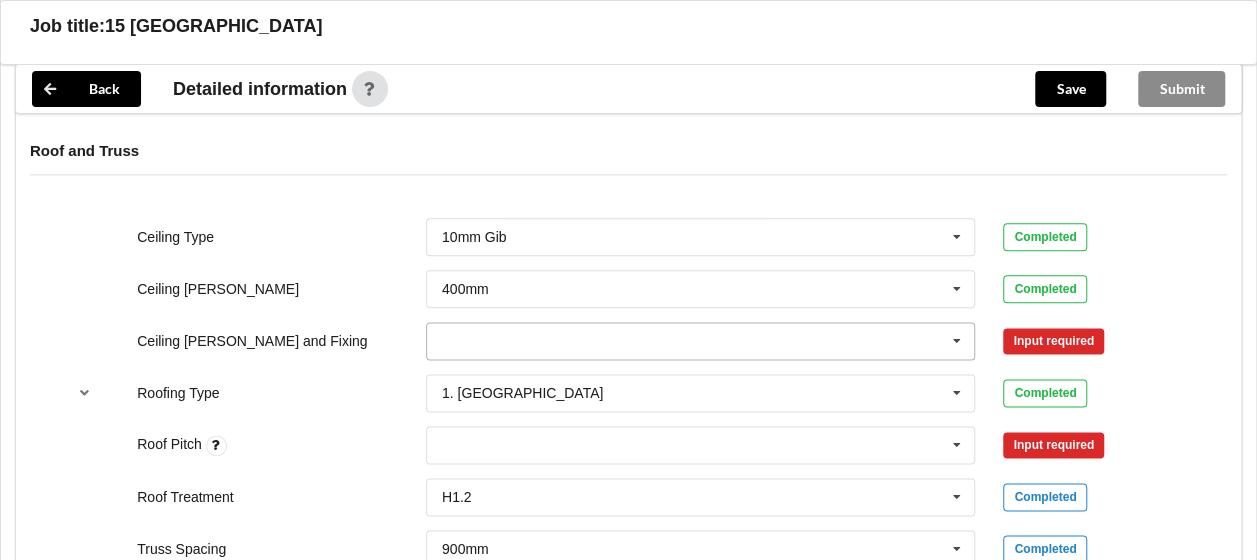 click at bounding box center [702, 341] 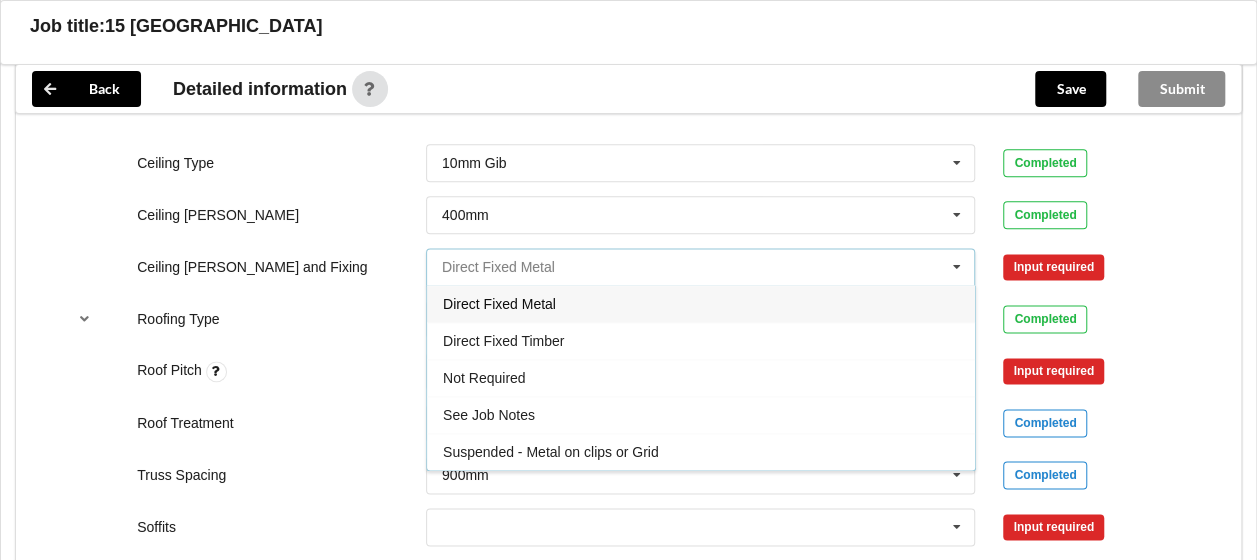 scroll, scrollTop: 1200, scrollLeft: 0, axis: vertical 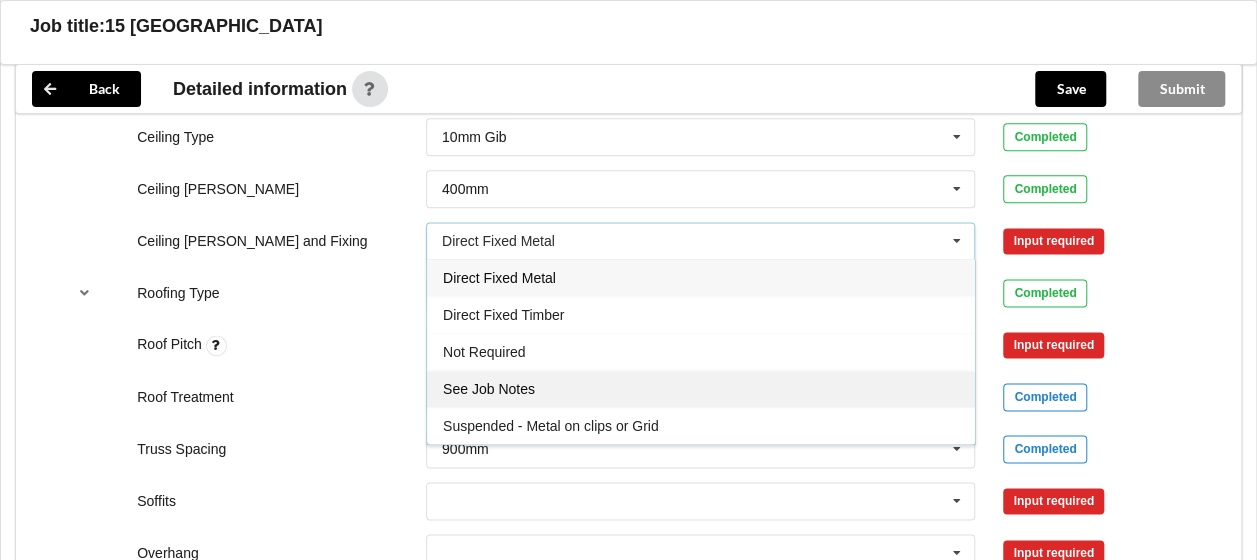 click on "See Job Notes" at bounding box center (489, 389) 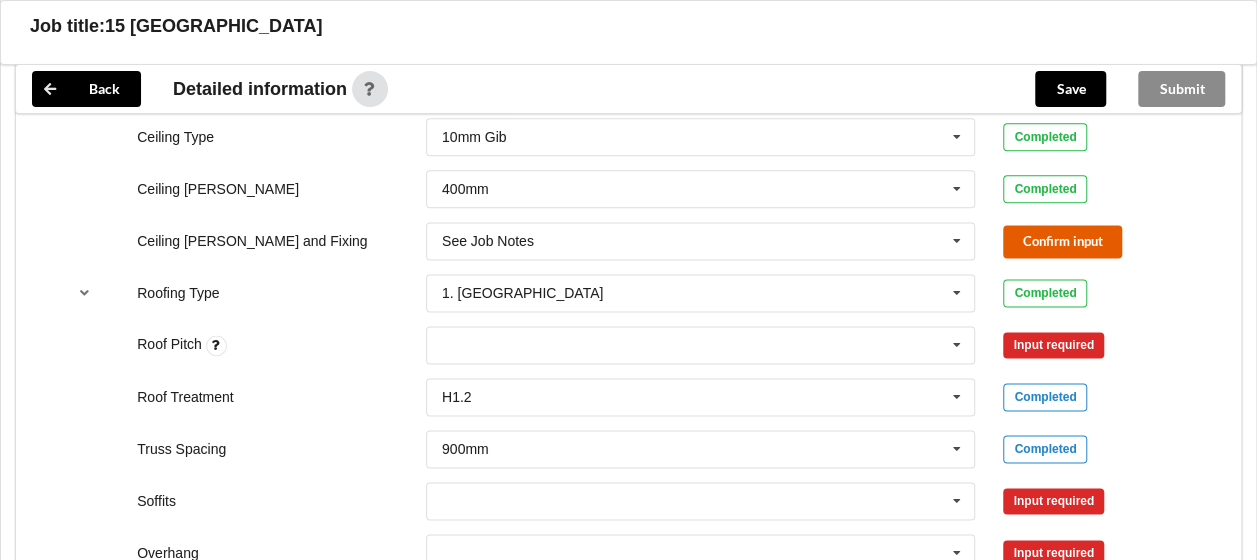 click on "Confirm input" at bounding box center (1062, 241) 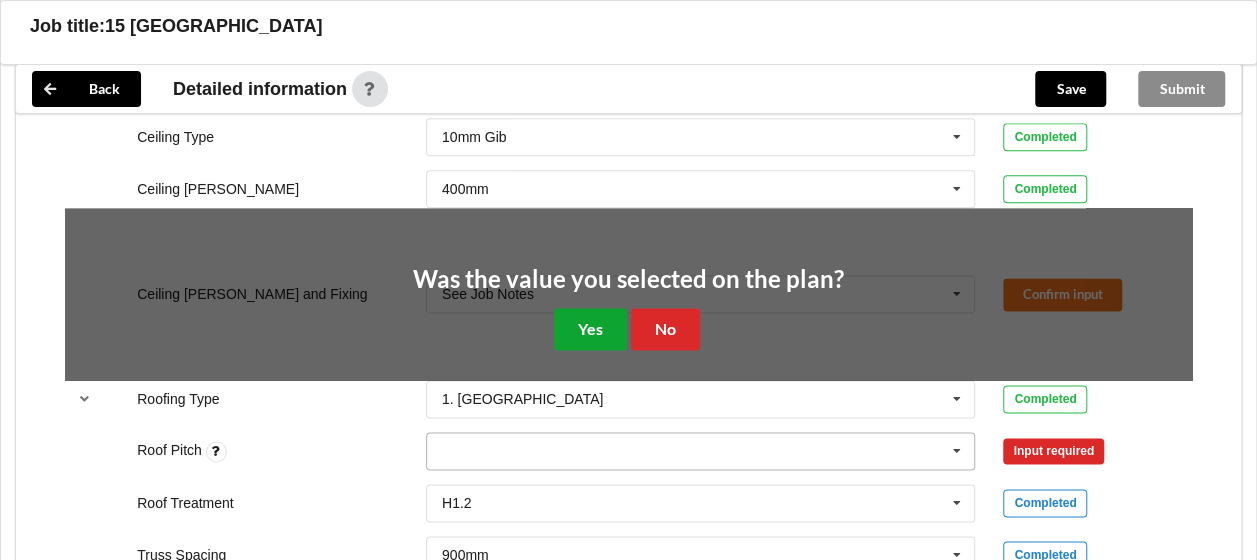 click on "Yes" at bounding box center [590, 328] 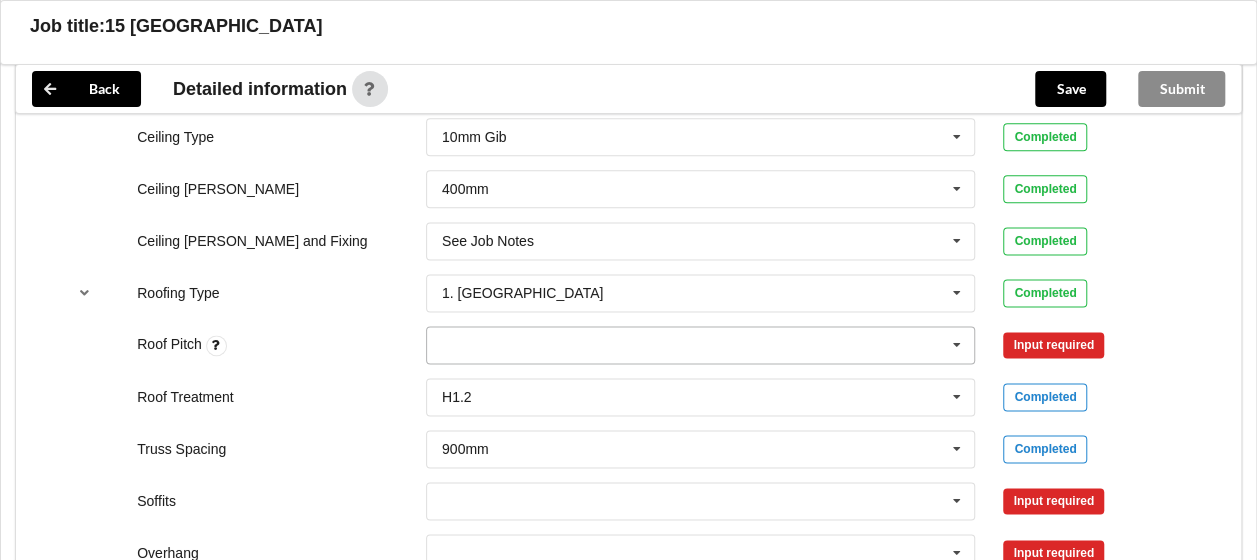 click on "None" at bounding box center (701, 345) 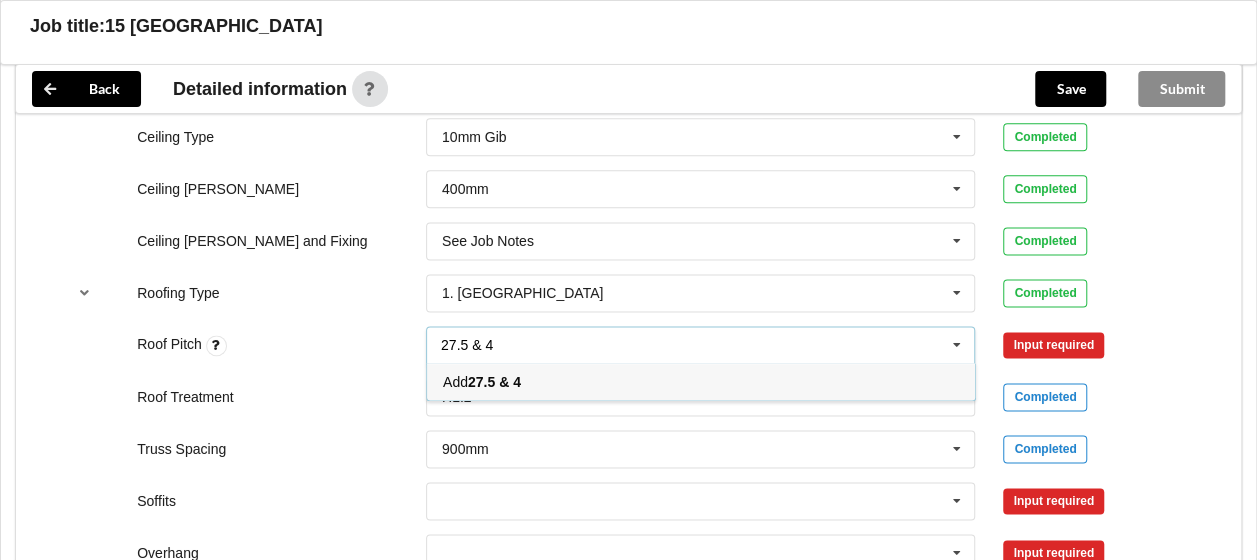 type on "27.5 & 45" 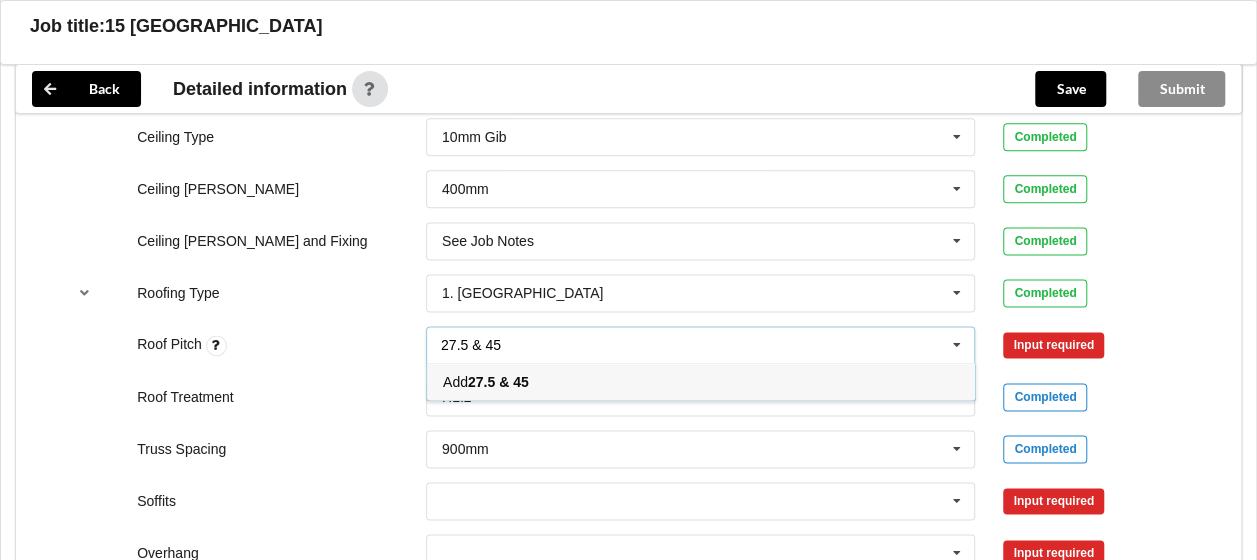 type 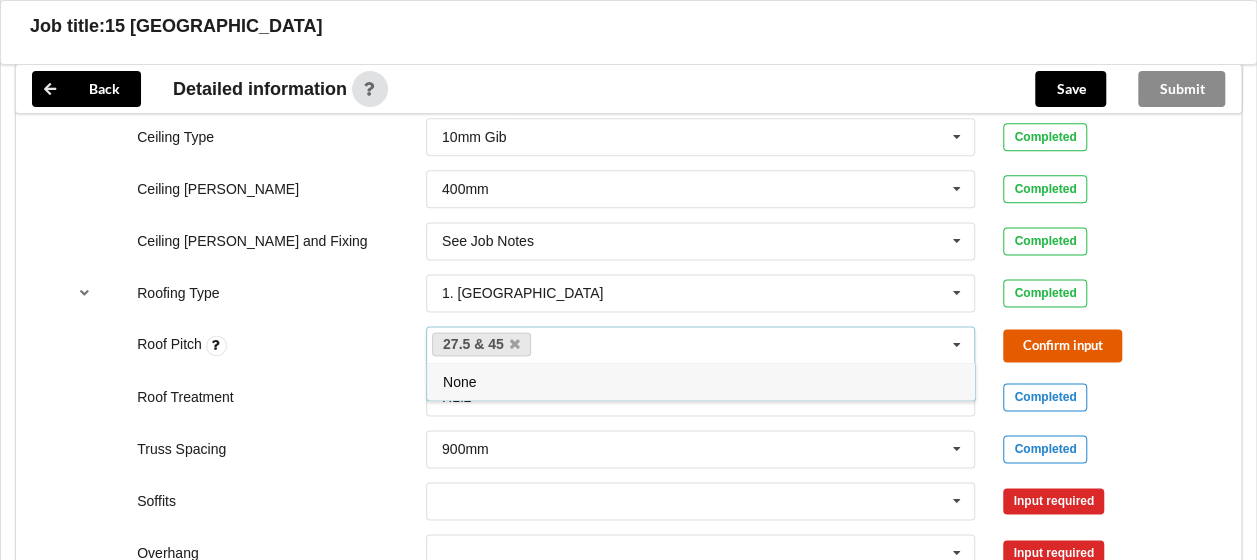 click on "Confirm input" at bounding box center [1062, 345] 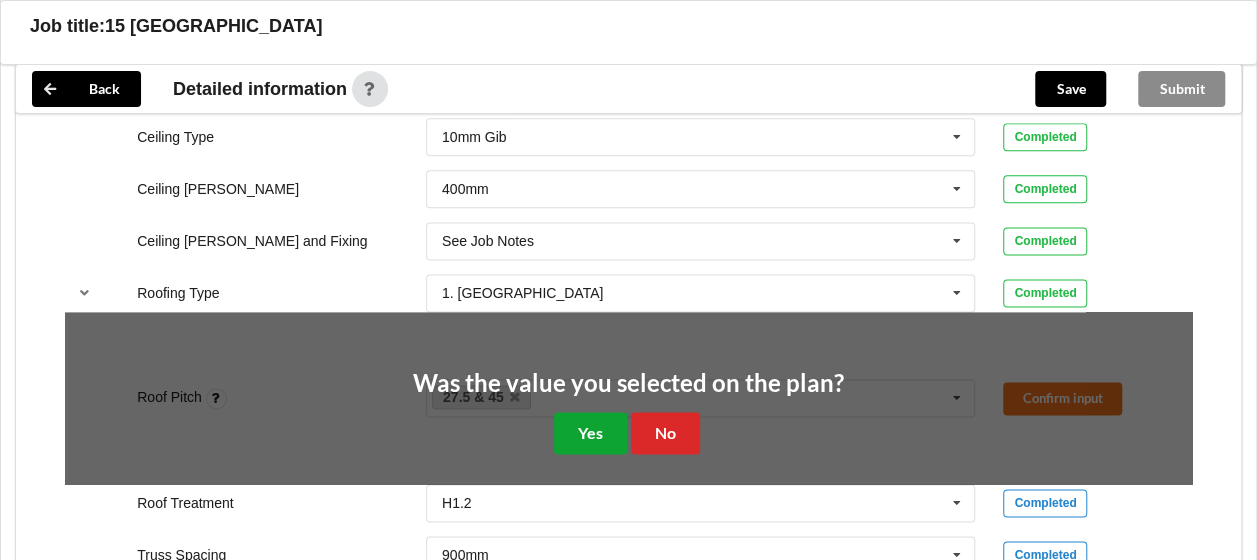 click on "Yes" at bounding box center (590, 432) 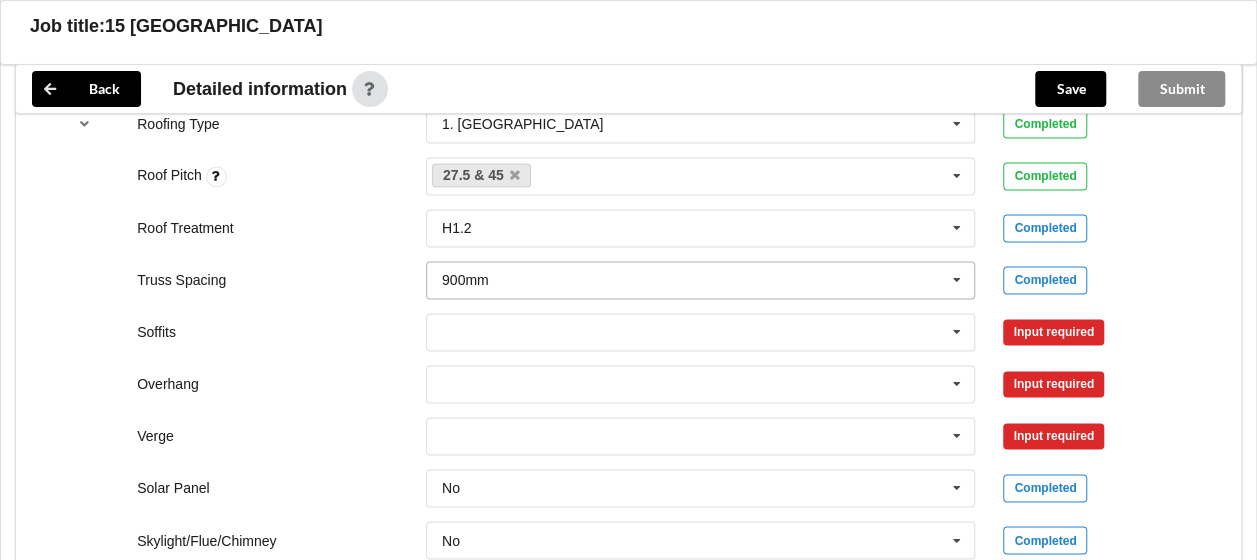 scroll, scrollTop: 1400, scrollLeft: 0, axis: vertical 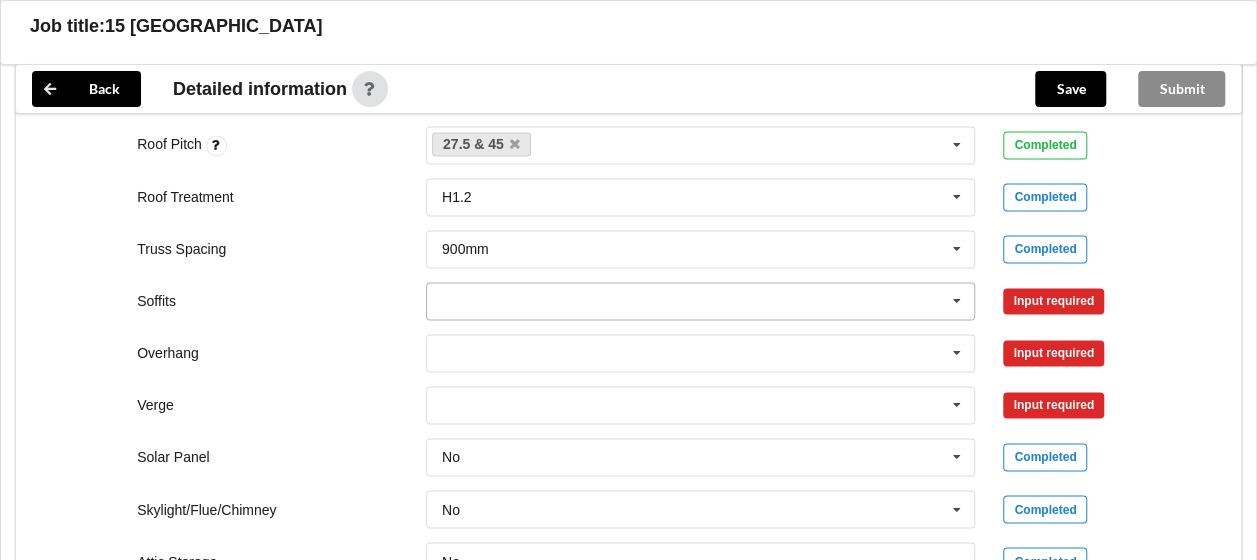 click at bounding box center (702, 301) 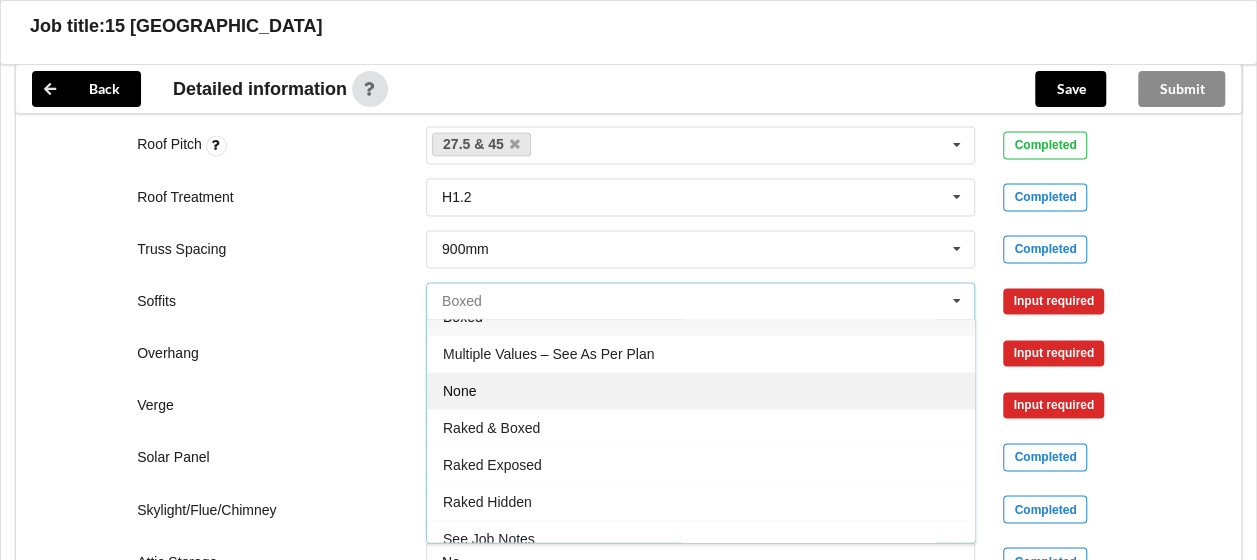scroll, scrollTop: 32, scrollLeft: 0, axis: vertical 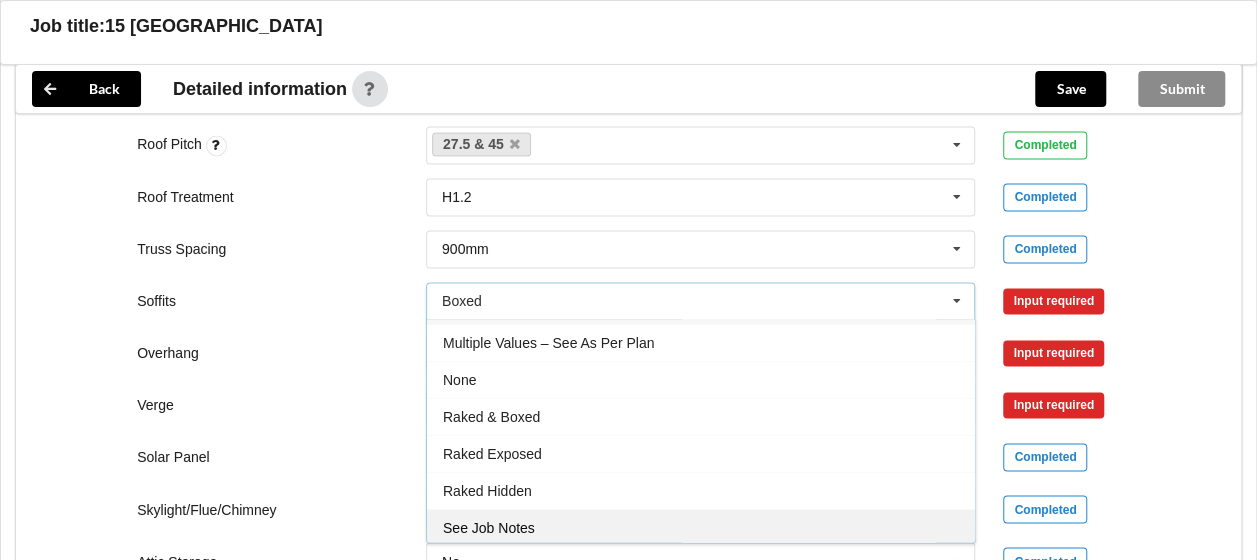 click on "See Job Notes" at bounding box center (489, 528) 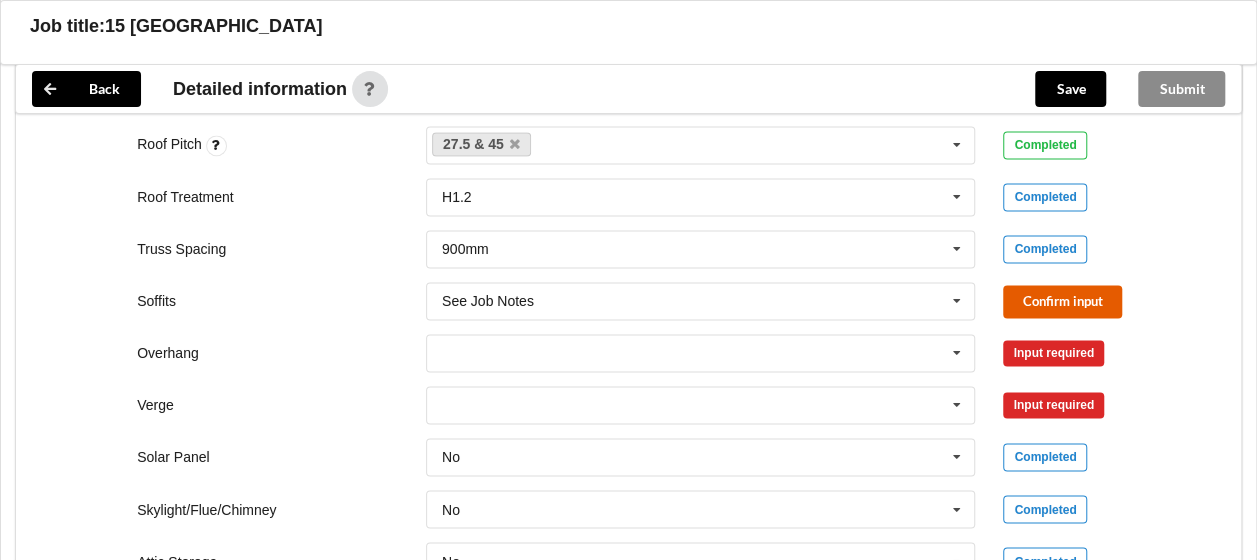 click on "Confirm input" at bounding box center (1062, 301) 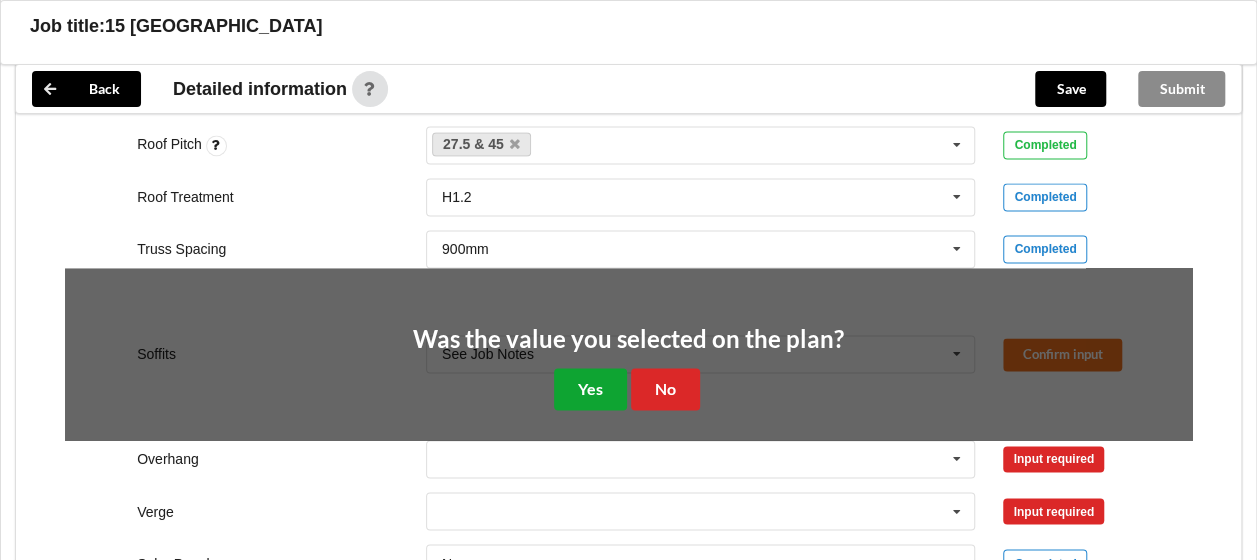 click on "Yes" at bounding box center [590, 388] 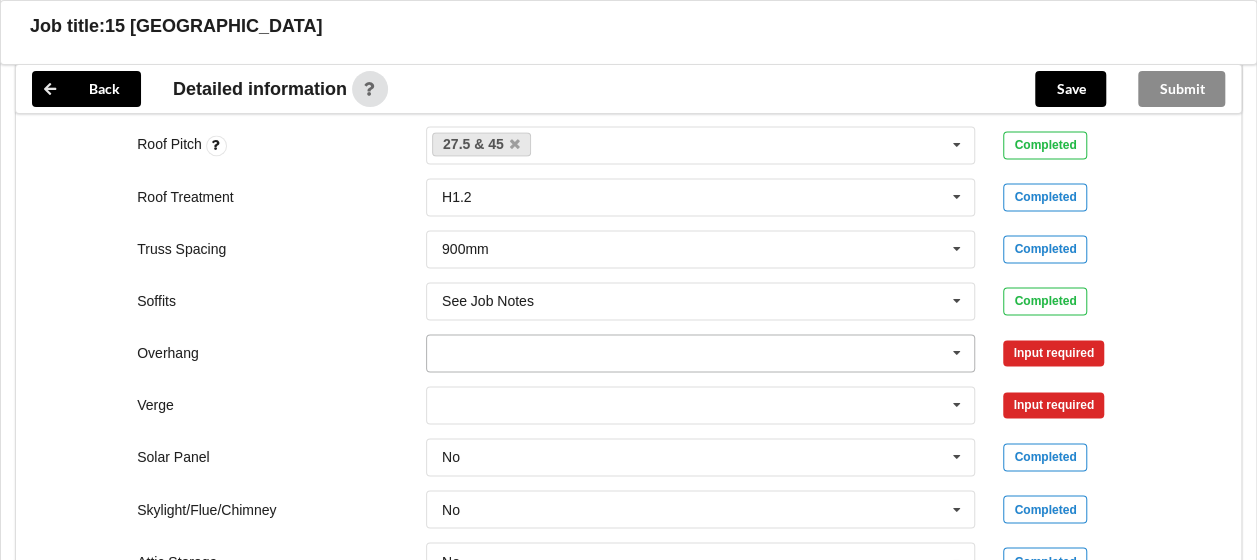 click at bounding box center (702, 353) 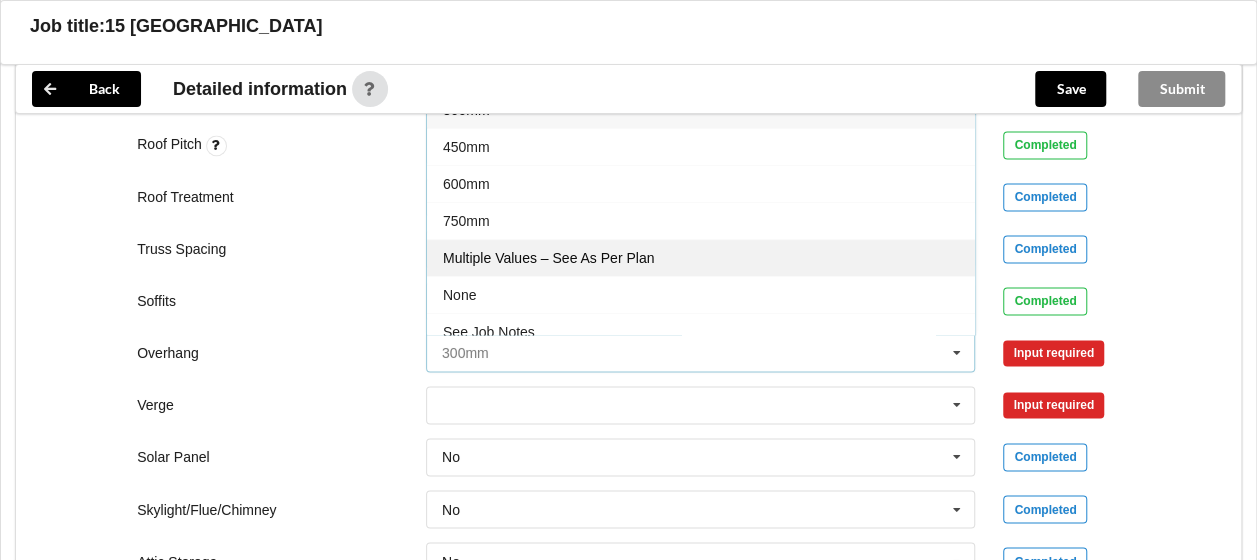 scroll, scrollTop: 32, scrollLeft: 0, axis: vertical 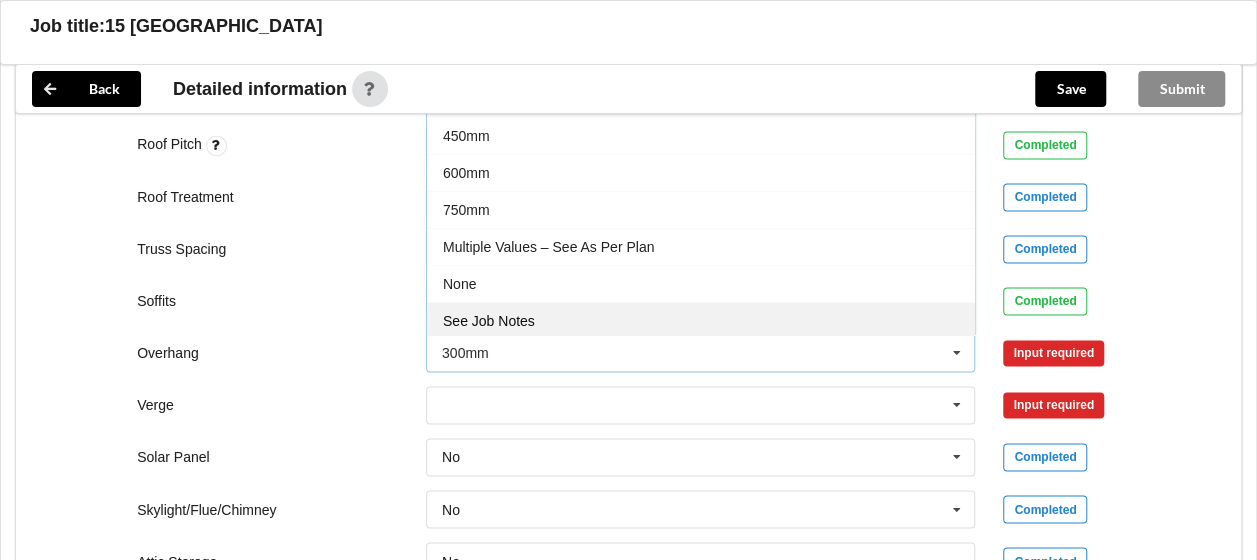 click on "See Job Notes" at bounding box center (701, 320) 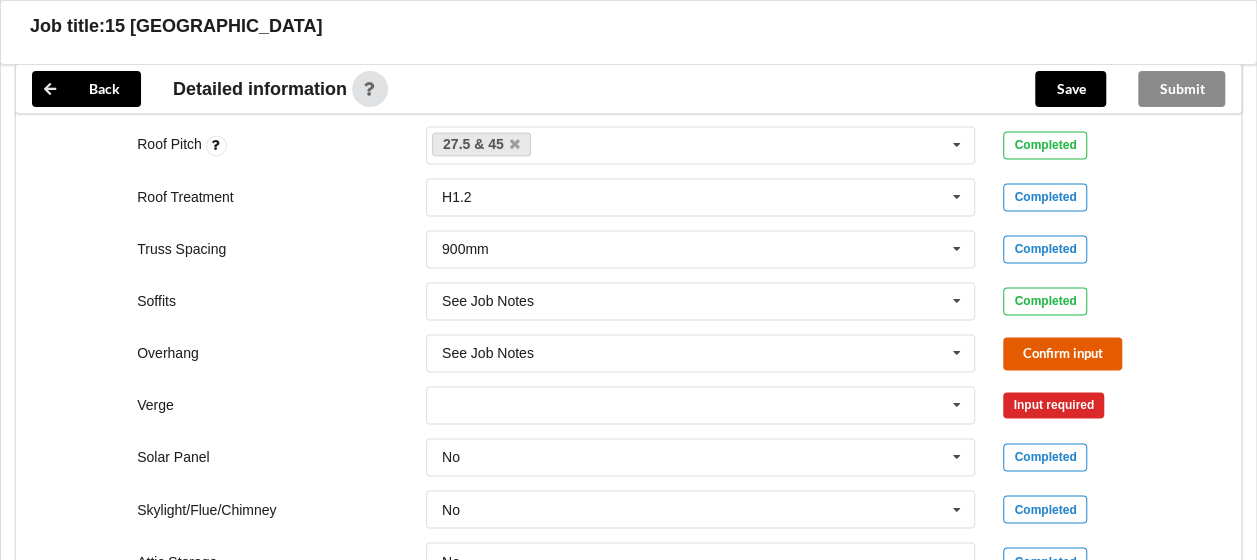 click on "Confirm input" at bounding box center (1062, 353) 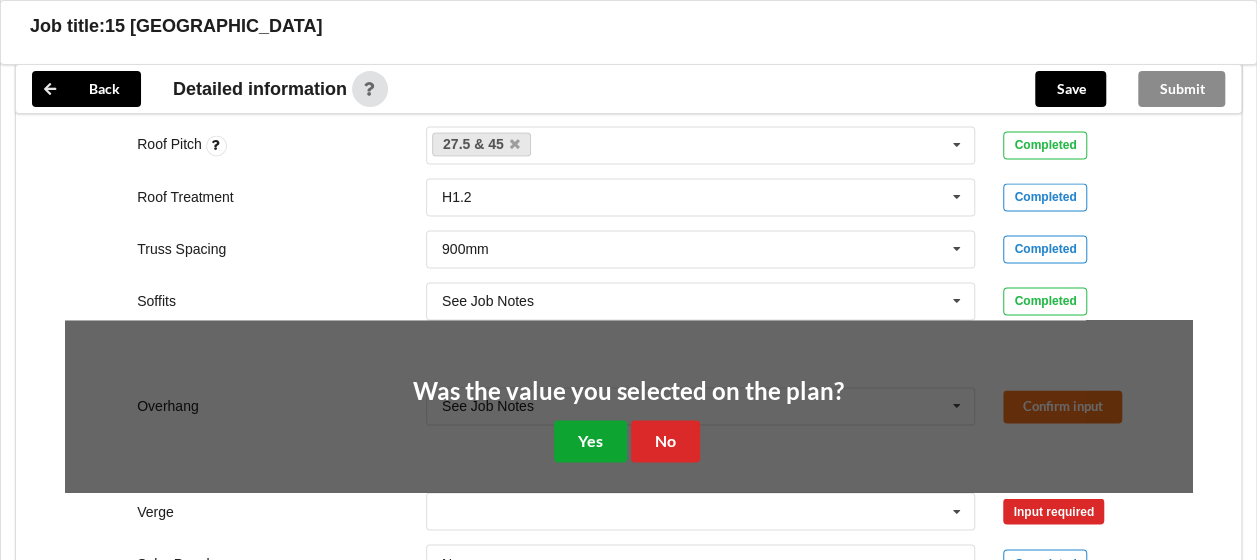 click on "Yes" at bounding box center (590, 440) 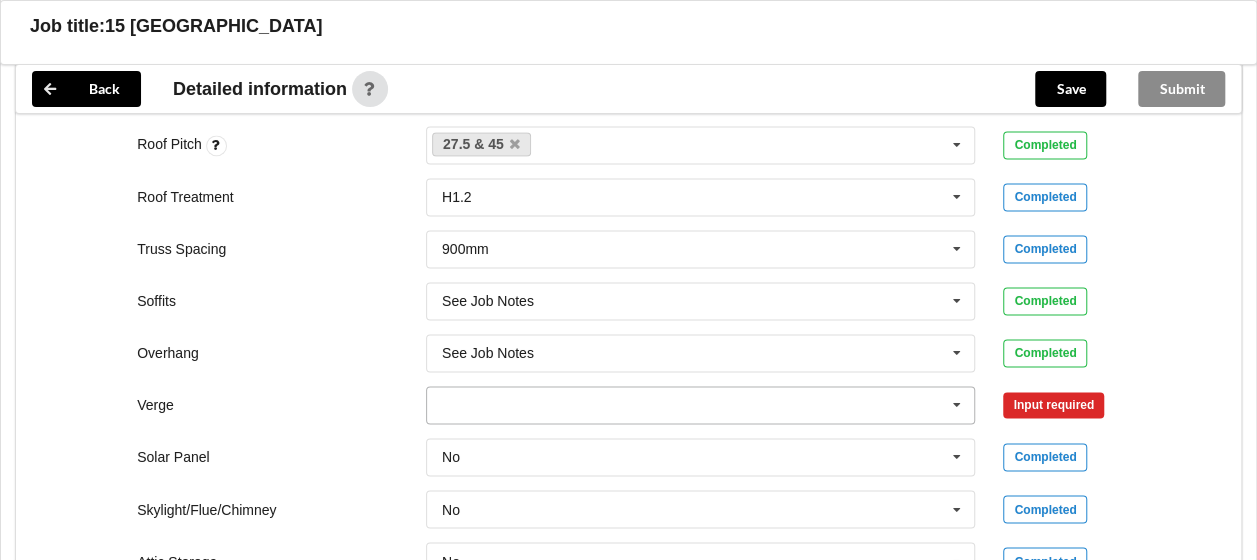 click at bounding box center (702, 405) 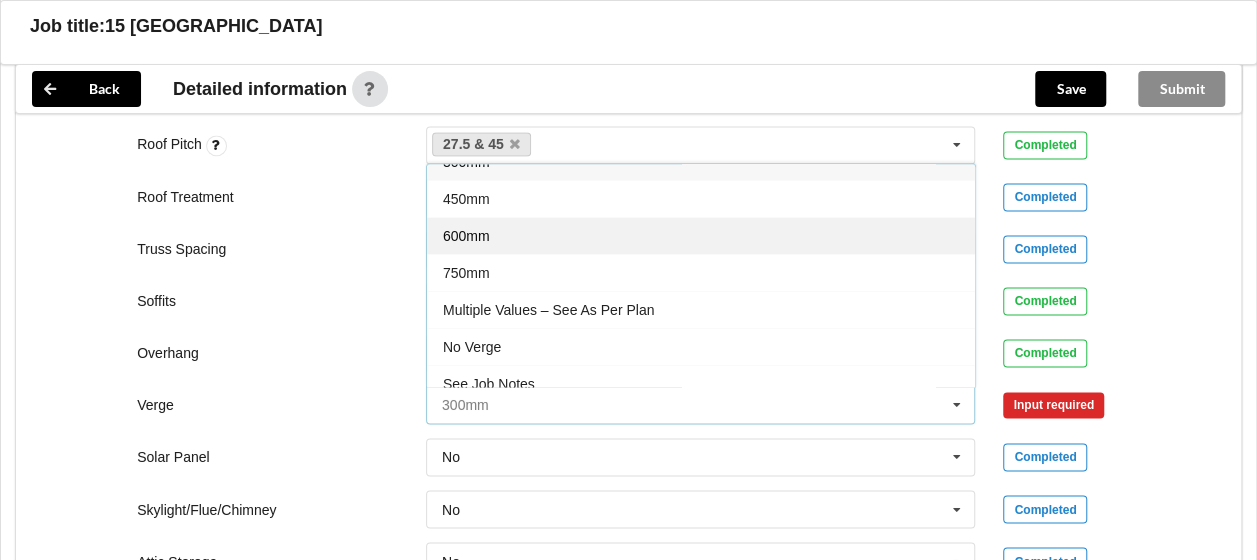 scroll, scrollTop: 32, scrollLeft: 0, axis: vertical 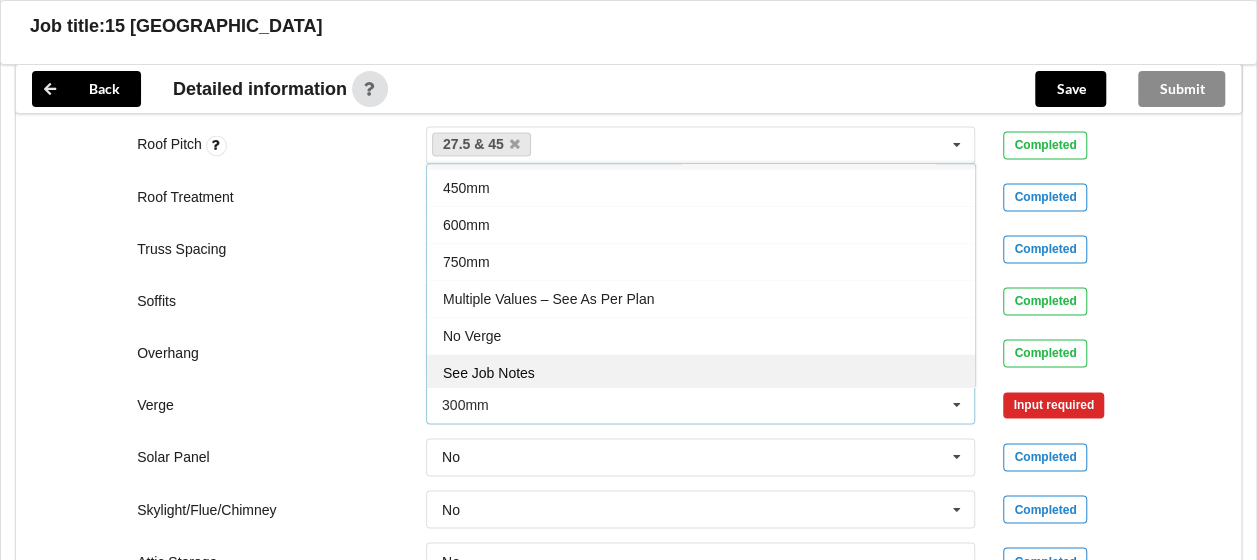click on "See Job Notes" at bounding box center (489, 373) 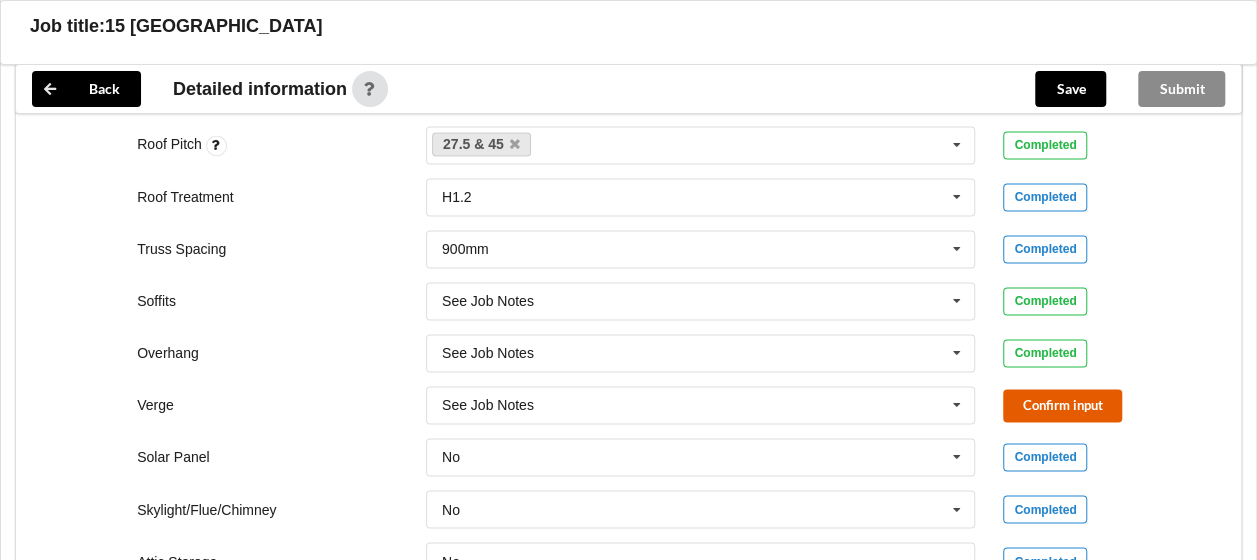 click on "Confirm input" at bounding box center (1062, 405) 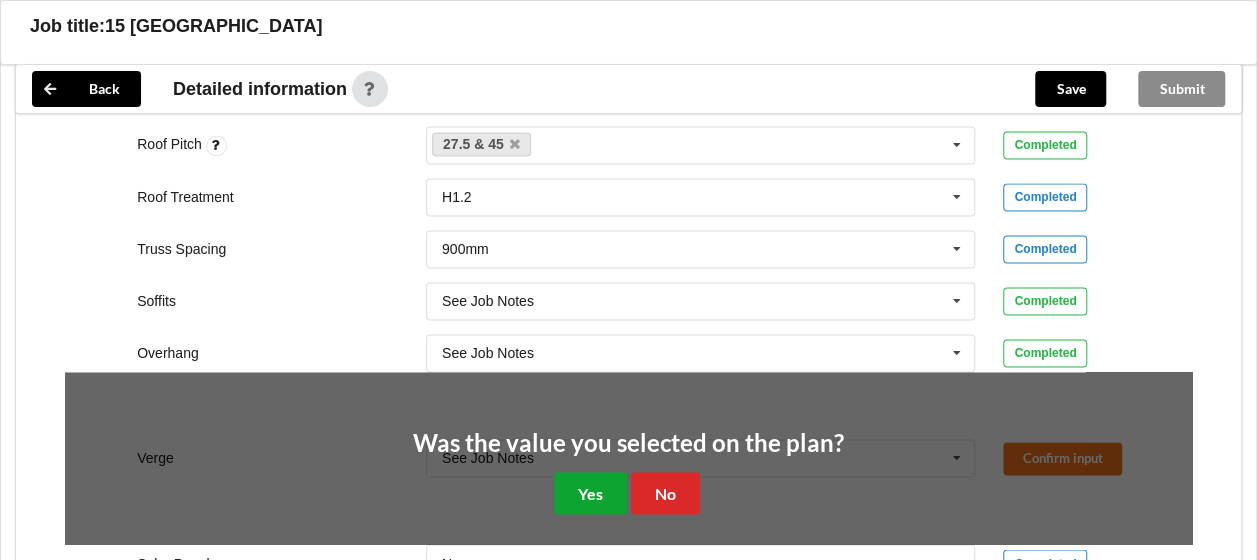 click on "Yes" at bounding box center (590, 492) 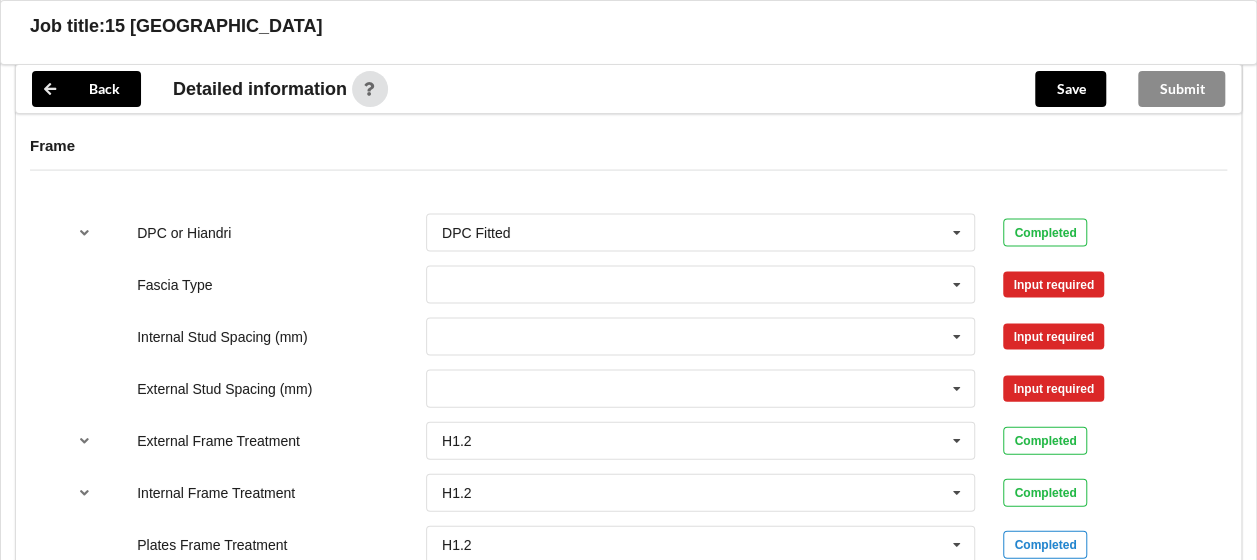 scroll, scrollTop: 2000, scrollLeft: 0, axis: vertical 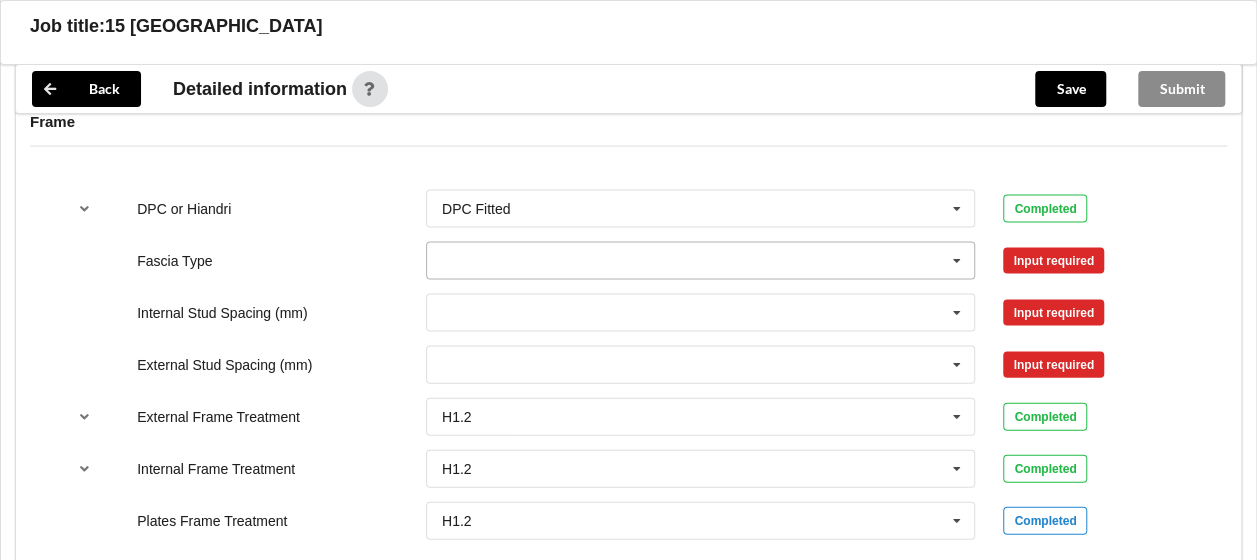 click at bounding box center [702, 261] 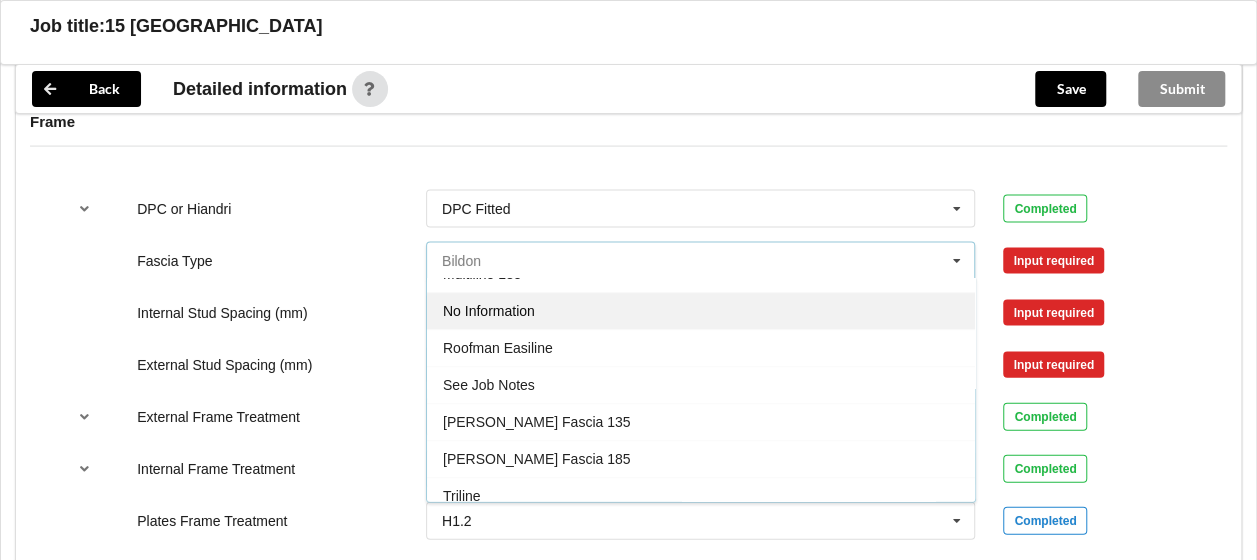scroll, scrollTop: 656, scrollLeft: 0, axis: vertical 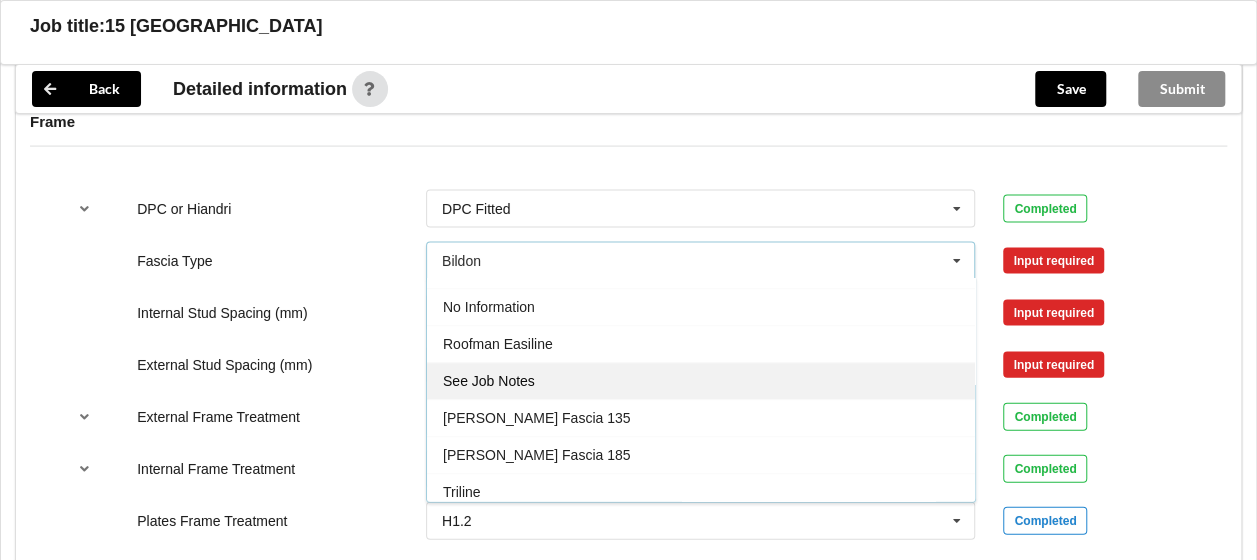 click on "See Job Notes" at bounding box center [701, 381] 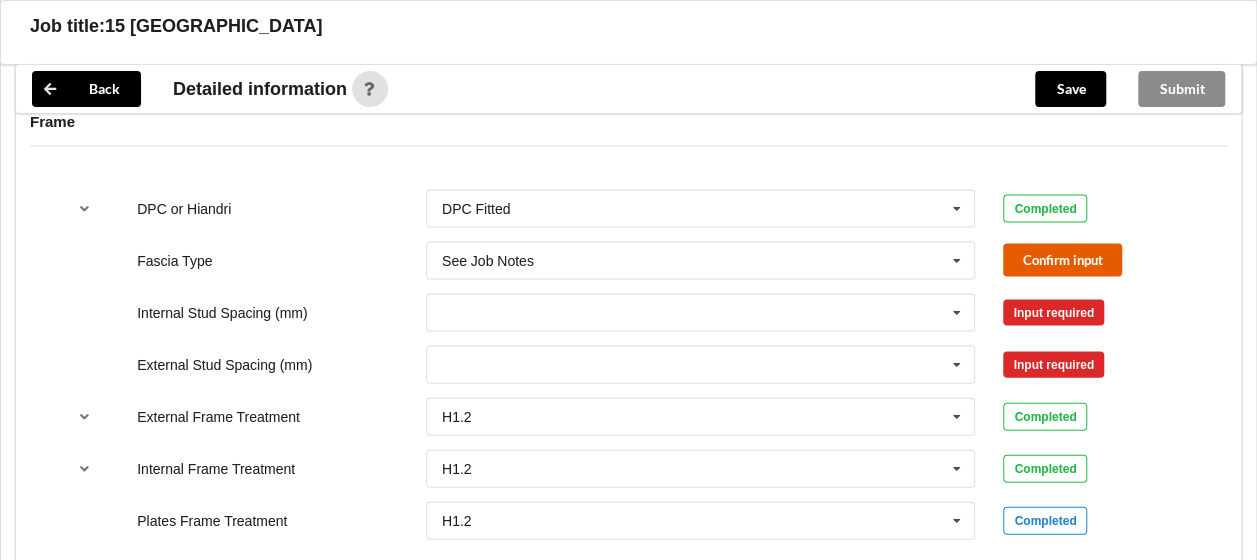 click on "Confirm input" at bounding box center [1062, 260] 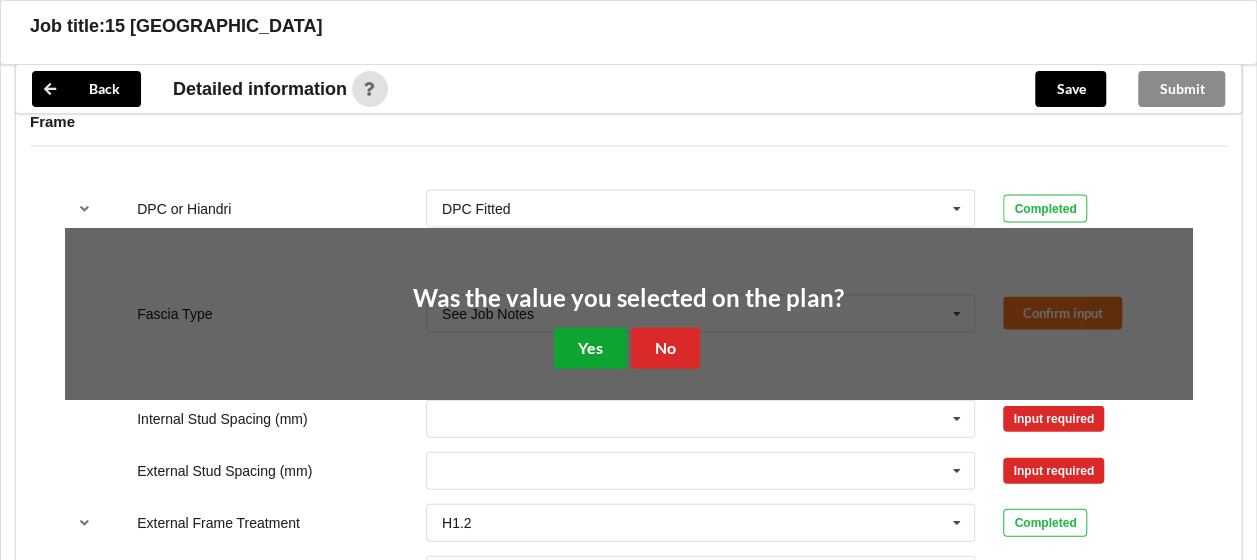 click on "Yes" at bounding box center [590, 348] 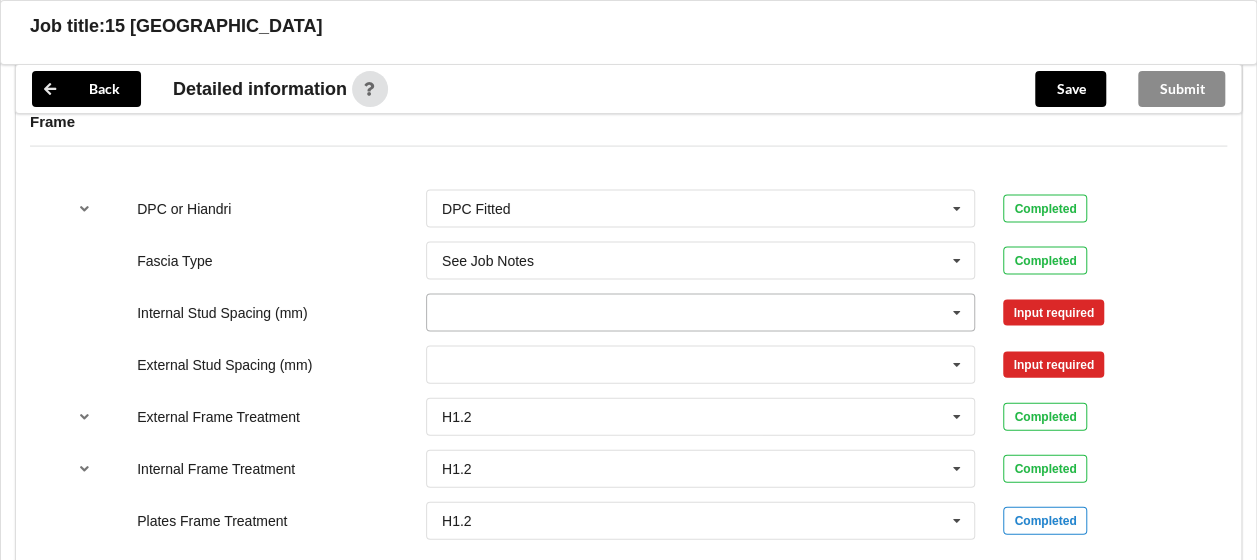 click at bounding box center [702, 313] 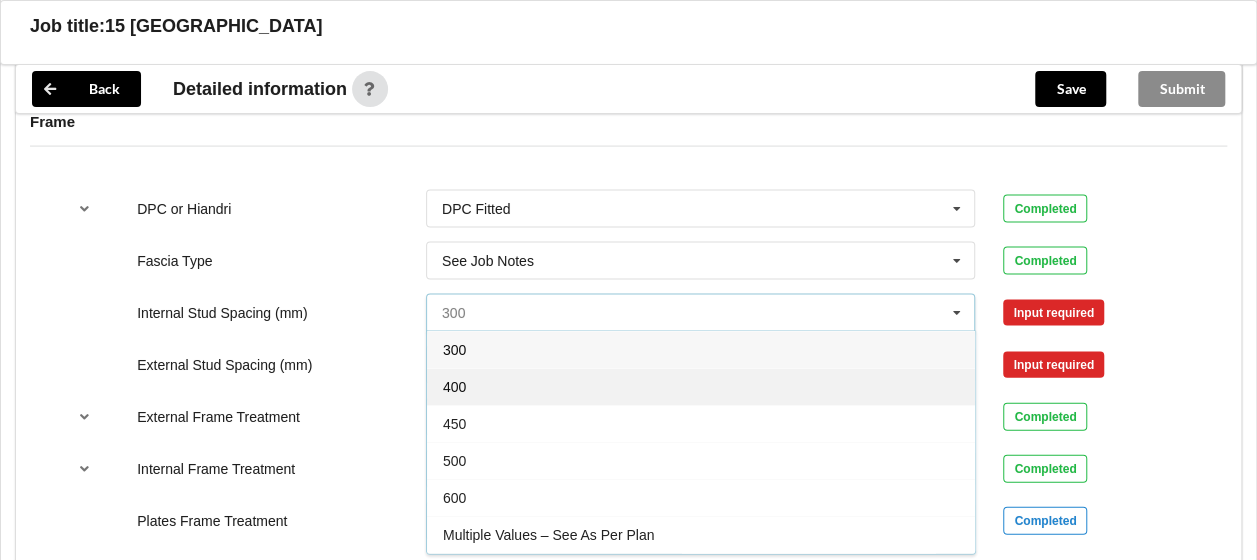 scroll, scrollTop: 69, scrollLeft: 0, axis: vertical 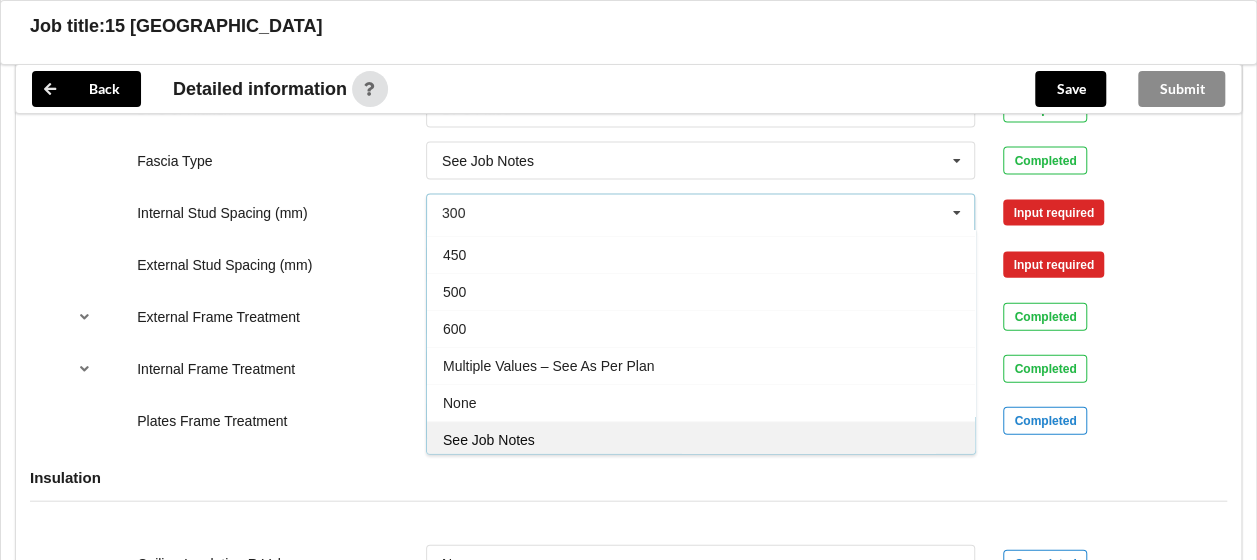 click on "See Job Notes" at bounding box center [701, 439] 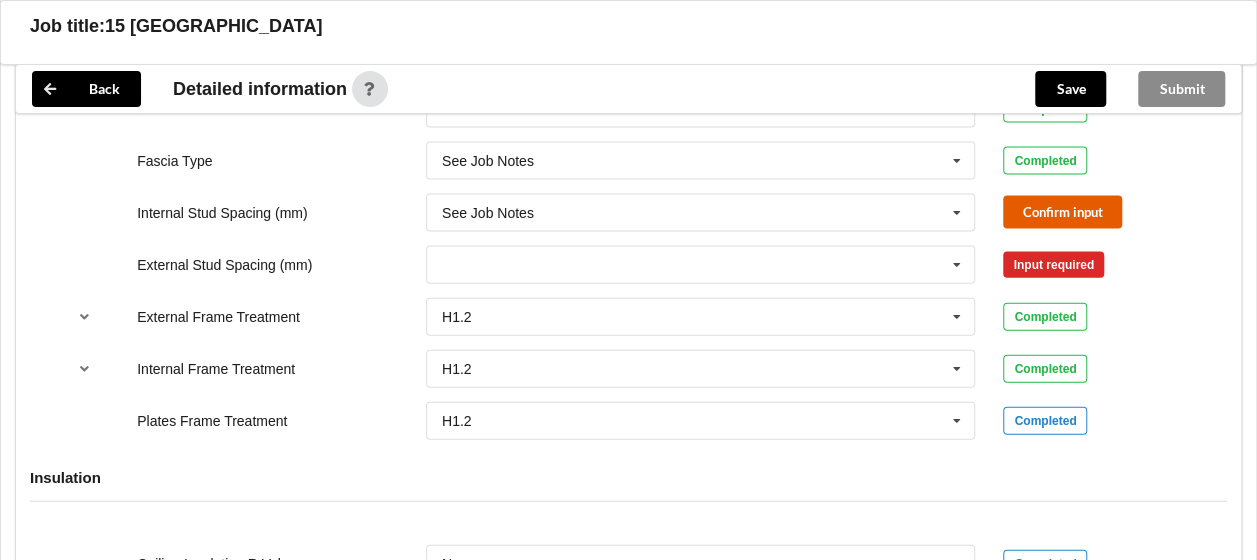 click on "Confirm input" at bounding box center (1062, 212) 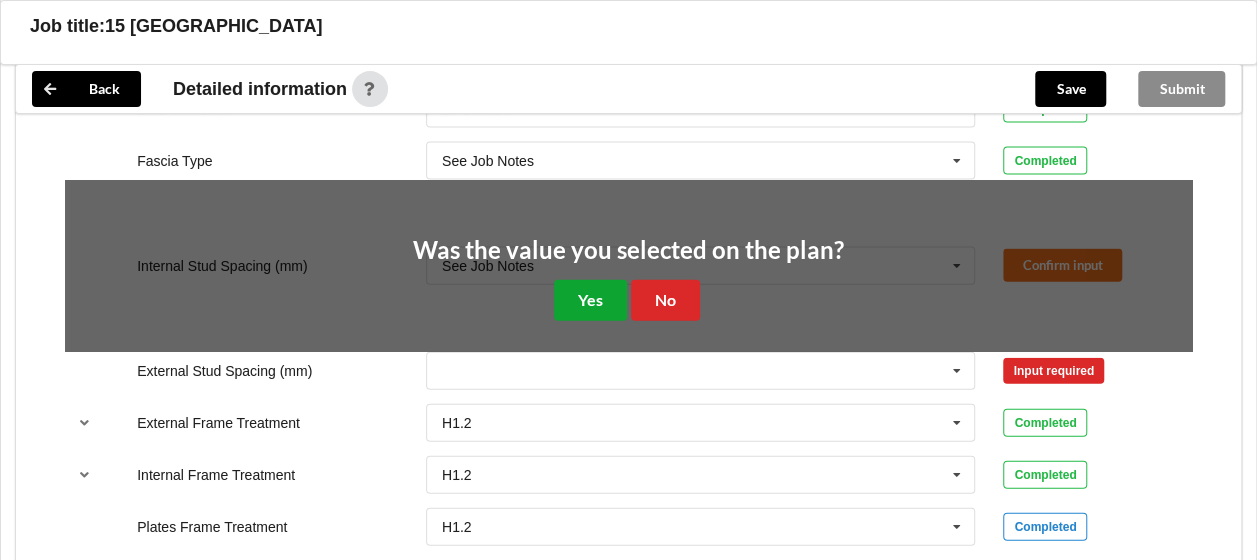 click on "Yes" at bounding box center [590, 300] 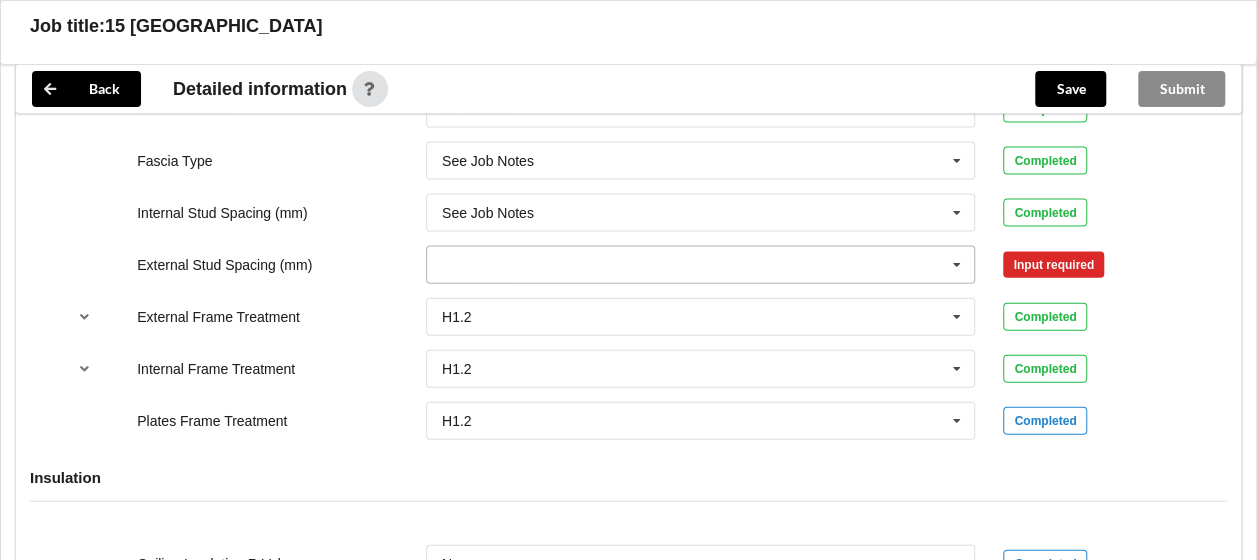 click at bounding box center [702, 265] 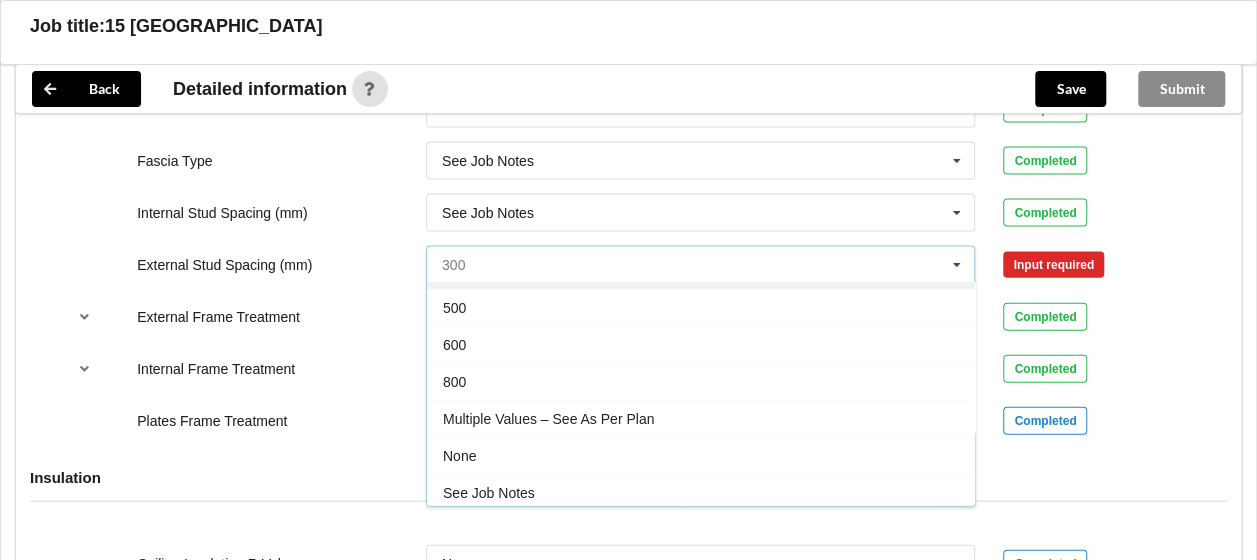 scroll, scrollTop: 106, scrollLeft: 0, axis: vertical 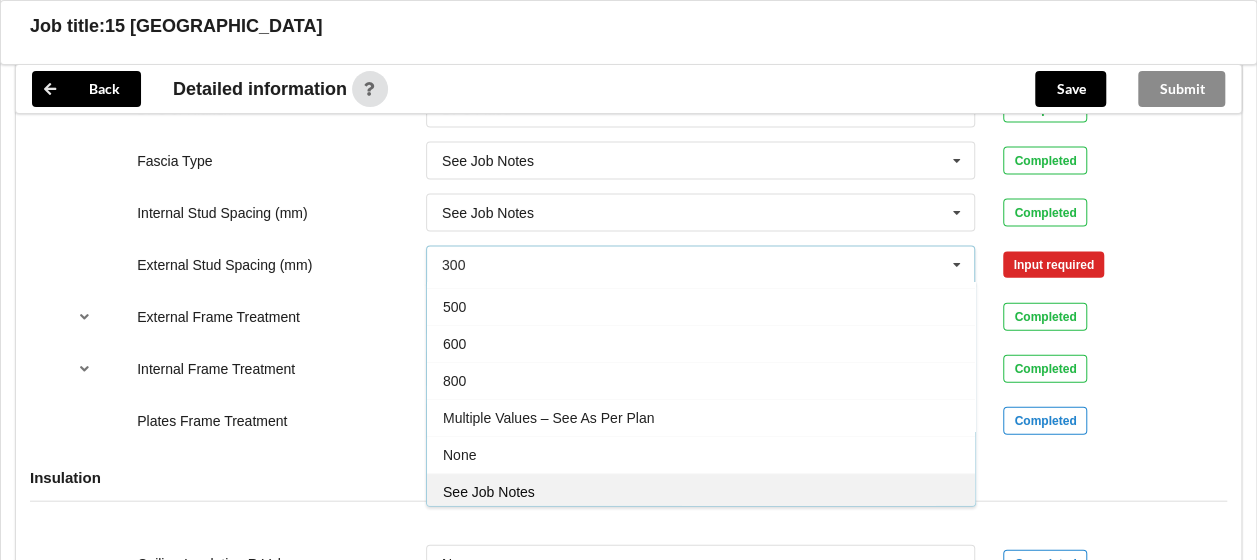 click on "See Job Notes" at bounding box center (489, 492) 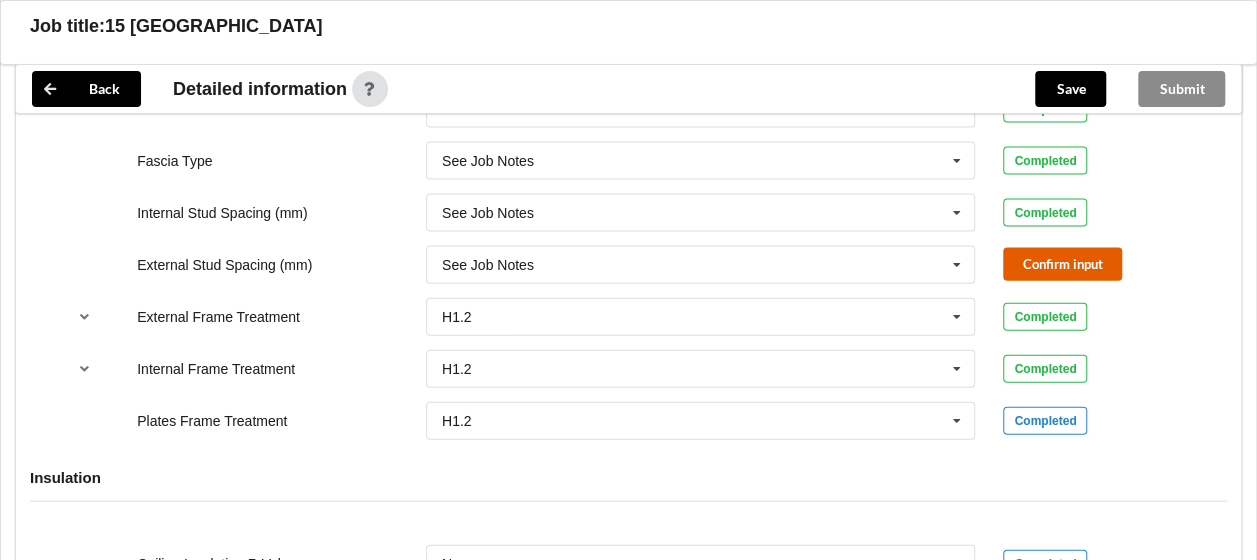 click on "Confirm input" at bounding box center (1062, 264) 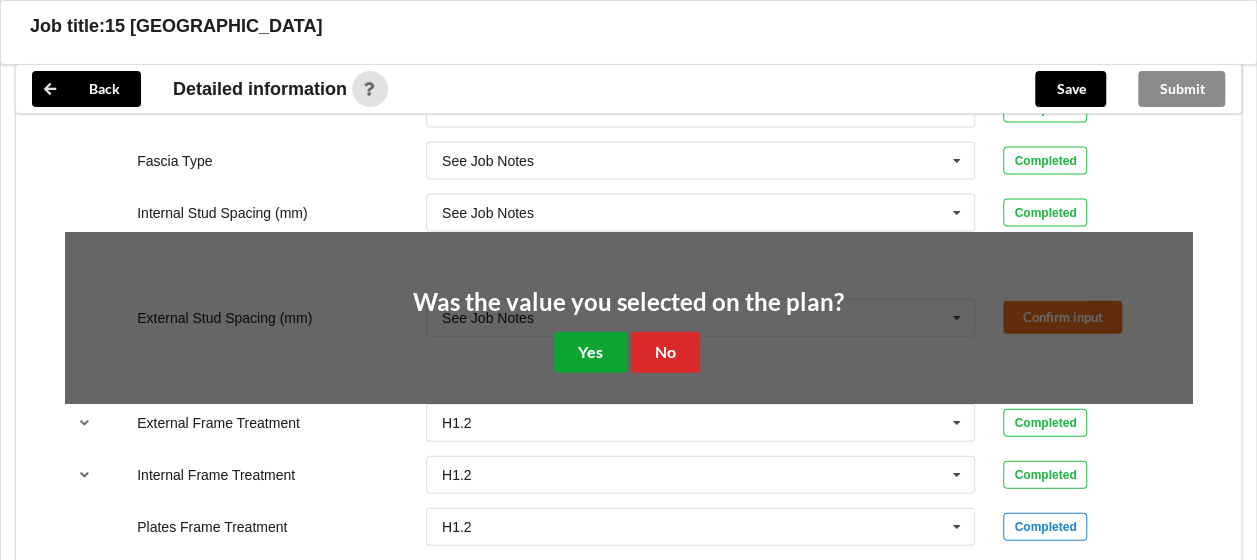 click on "Yes" at bounding box center (590, 352) 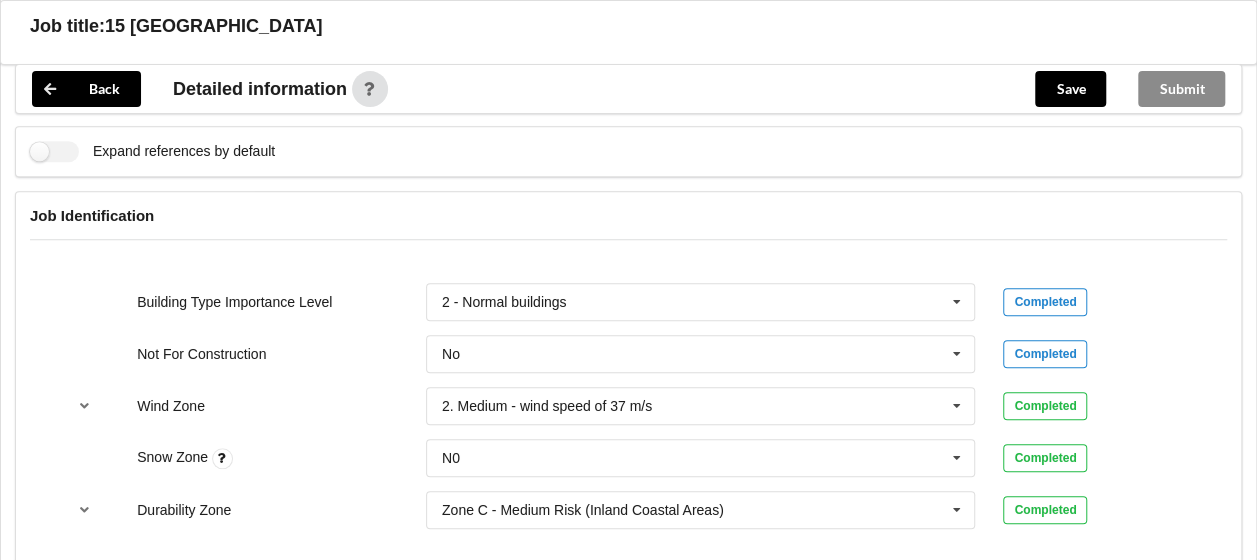 scroll, scrollTop: 605, scrollLeft: 0, axis: vertical 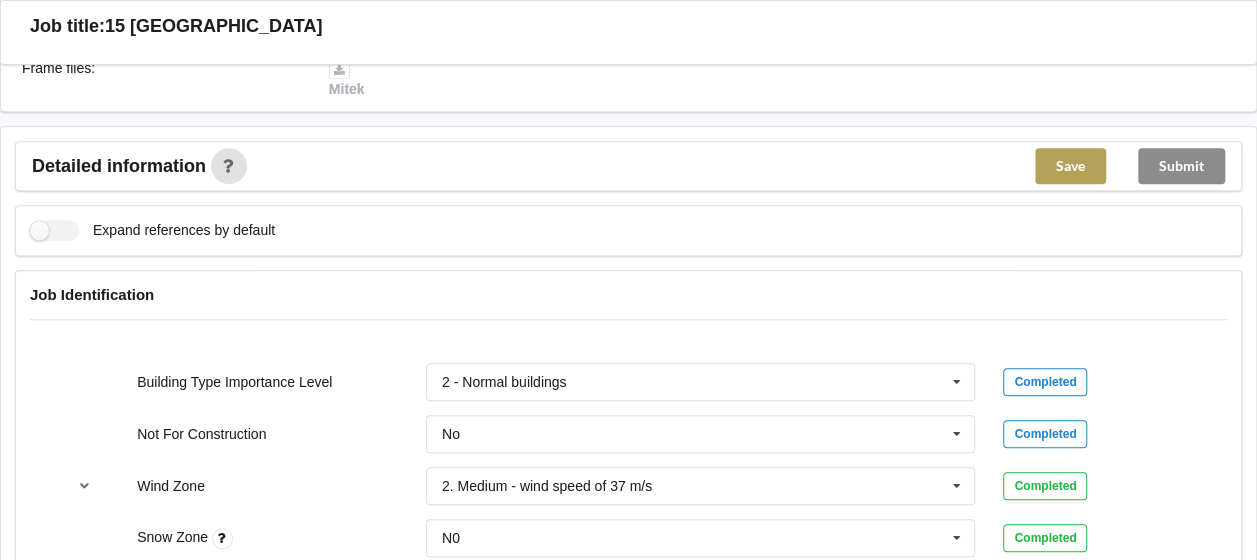 click on "Save" at bounding box center (1070, 166) 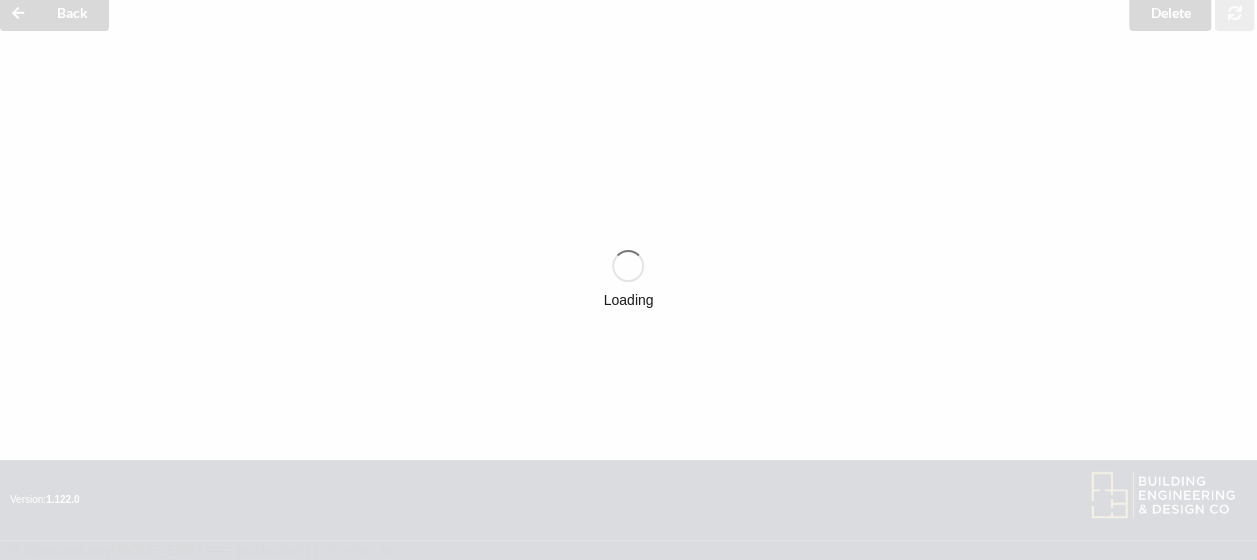 scroll, scrollTop: 605, scrollLeft: 0, axis: vertical 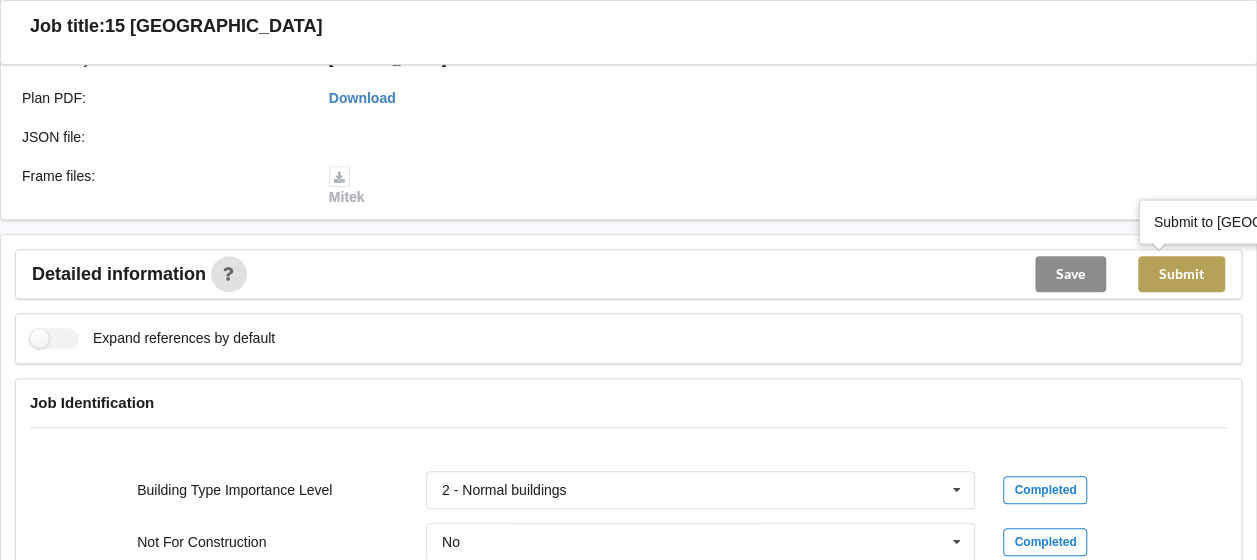 click on "Submit" at bounding box center [1181, 274] 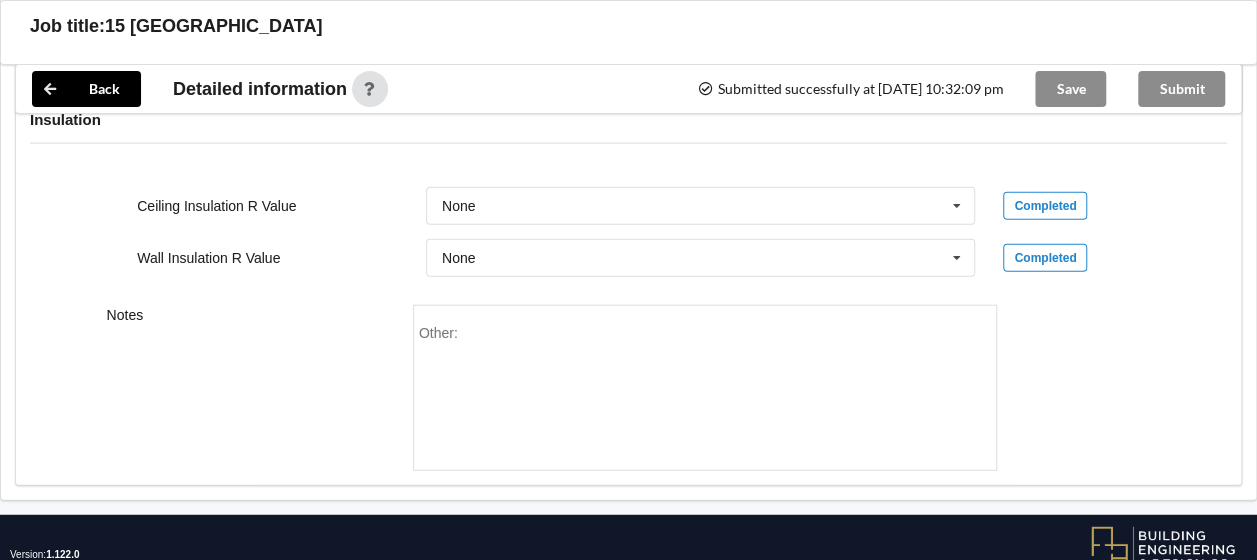scroll, scrollTop: 2414, scrollLeft: 0, axis: vertical 